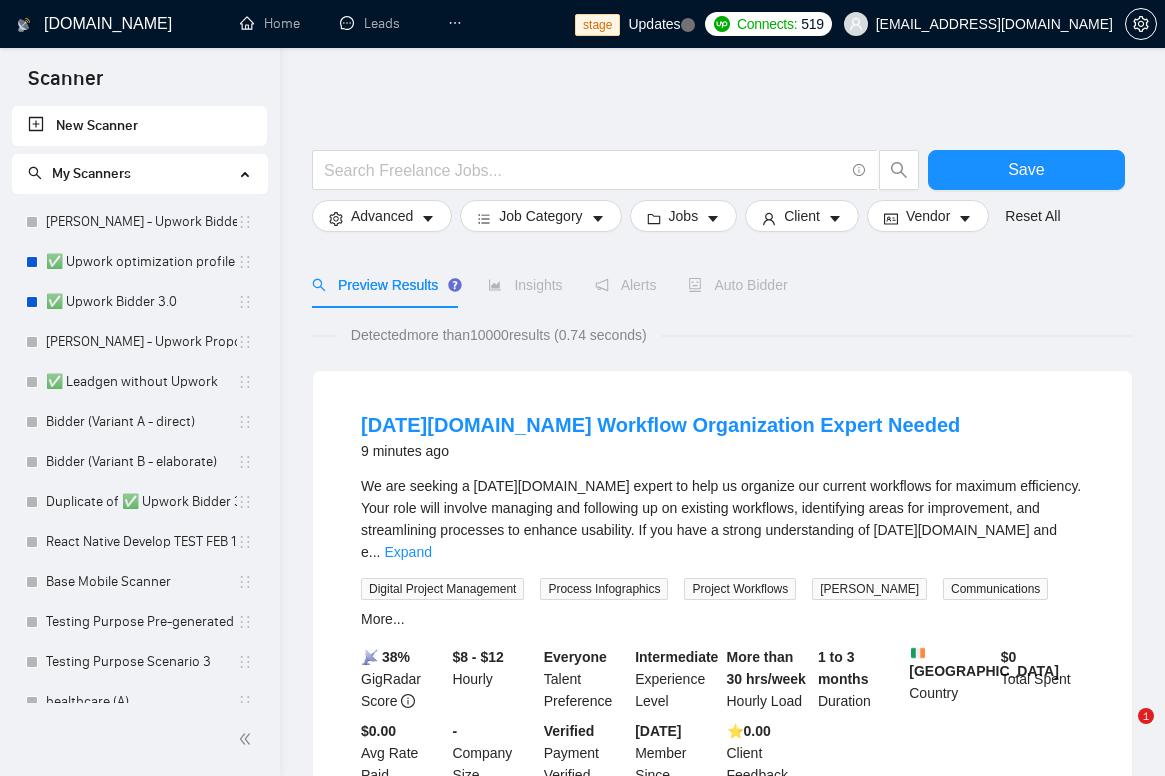 scroll, scrollTop: 0, scrollLeft: 0, axis: both 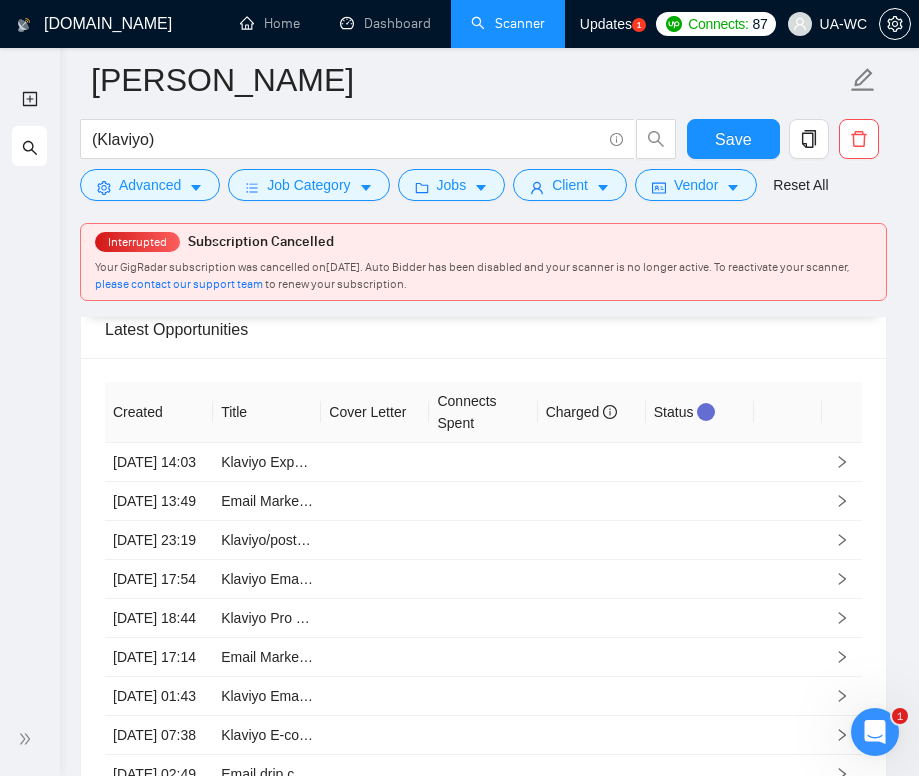 click on "Interrupted Subscription Cancelled Your GigRadar subscription was cancelled on  [DATE] . Auto Bidder has been disabled and your scanner is no longer active. To reactivate your scanner,   please contact our support team   to renew your subscription." at bounding box center (483, 262) 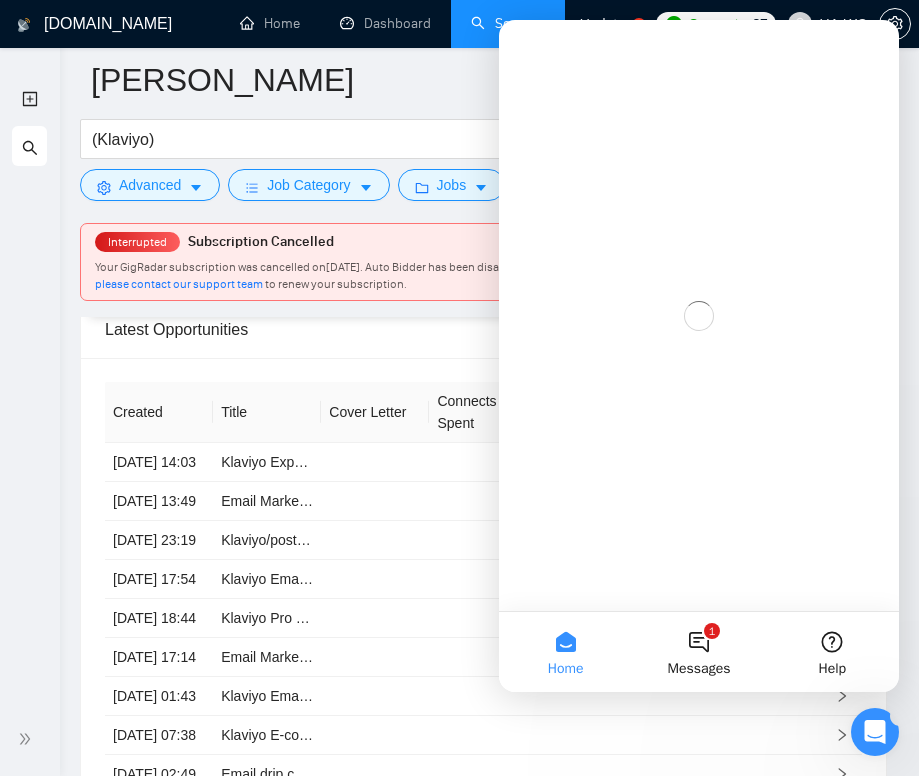 scroll, scrollTop: 0, scrollLeft: 0, axis: both 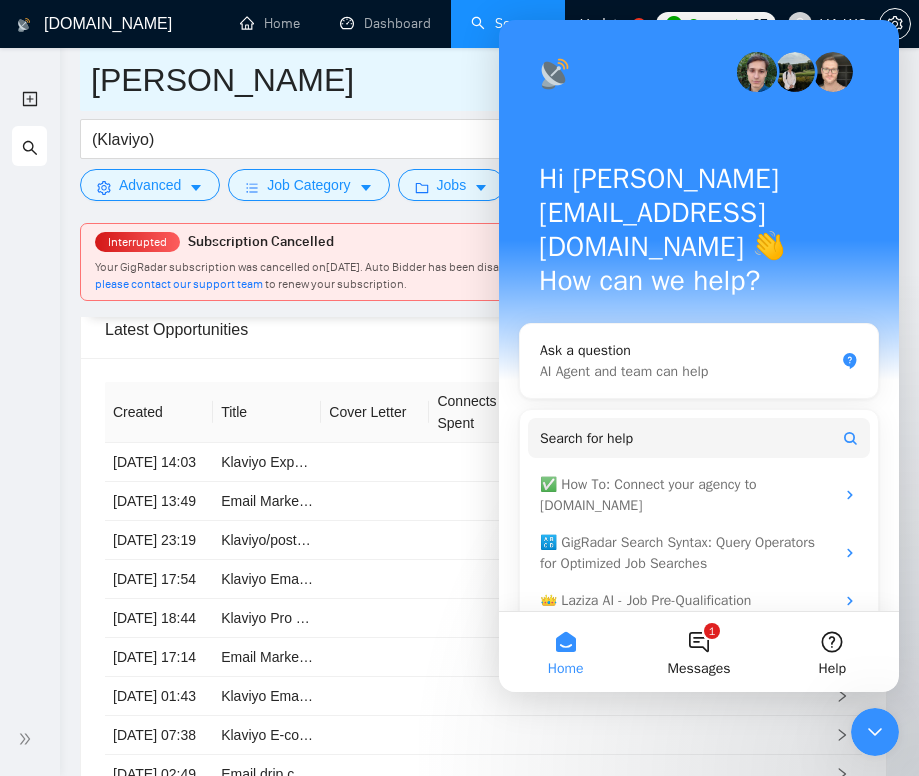 click on "[PERSON_NAME]" at bounding box center [468, 80] 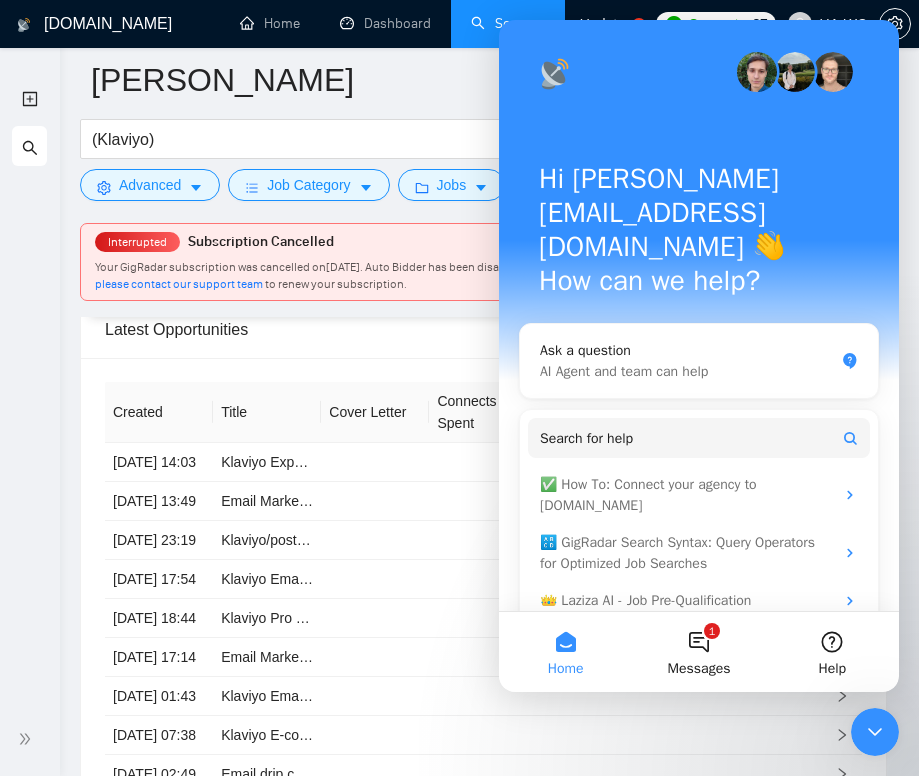 click 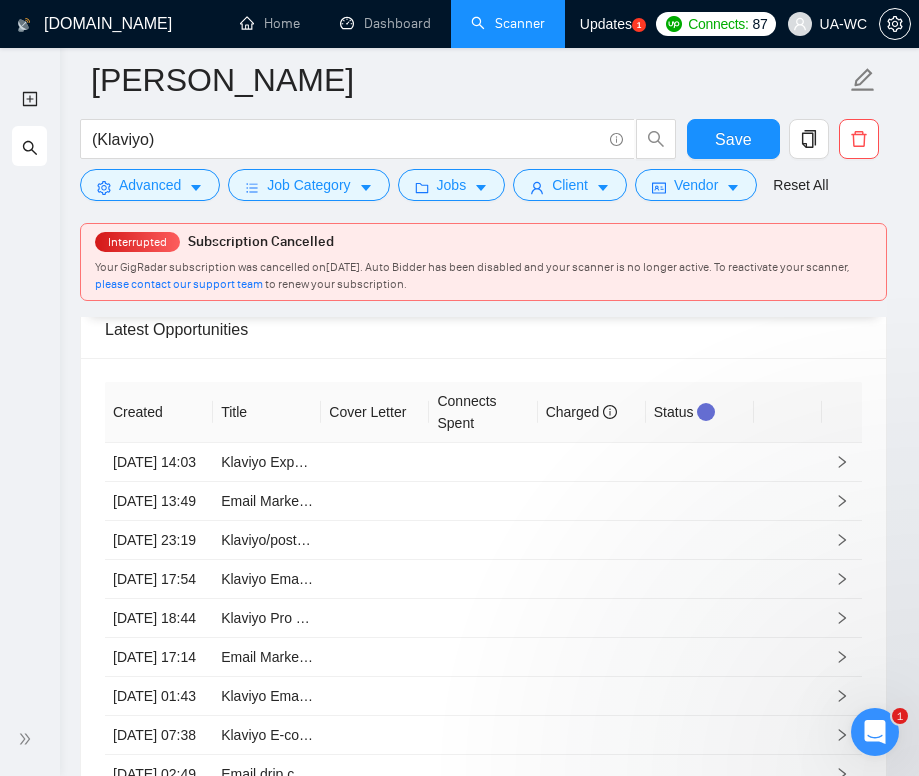 scroll, scrollTop: 0, scrollLeft: 0, axis: both 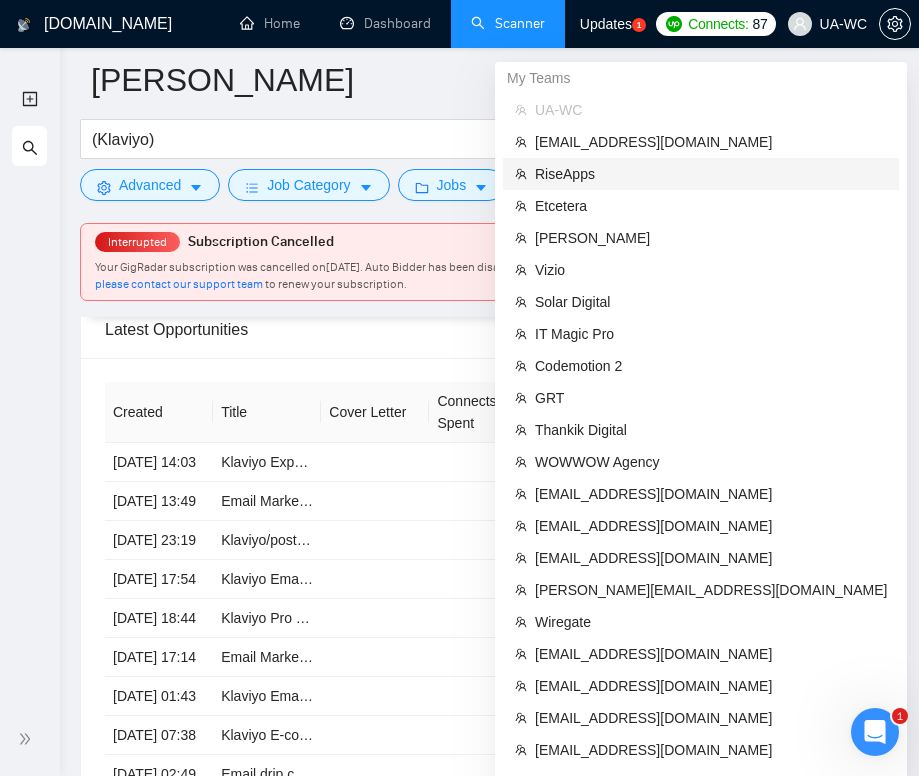 click on "RiseApps" at bounding box center (711, 174) 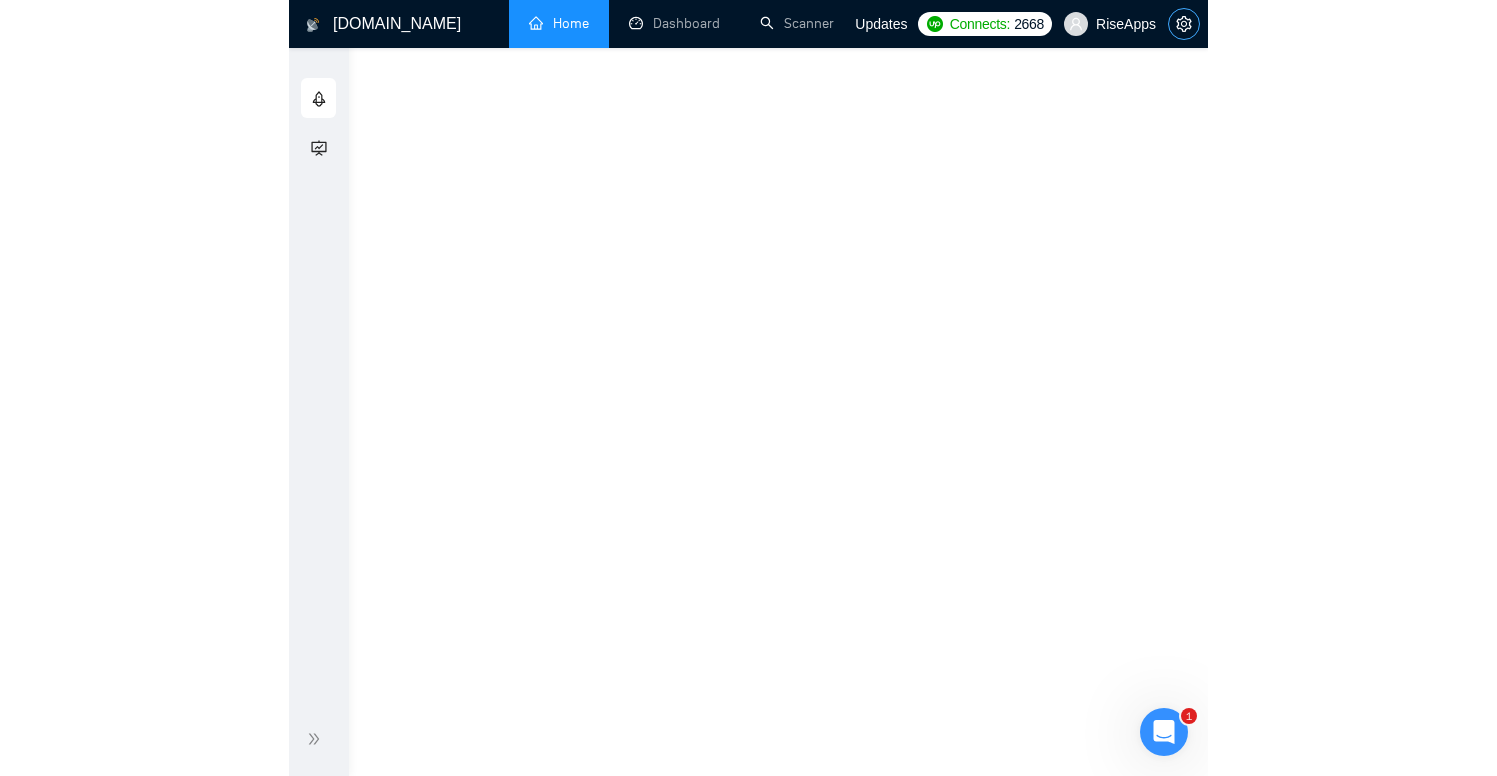 scroll, scrollTop: 0, scrollLeft: 0, axis: both 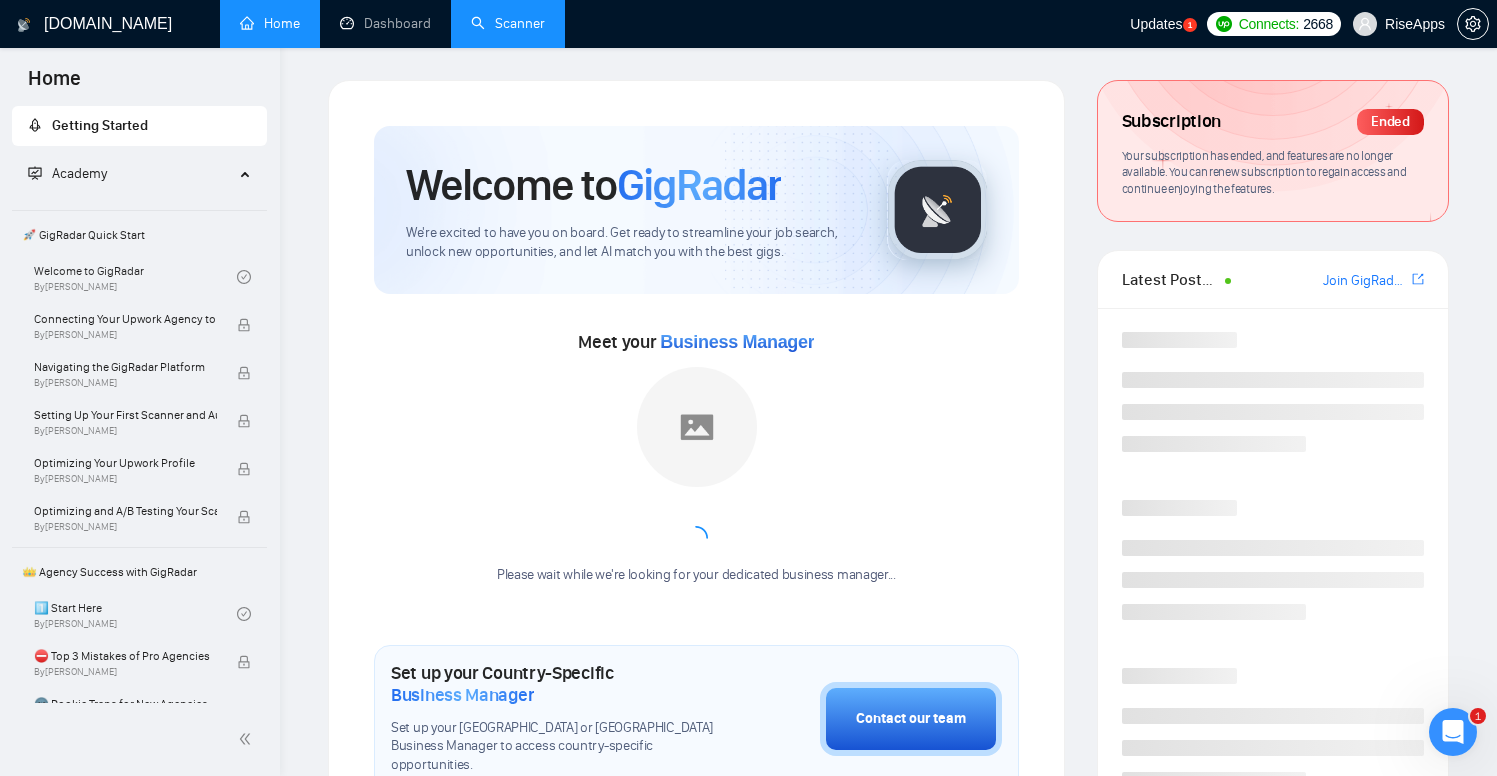 click on "Scanner" at bounding box center (508, 23) 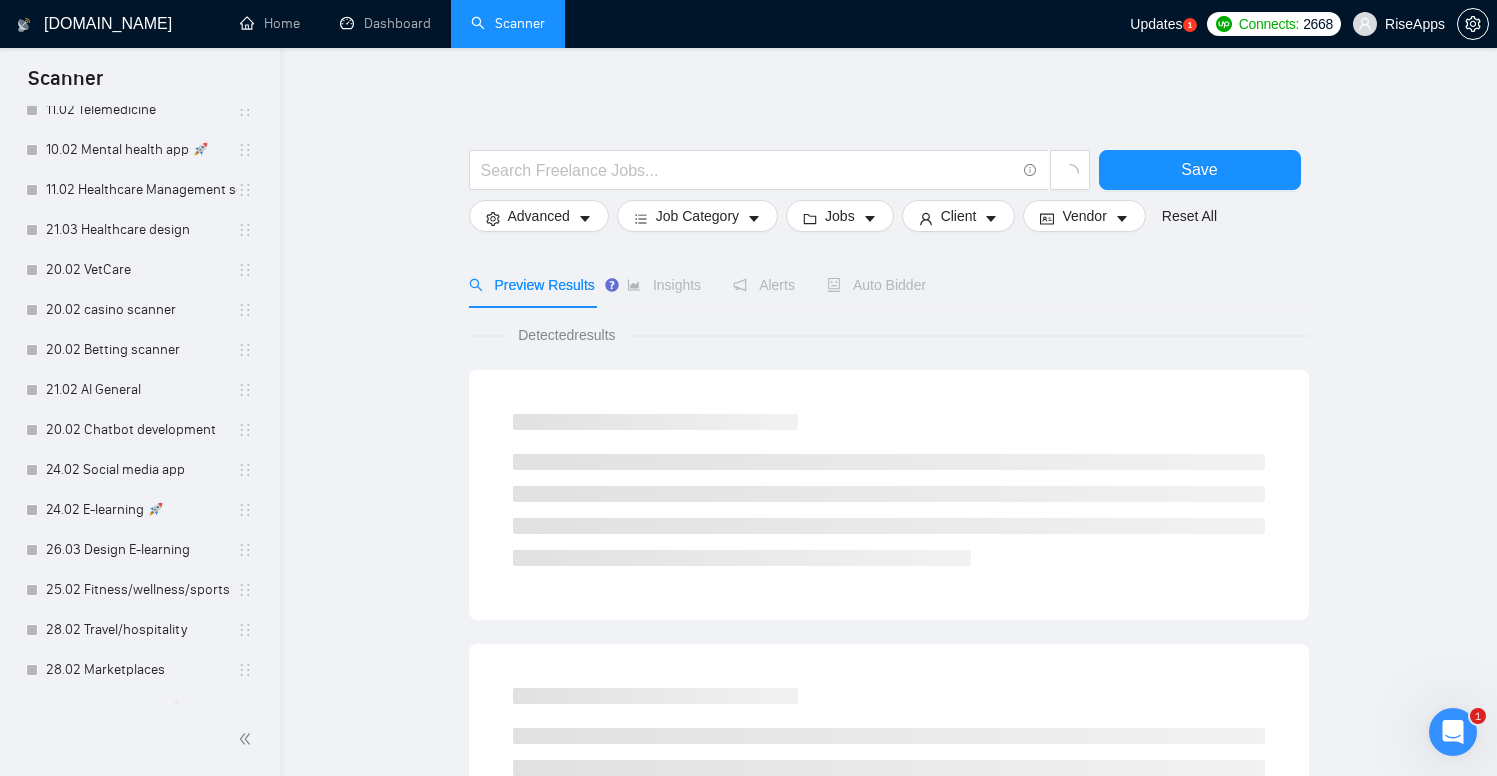 scroll, scrollTop: 979, scrollLeft: 0, axis: vertical 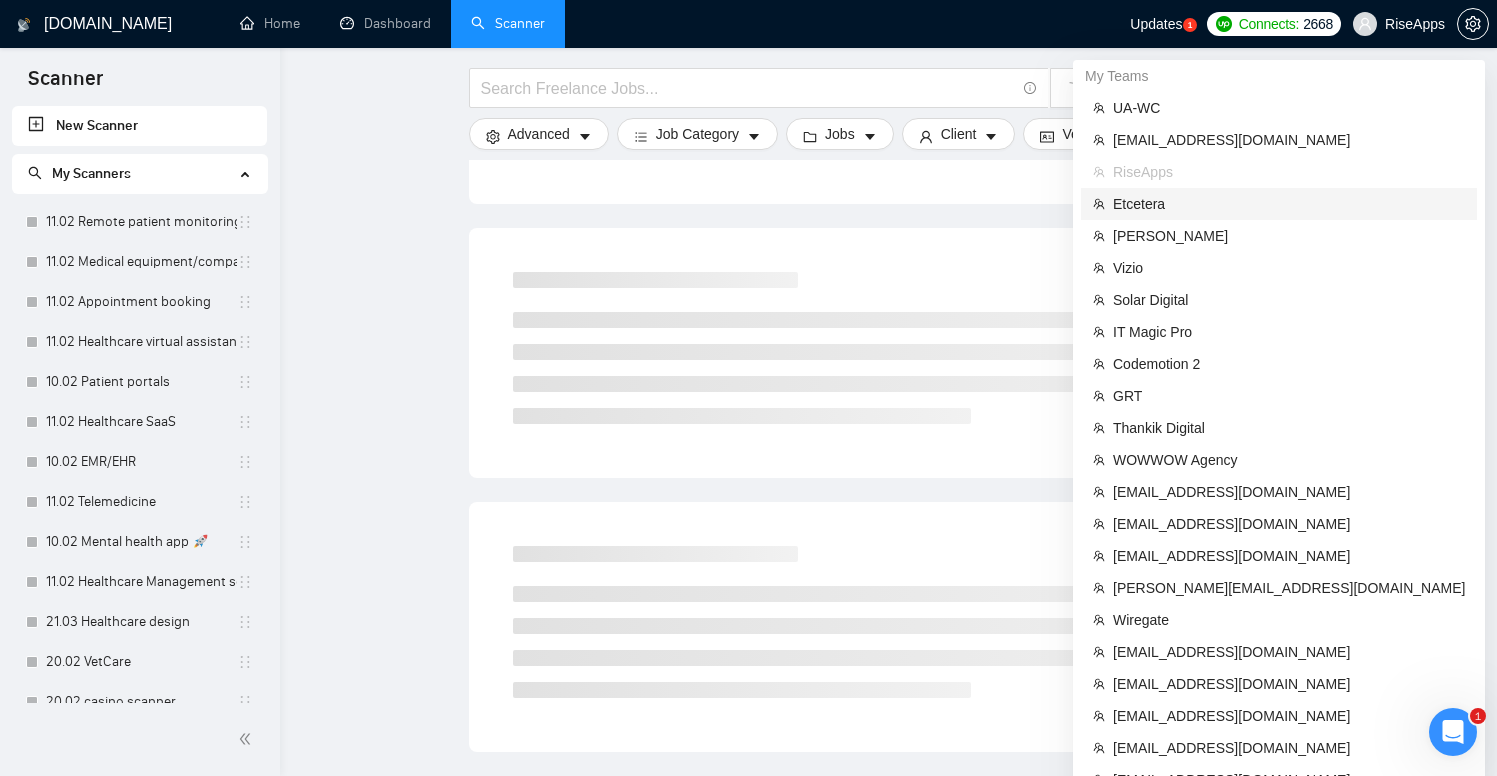 click on "Etcetera" at bounding box center (1289, 204) 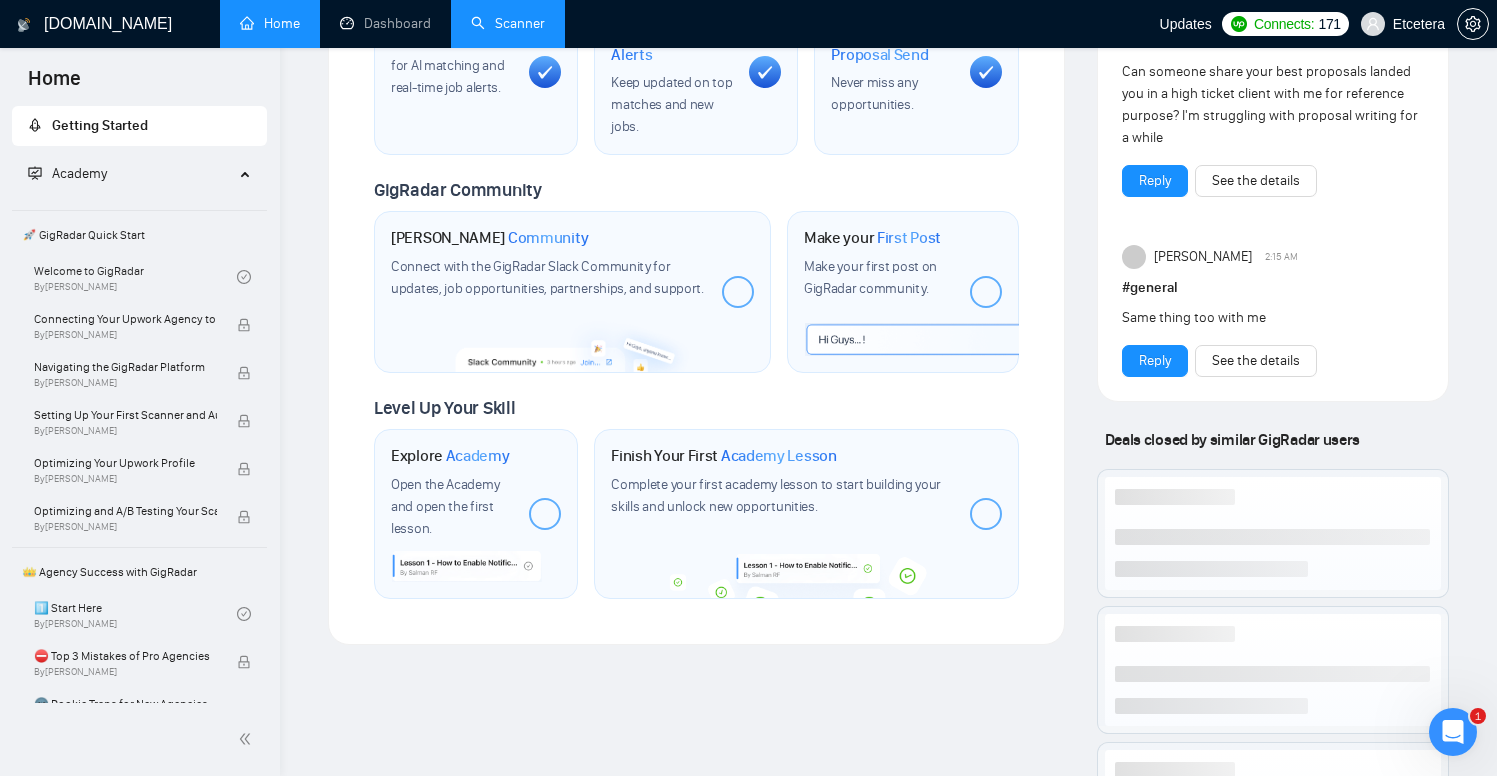 scroll, scrollTop: 964, scrollLeft: 0, axis: vertical 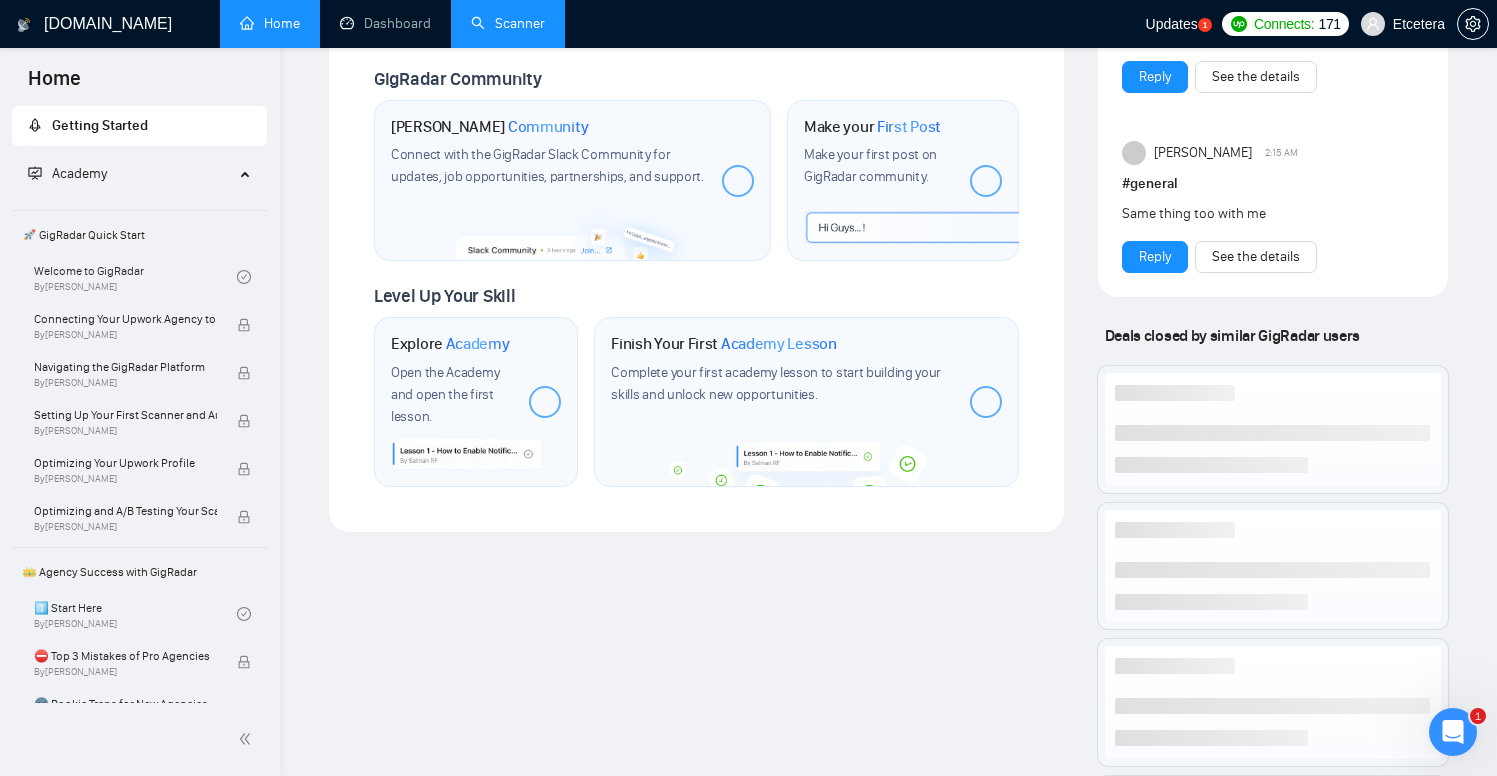 click on "Scanner" at bounding box center (508, 23) 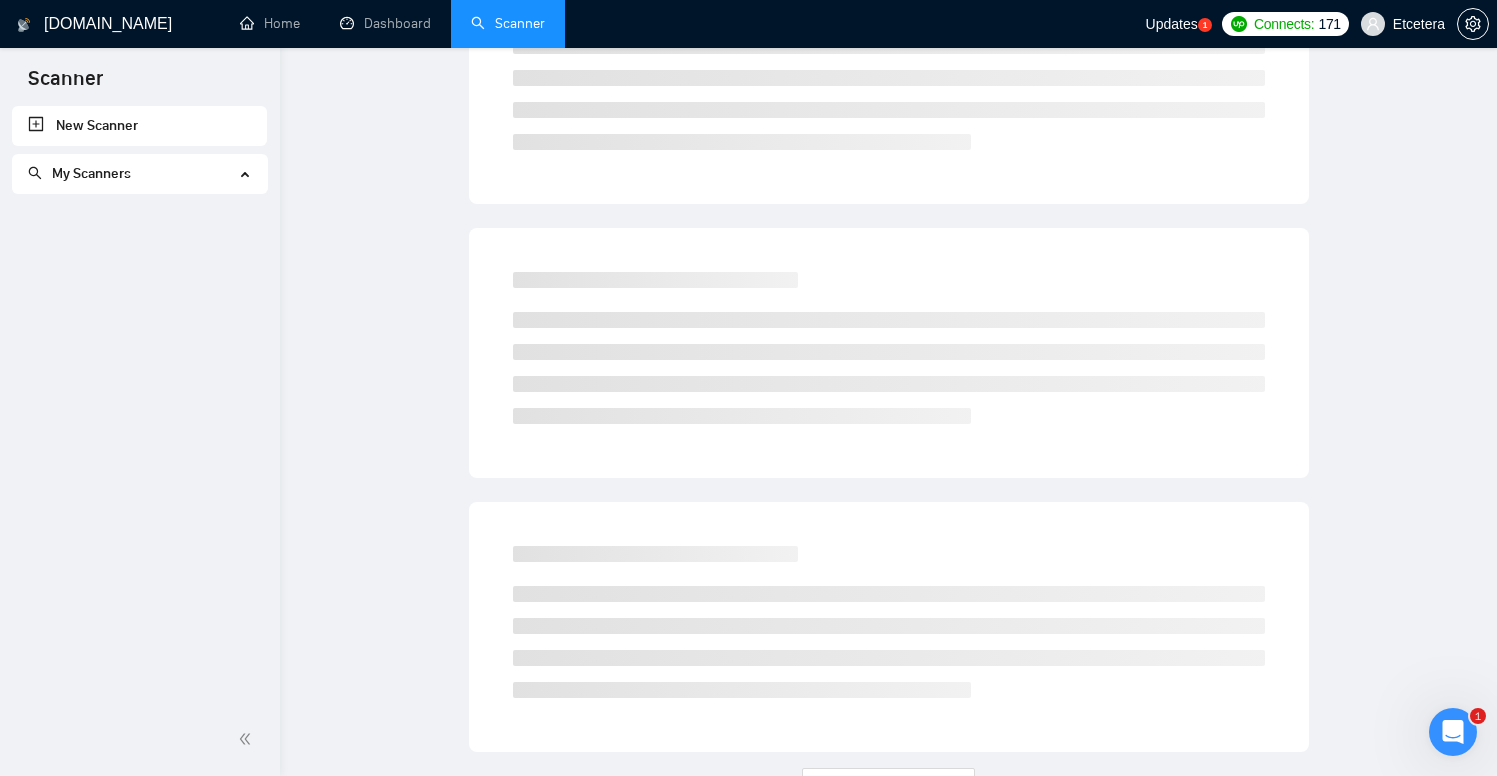 scroll, scrollTop: 0, scrollLeft: 0, axis: both 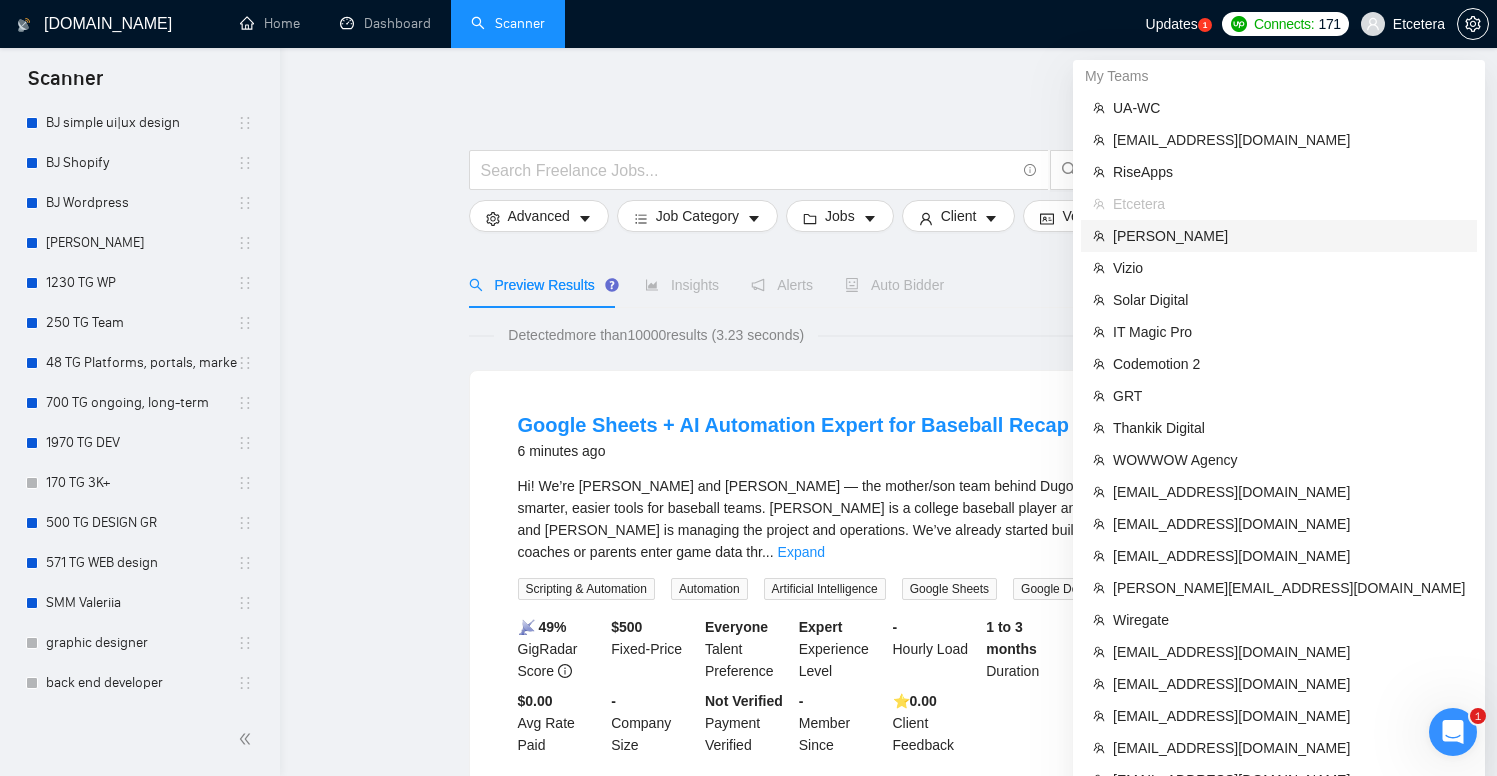 click on "[PERSON_NAME]" at bounding box center [1289, 236] 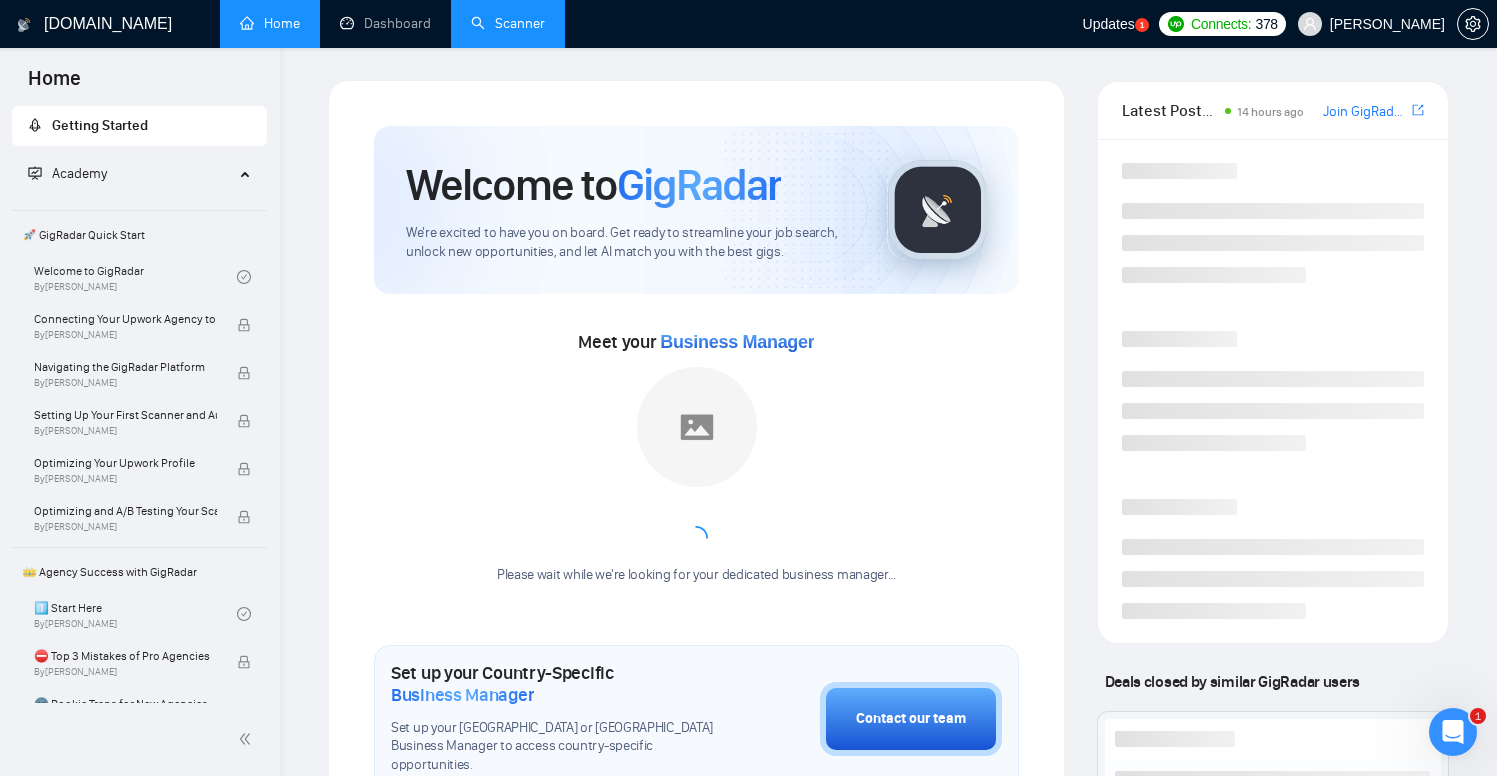 click on "Scanner" at bounding box center (508, 23) 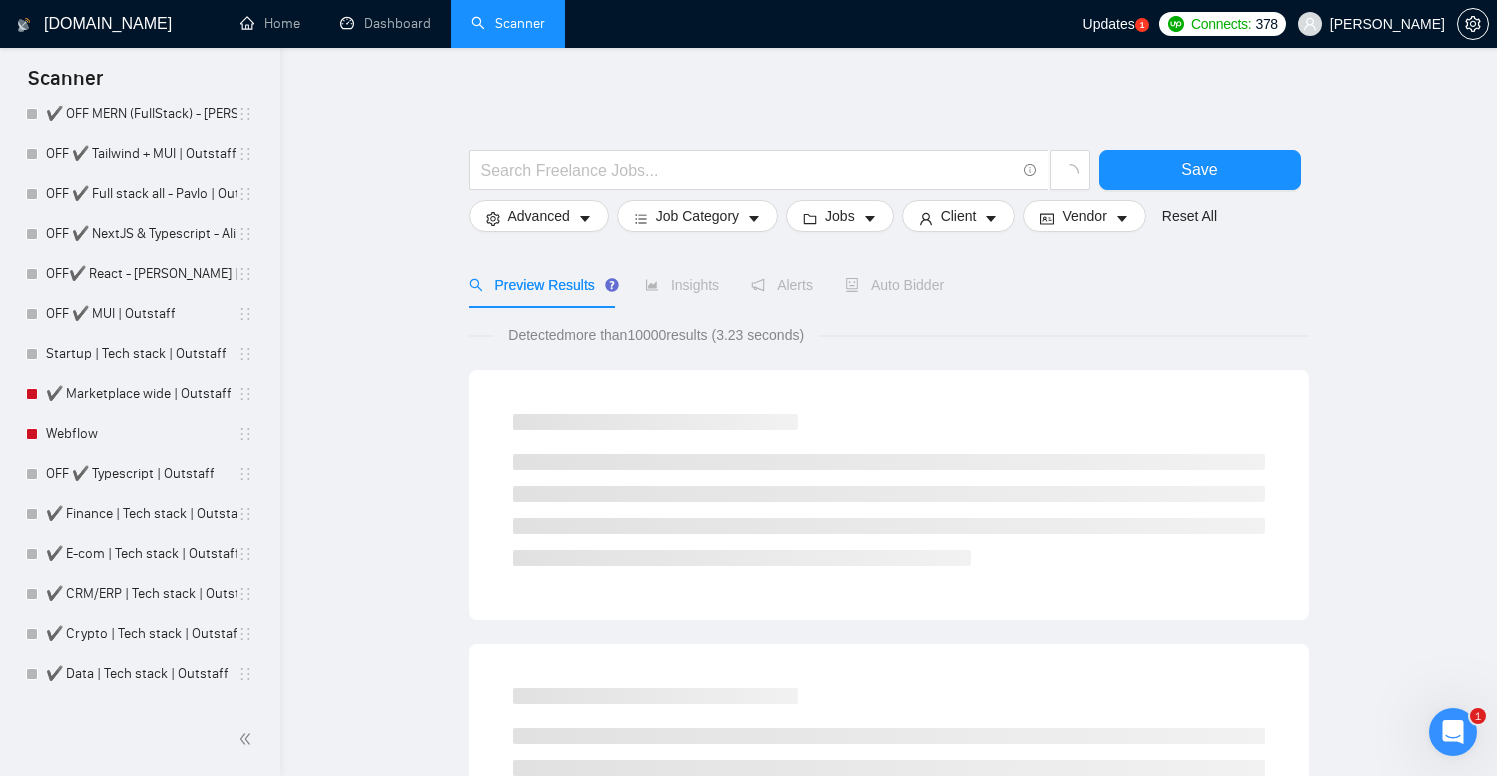 scroll, scrollTop: 1619, scrollLeft: 0, axis: vertical 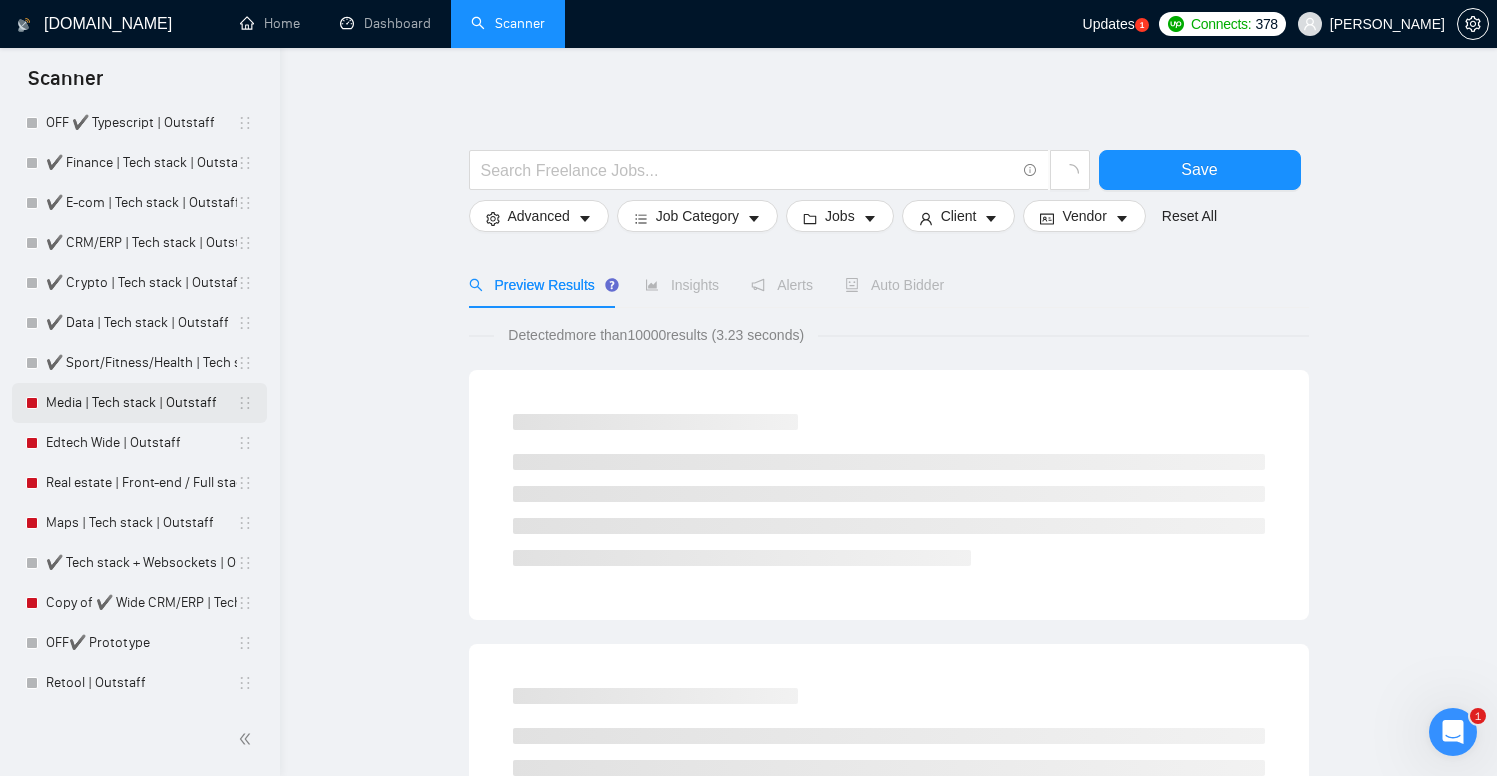 click on "Media | Tech stack | Outstaff" at bounding box center [141, 403] 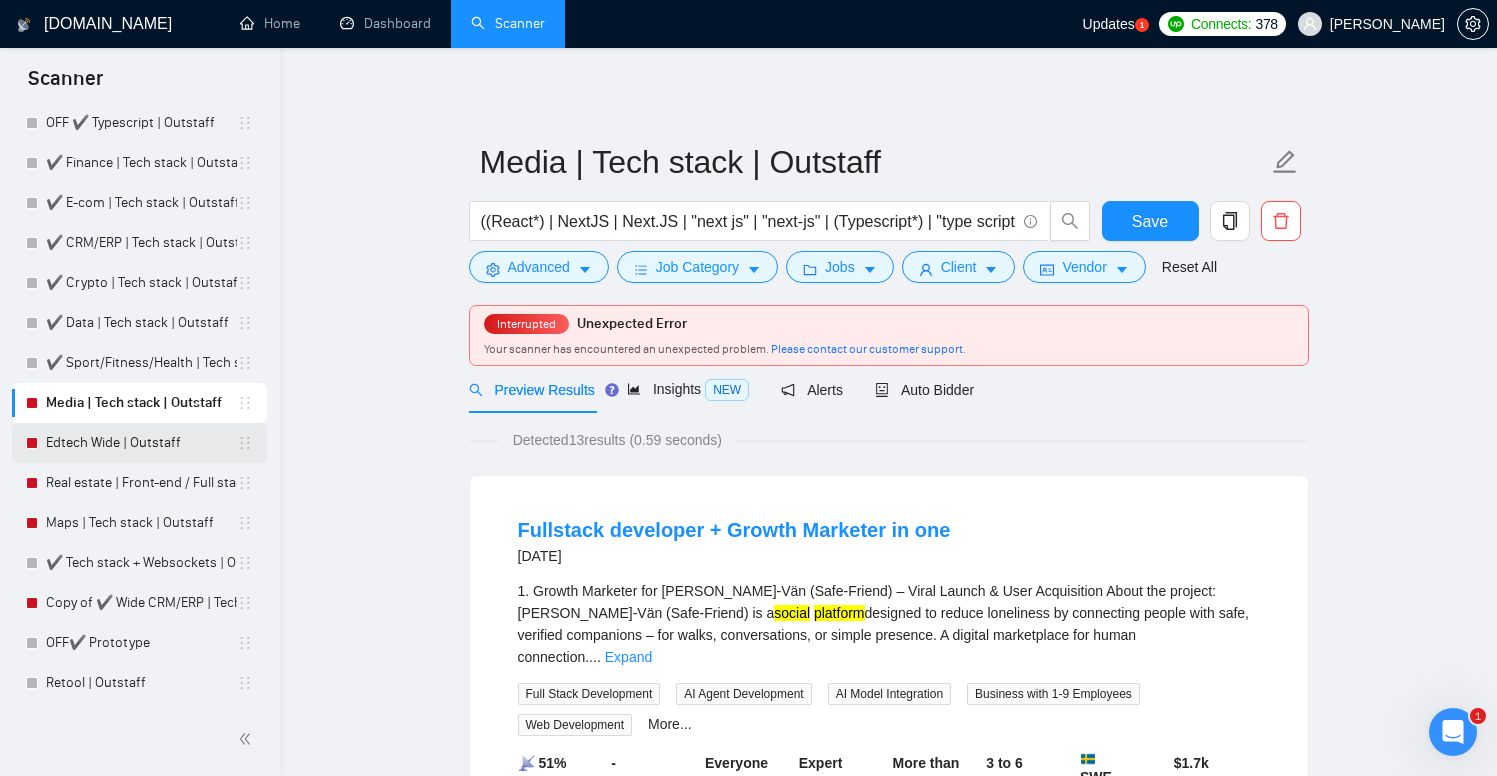 click on "Edtech Wide | Outstaff" at bounding box center [141, 443] 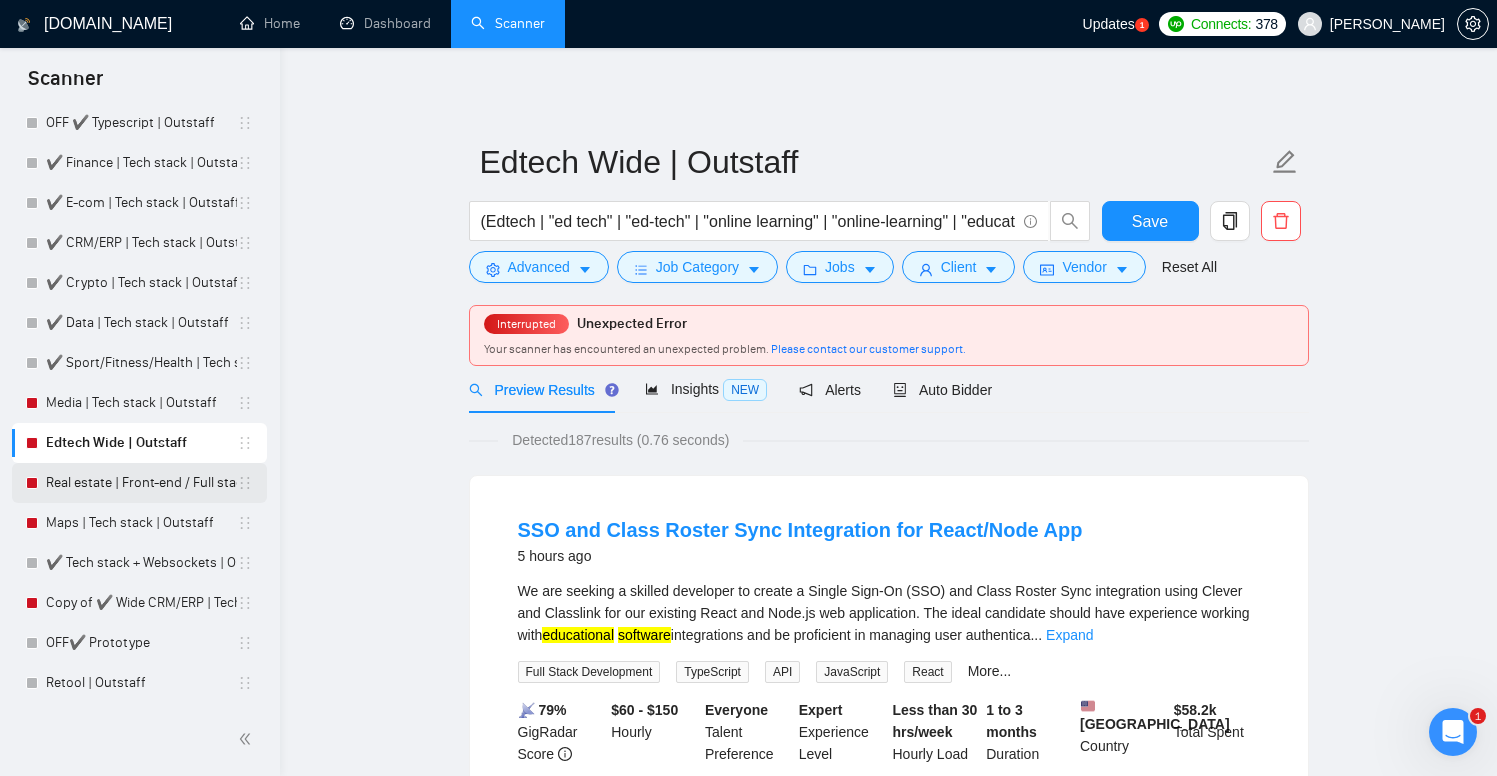 click on "Real estate | Front-end / Full stack" at bounding box center [141, 483] 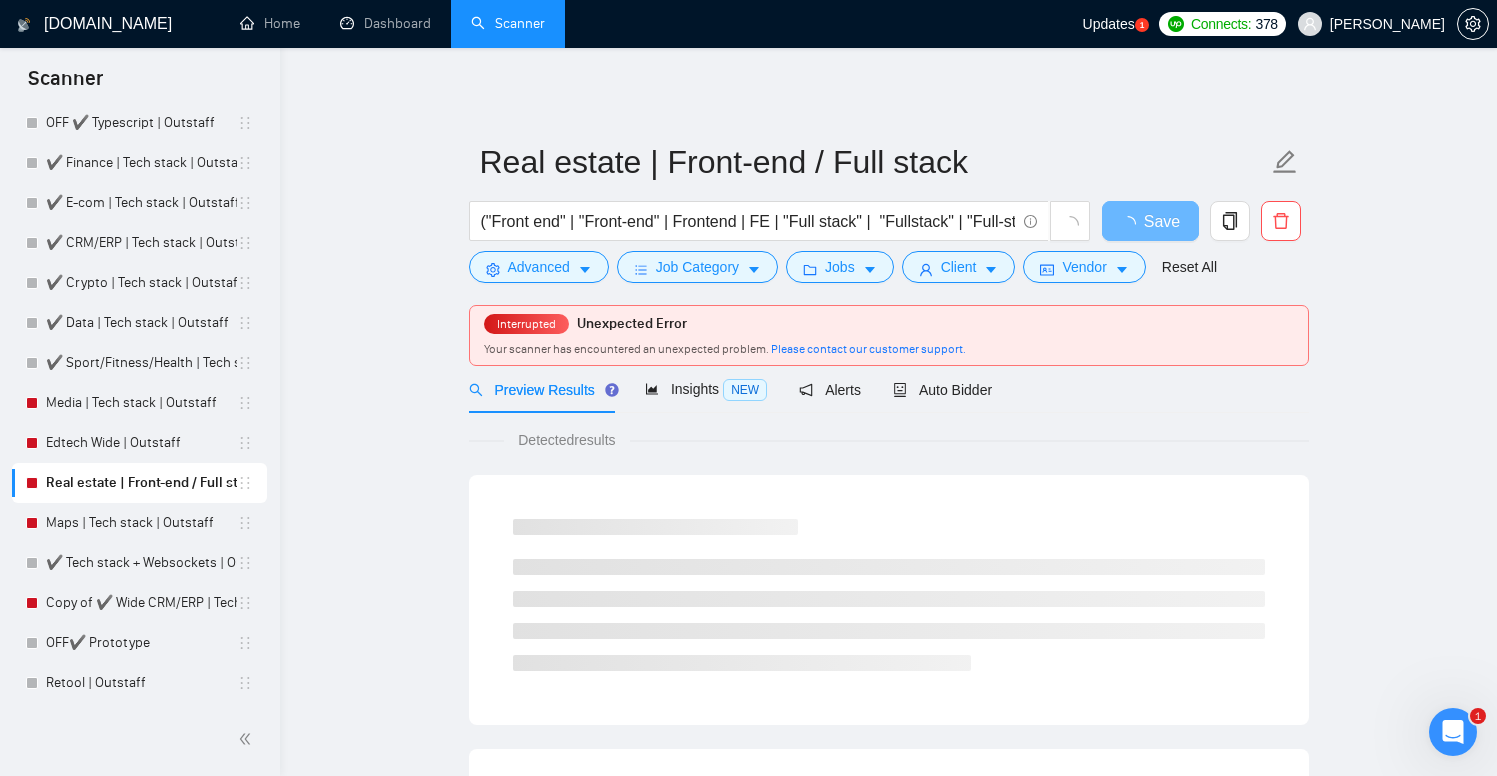 click on "Please contact our customer support." at bounding box center (868, 349) 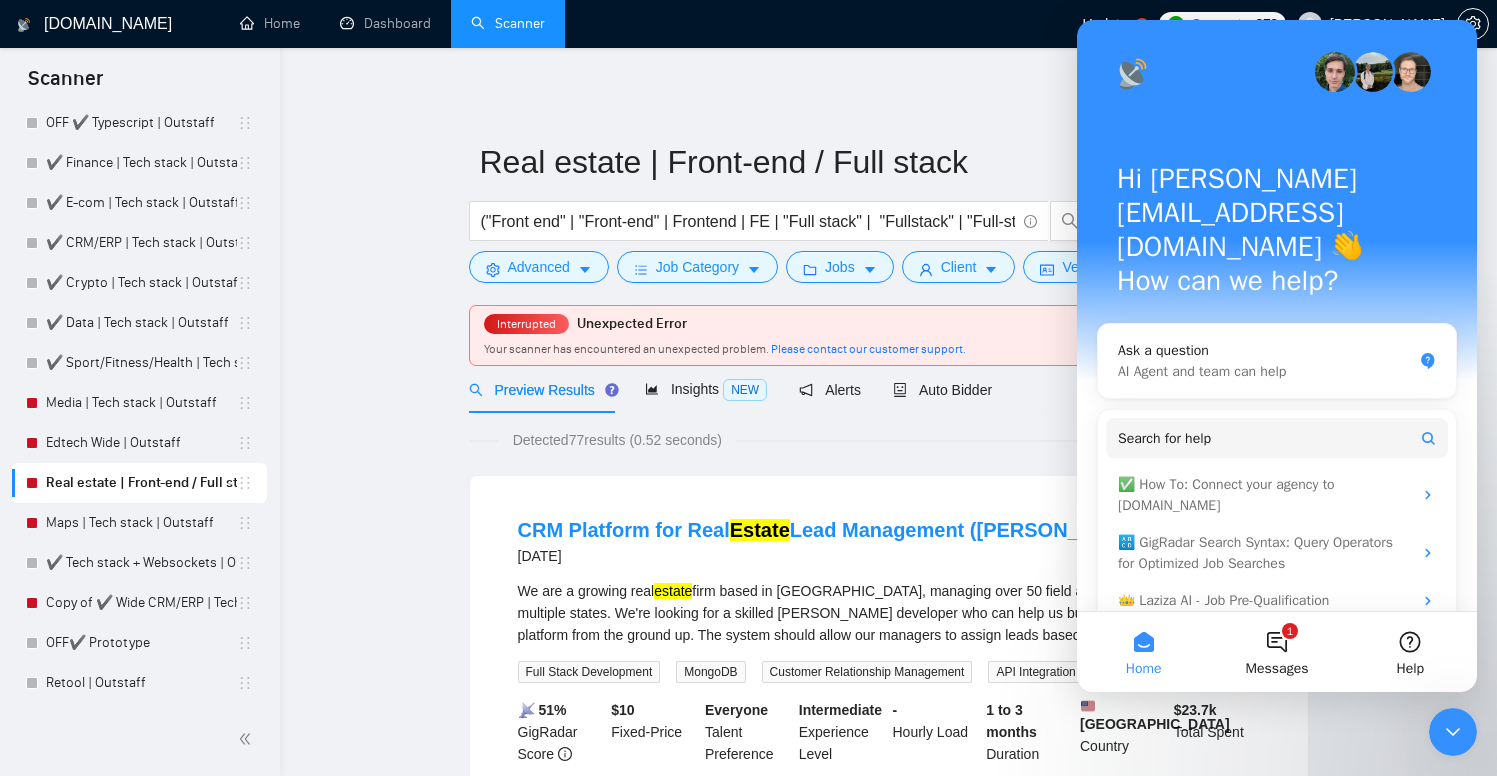 click on "Detected   77  results   (0.52 seconds)" at bounding box center (889, 440) 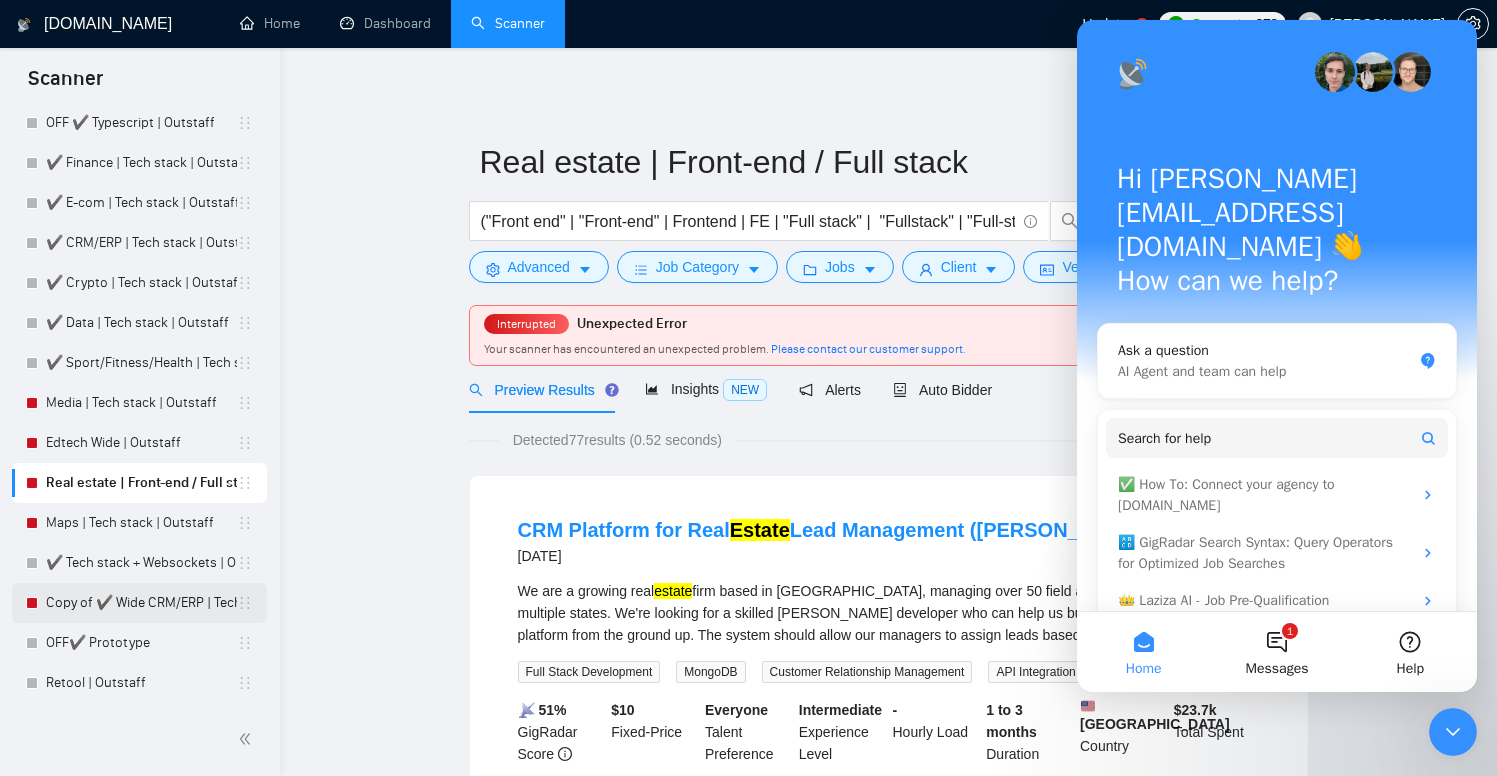 click on "Copy of ✔️  Wide CRM/ERP | Tech stack | Outstaff" at bounding box center [141, 603] 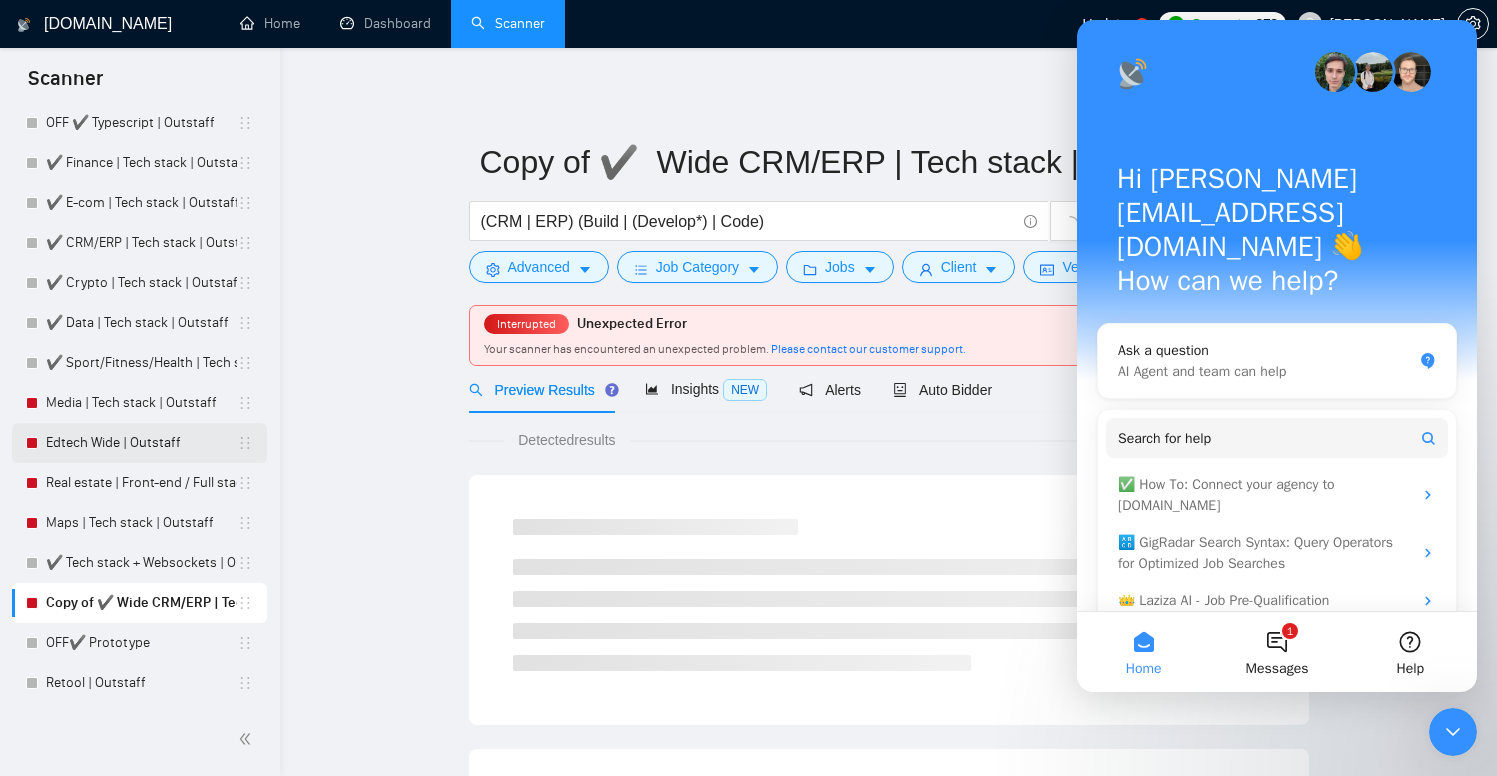 click on "Edtech Wide | Outstaff" at bounding box center (141, 443) 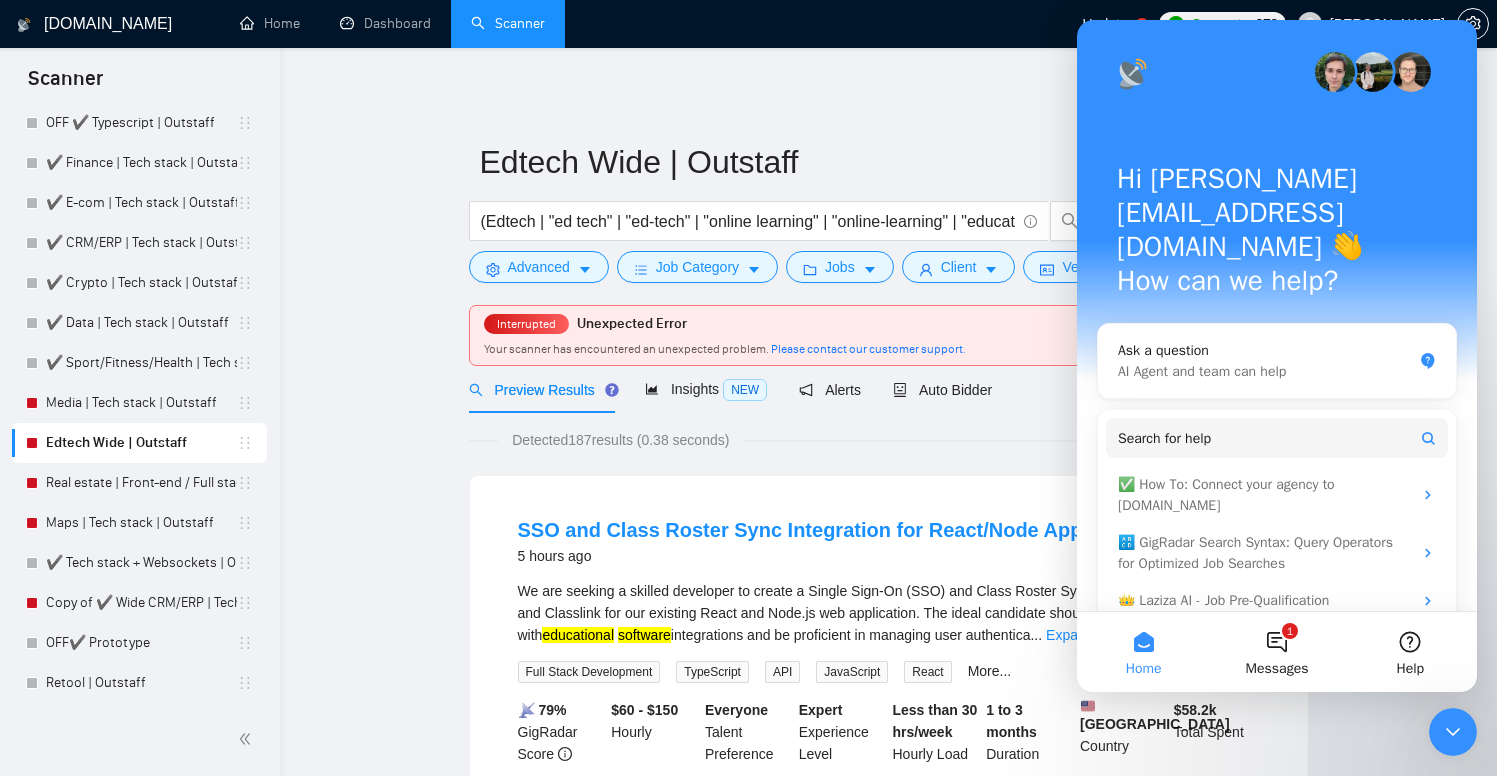 click on "Edtech Wide | Outstaff (Edtech | "ed tech" | "ed-tech" | "online learning" | "online-learning" | "educational platform" | "educational portal"  | "education startups" | "tutoring platform" | "course platform" | " learning management system" | "e-learning" | "Educational Software" | " online school") Save Advanced   Job Category   Jobs   Client   Vendor   Reset All Interrupted Unexpected Error Your scanner has encountered an unexpected problem.   Please contact our customer support.   Preview Results Insights NEW Alerts Auto Bidder Detected   187  results   (0.38 seconds) SSO and Class Roster Sync Integration for React/Node App 5 hours ago We are seeking a skilled developer to create a Single Sign-On (SSO) and Class Roster Sync integration using Clever and Classlink for our existing React and Node.js web application. The ideal candidate should have experience working with  educational   software  integrations and be proficient in managing user authentica ... Expand Full Stack Development TypeScript API React" at bounding box center [889, 2456] 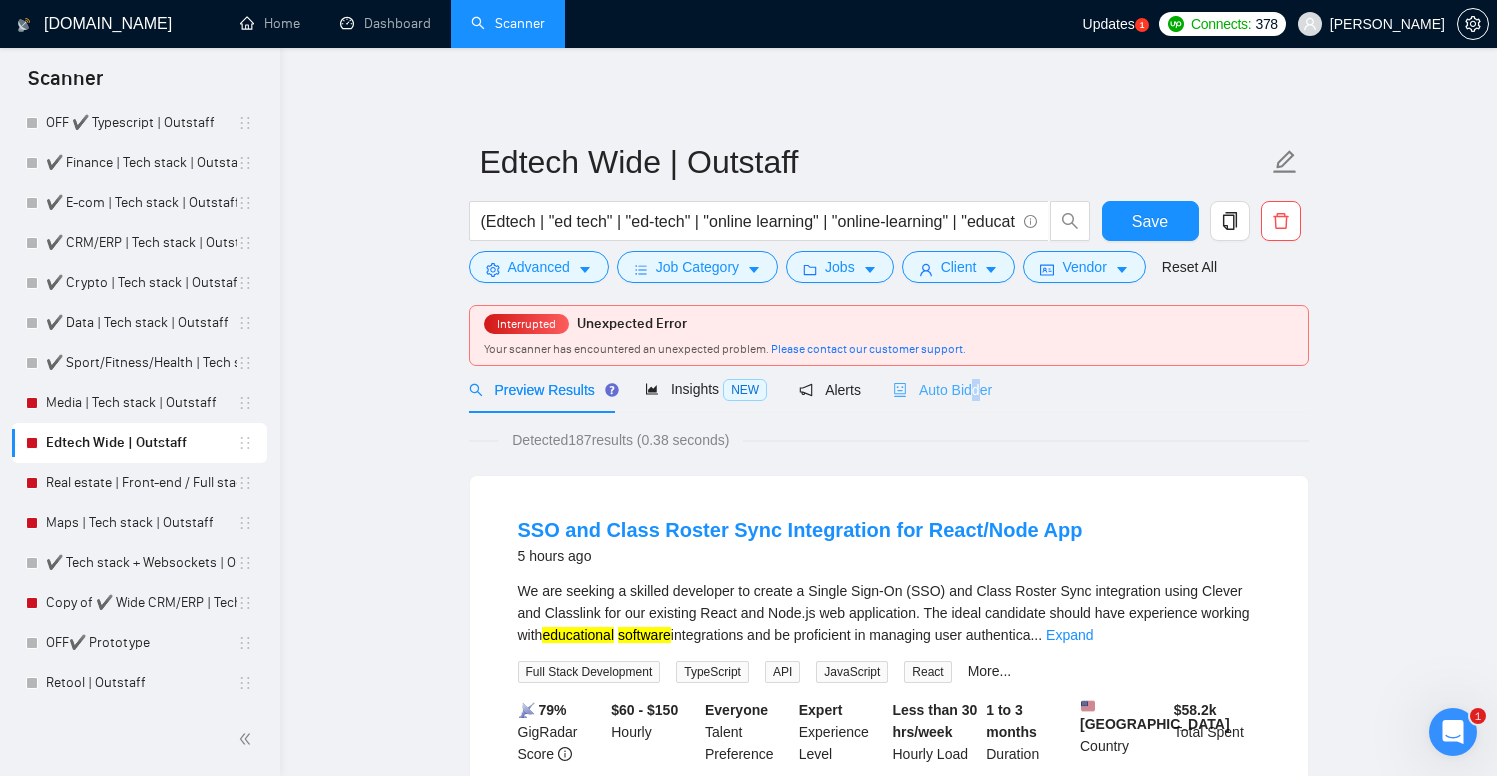 click on "Auto Bidder" at bounding box center (942, 390) 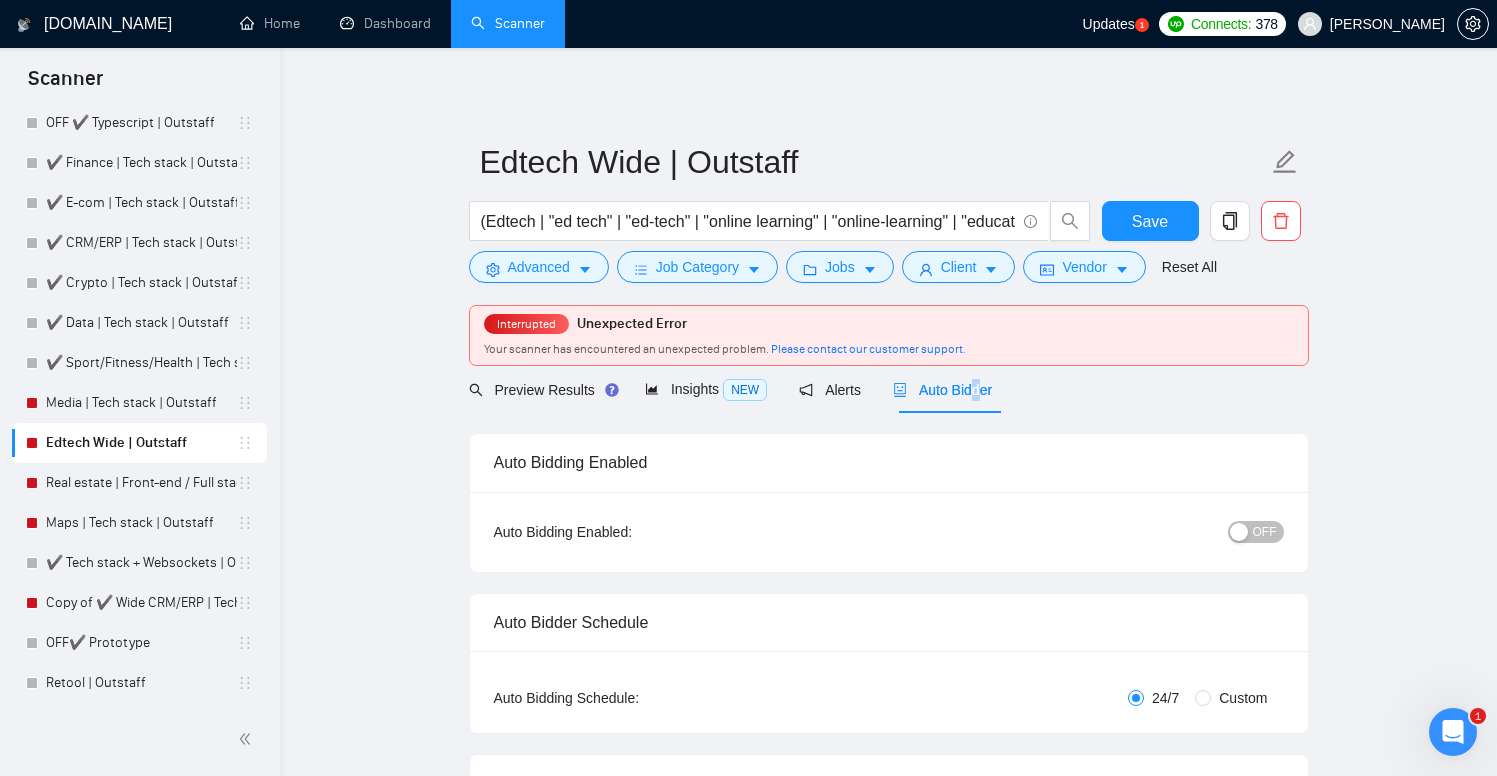 type 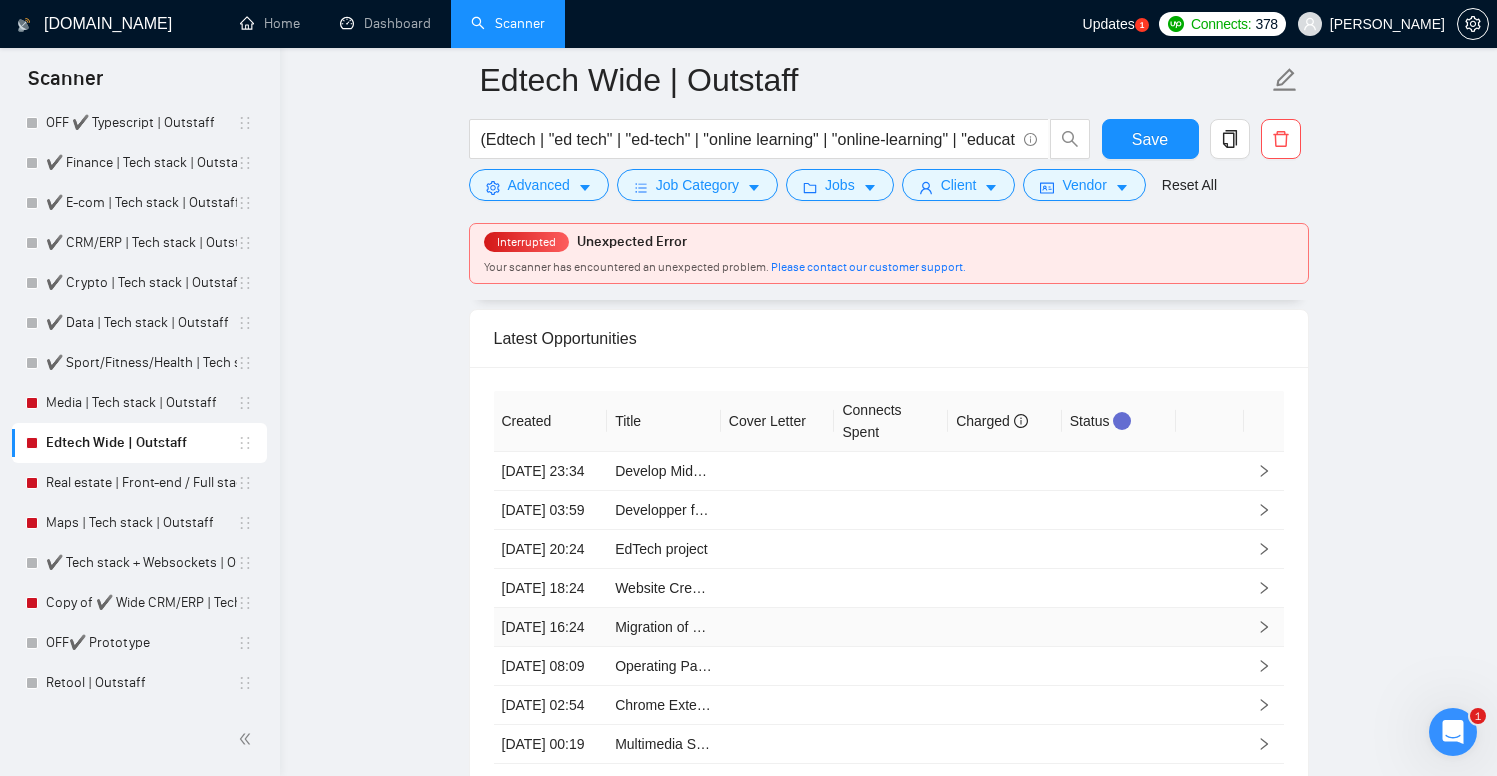 scroll, scrollTop: 4297, scrollLeft: 0, axis: vertical 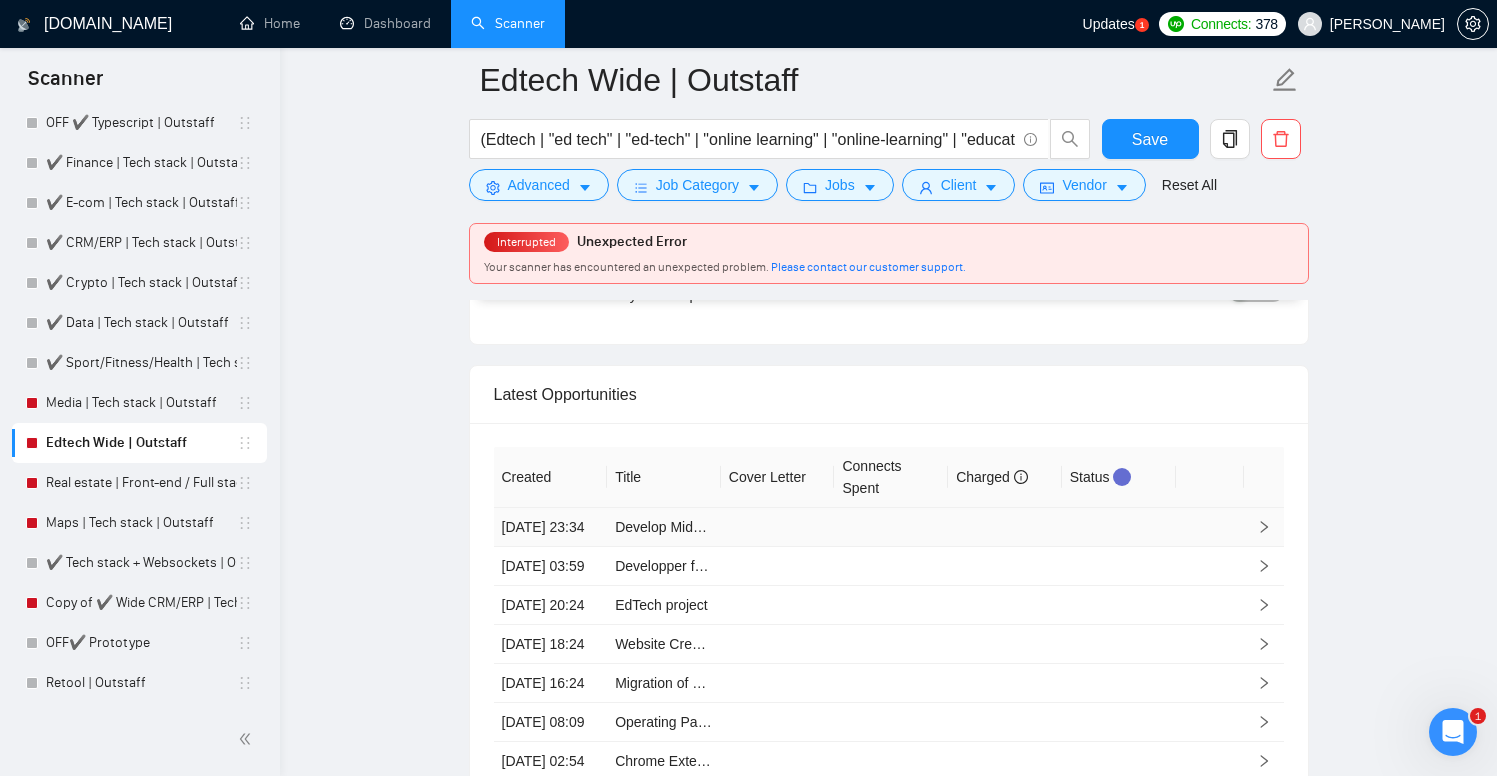 click at bounding box center [778, 527] 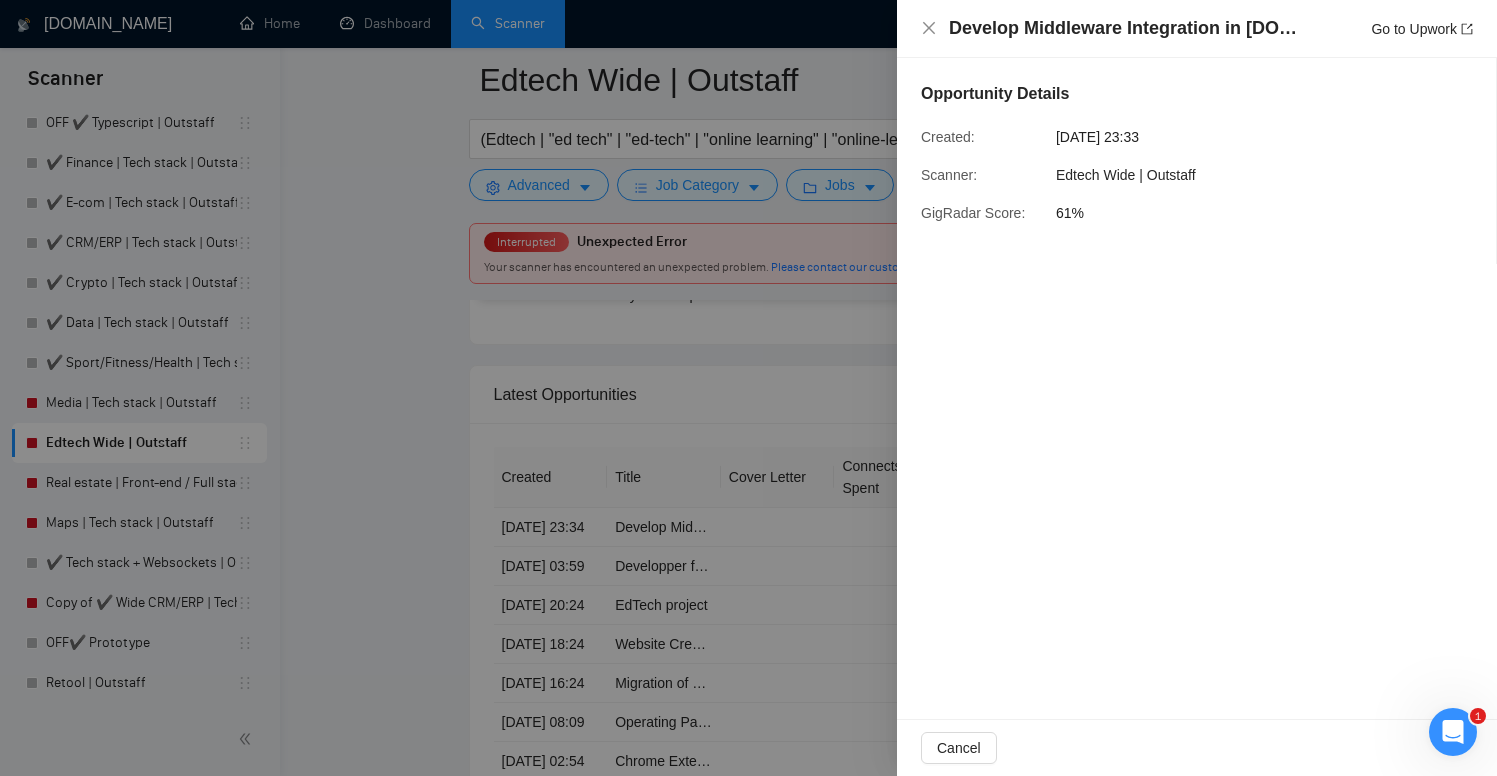 click on "Opportunity Details Created: [DATE] 23:33 Scanner: Edtech Wide | Outstaff GigRadar Score: 61%" at bounding box center (1197, 388) 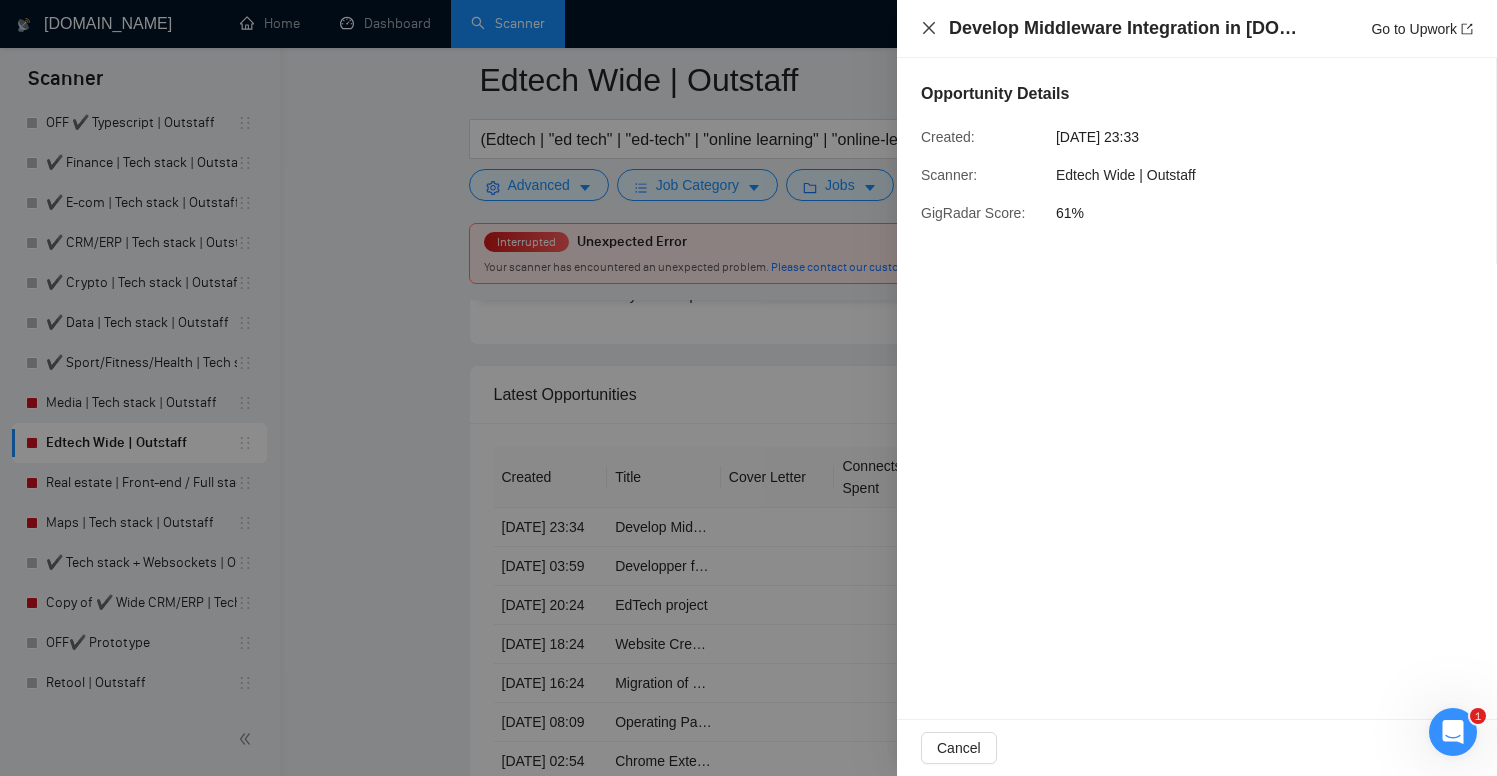 click 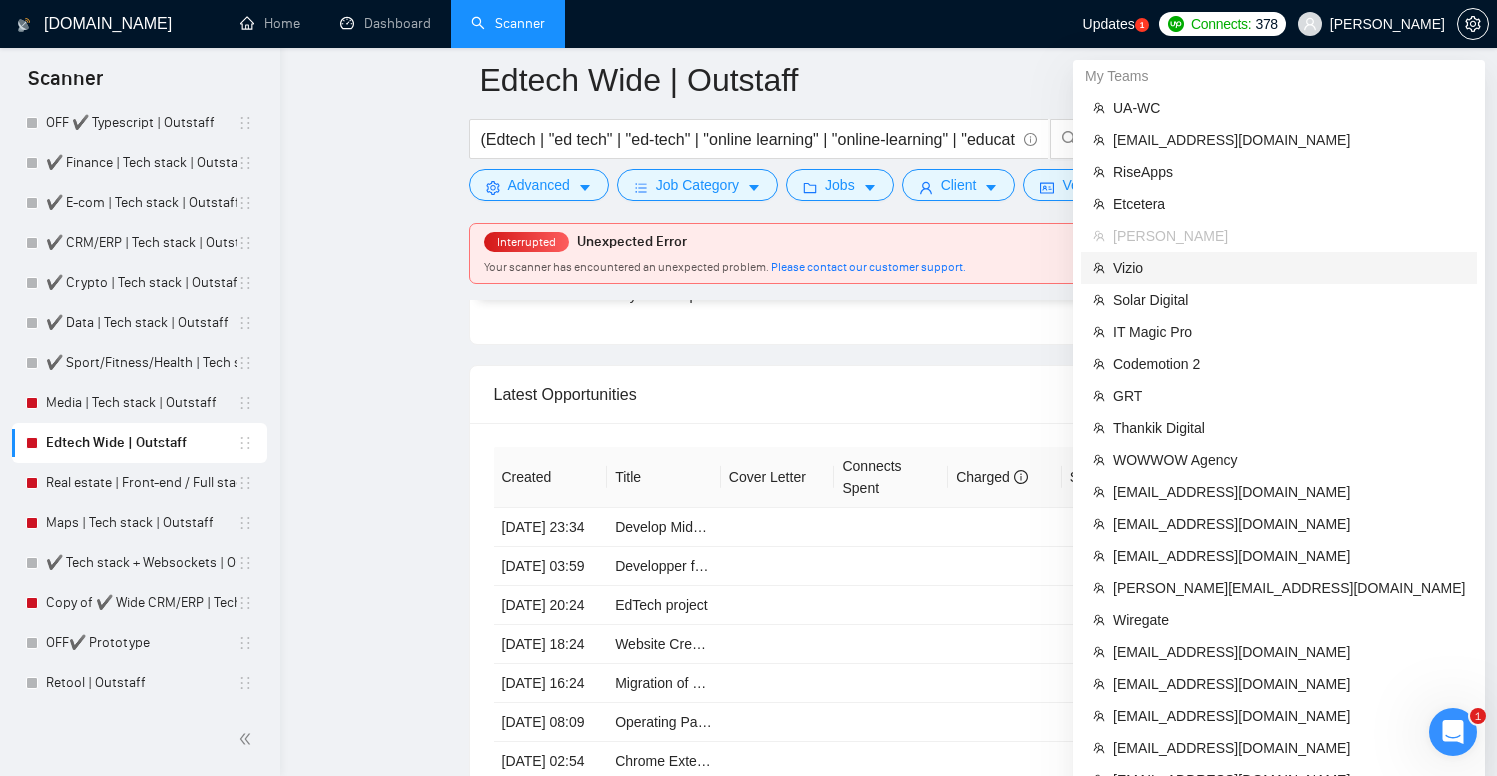 click on "Vizio" at bounding box center [1289, 268] 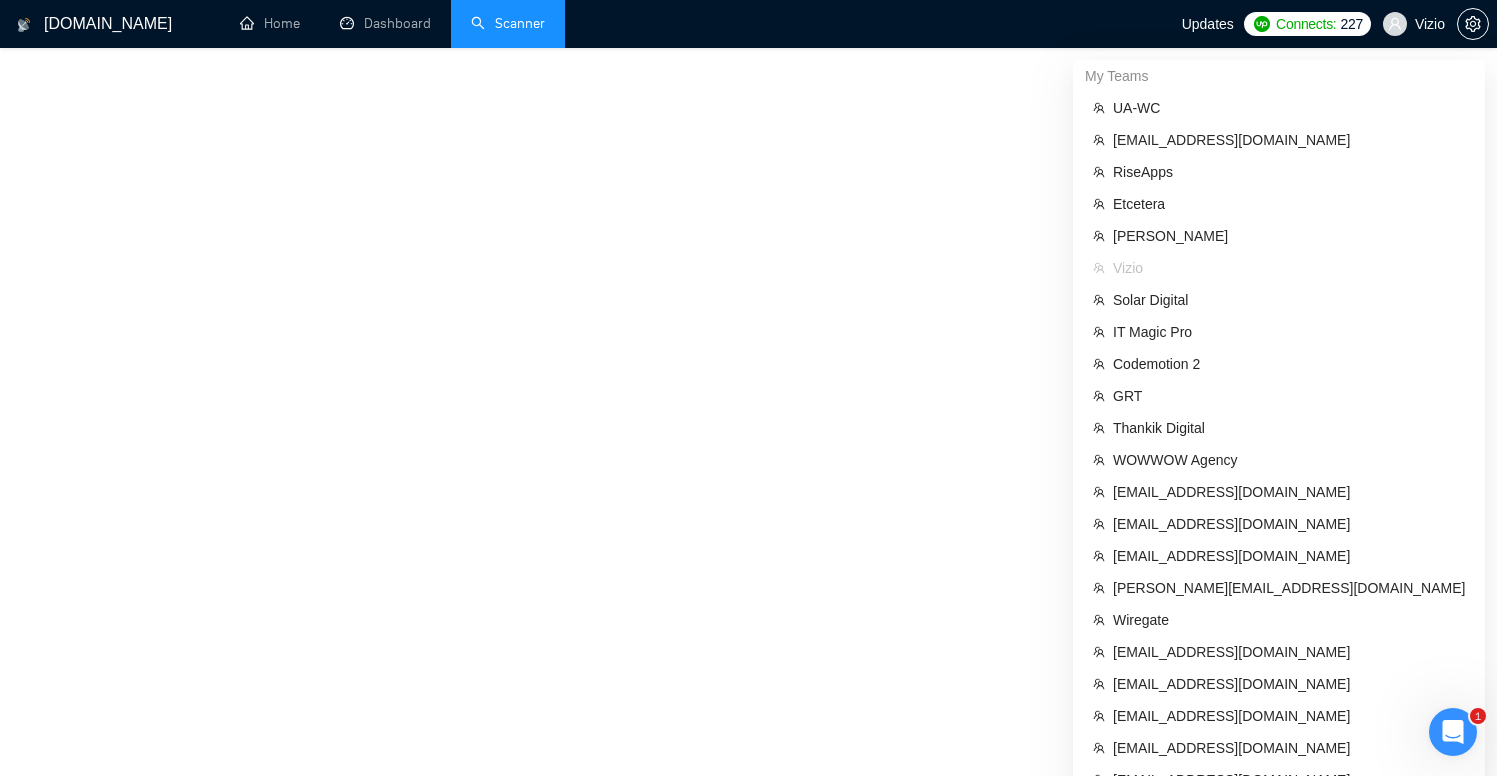 scroll, scrollTop: 860, scrollLeft: 0, axis: vertical 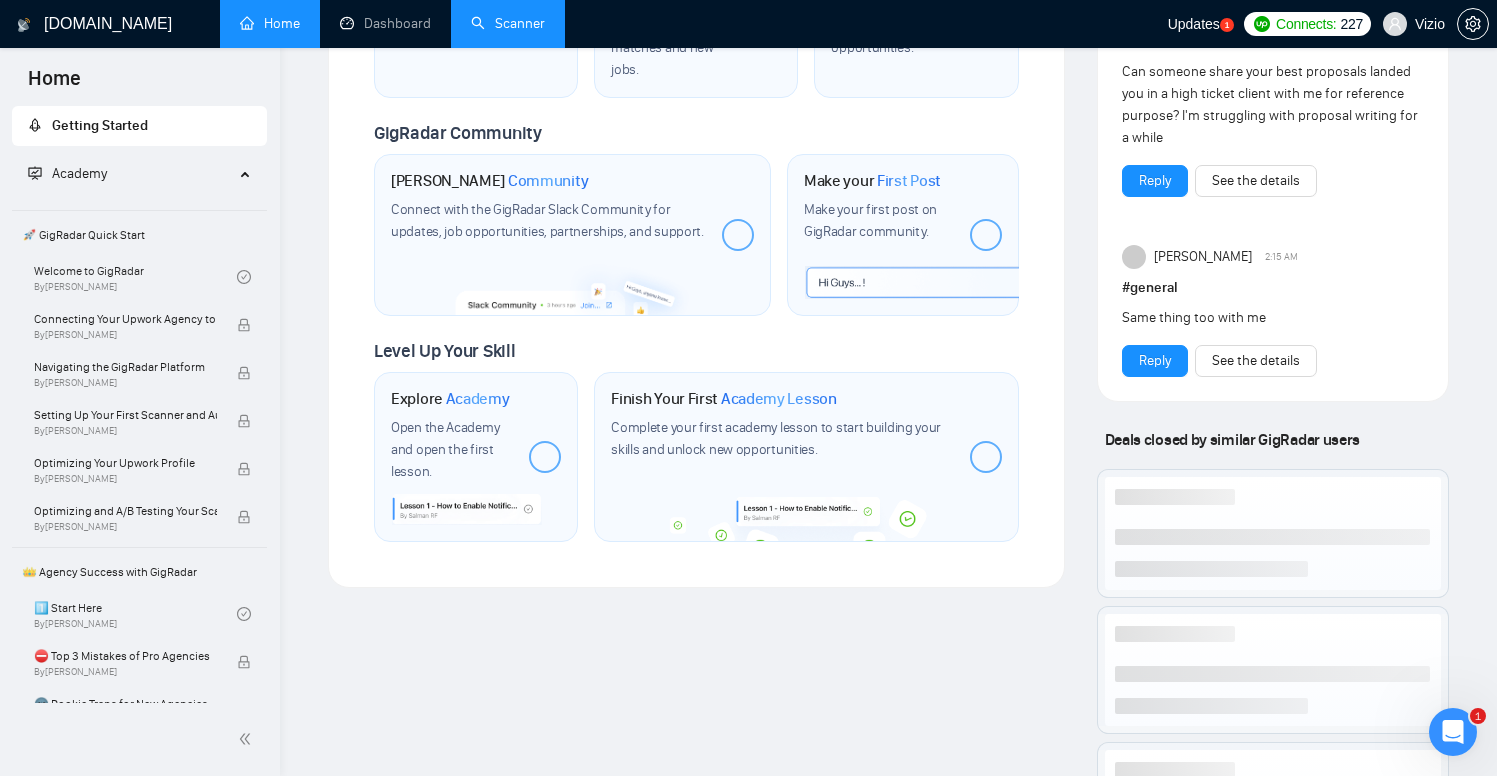 click on "Scanner" at bounding box center [508, 23] 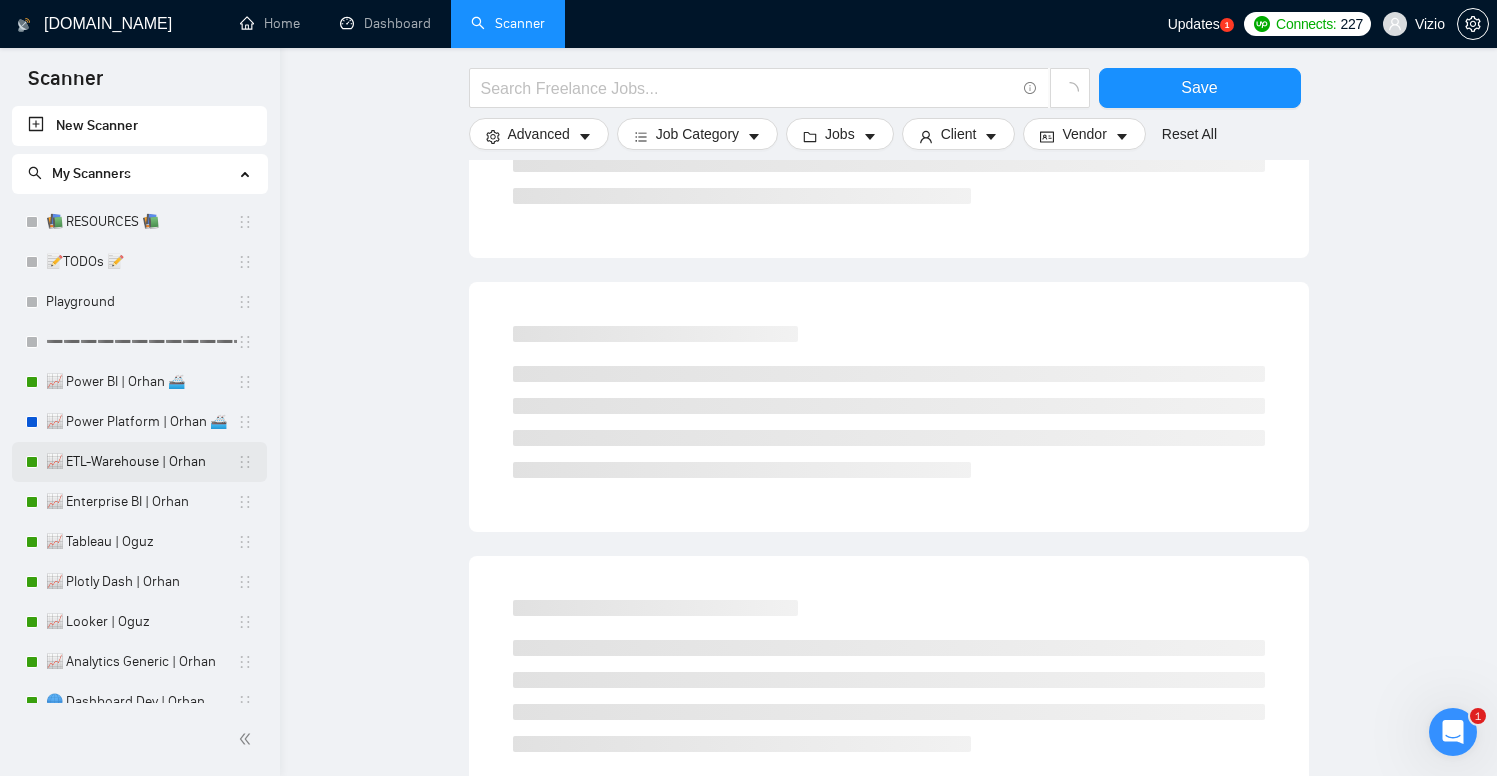 scroll, scrollTop: 372, scrollLeft: 0, axis: vertical 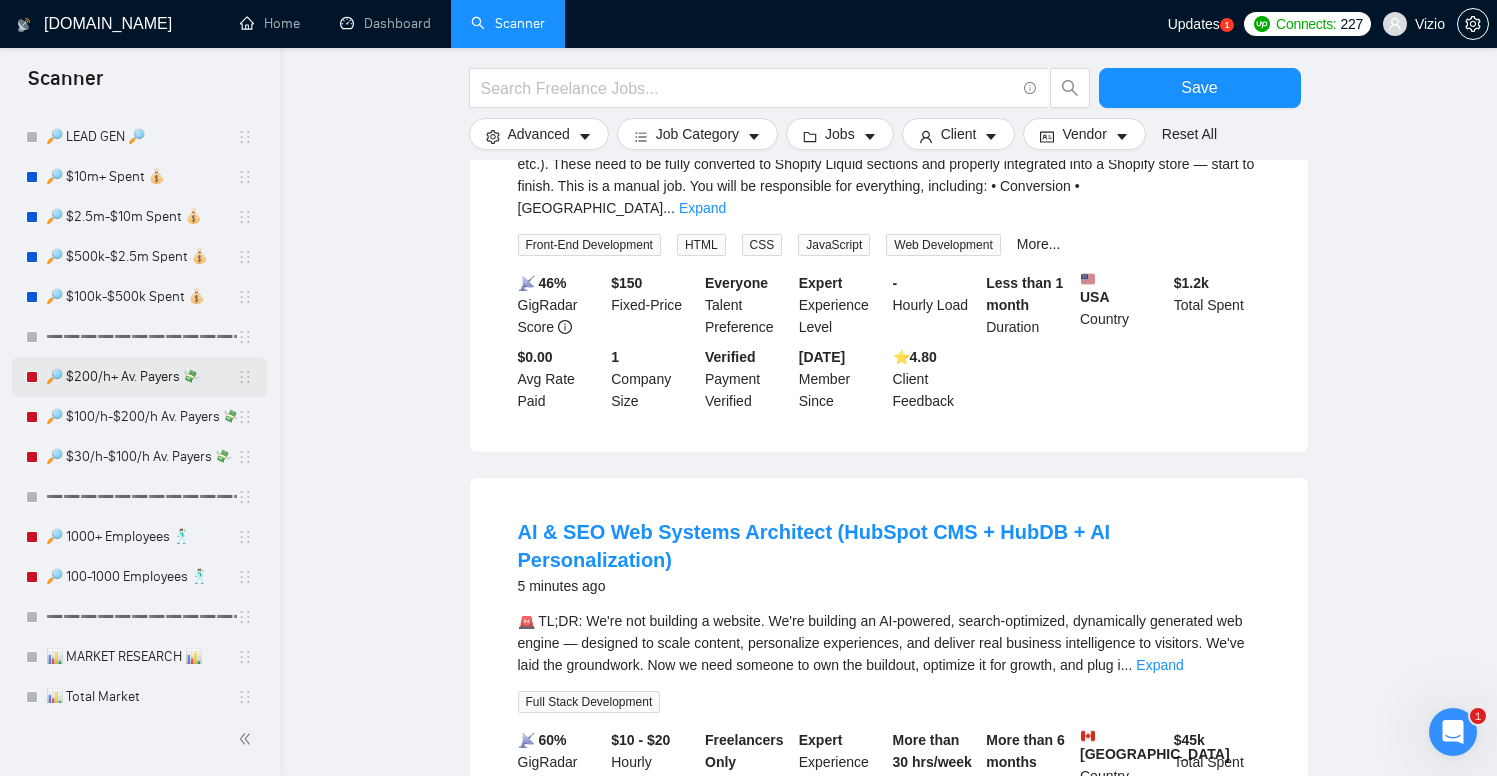 click on "🔎 $200/h+ Av. Payers 💸" at bounding box center [141, 377] 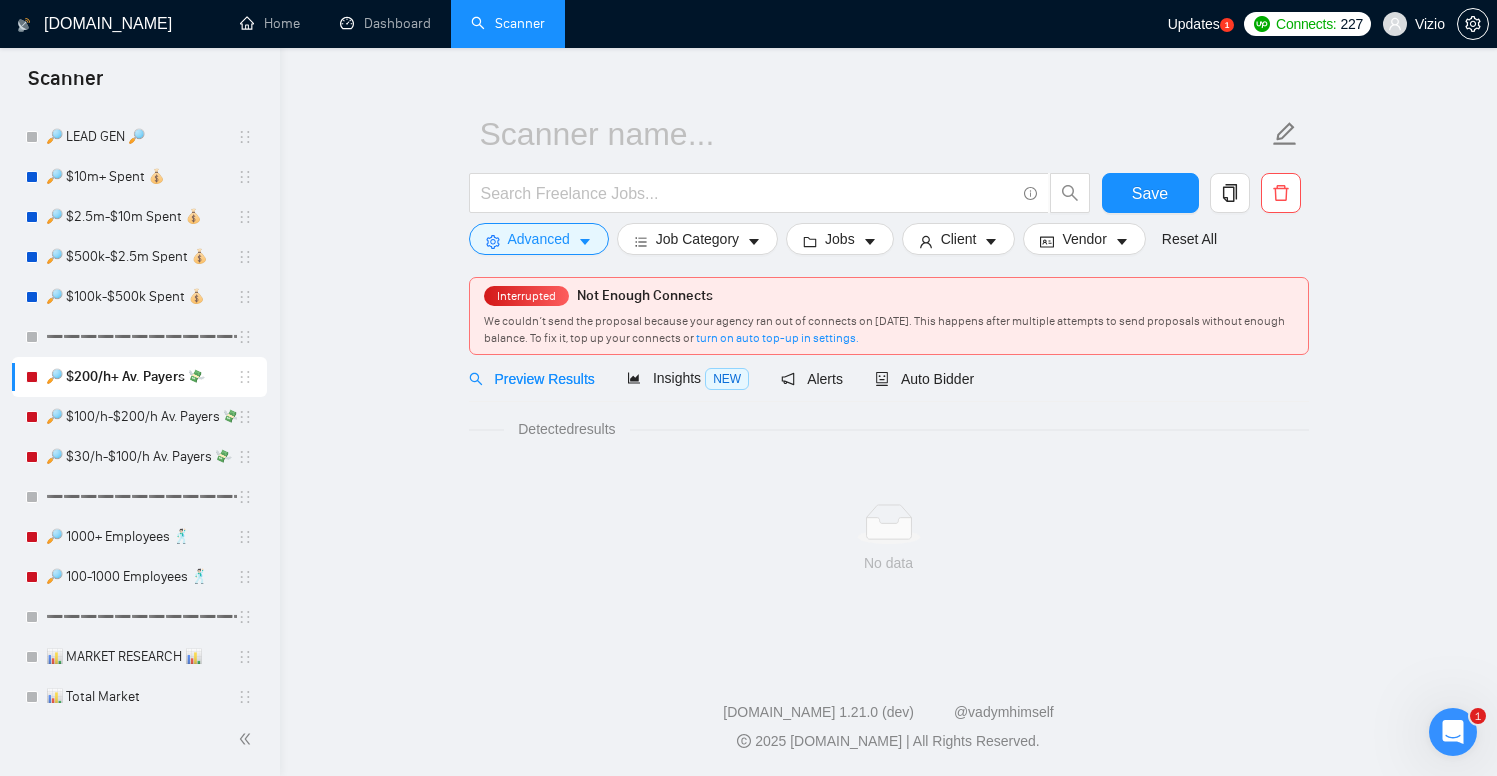 scroll, scrollTop: 0, scrollLeft: 0, axis: both 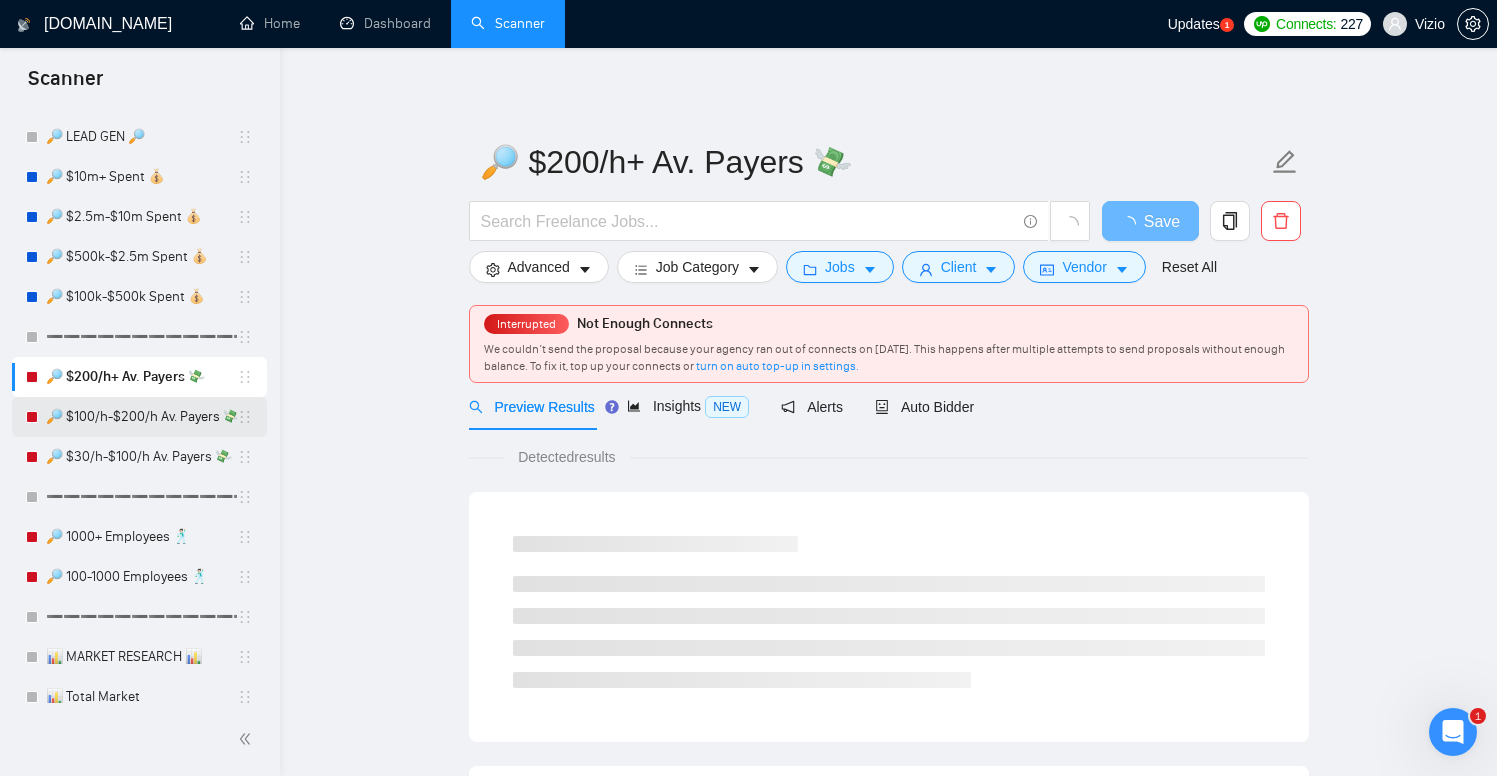 click on "🔎 $100/h-$200/h Av. Payers 💸" at bounding box center (141, 417) 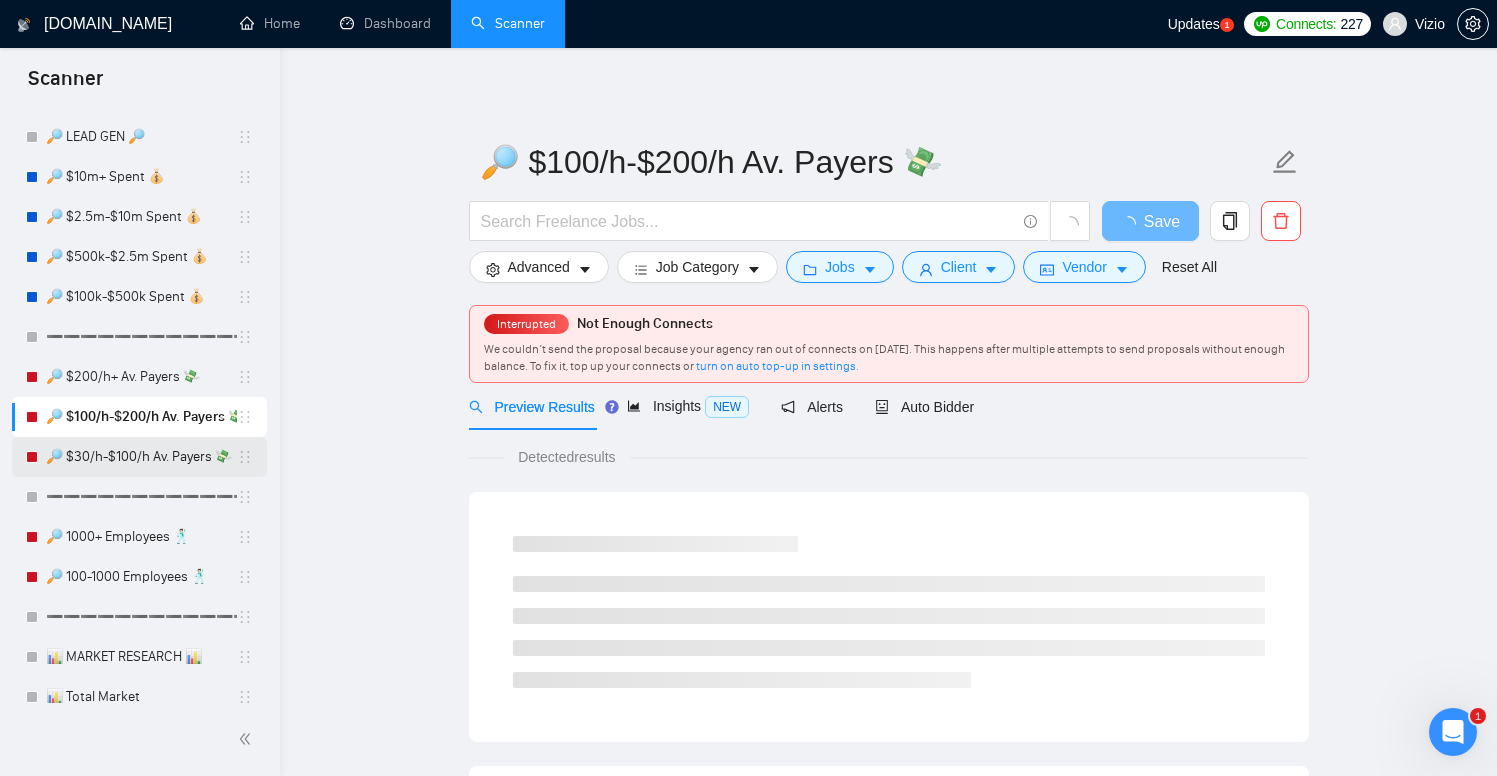click on "🔎 $30/h-$100/h Av. Payers 💸" at bounding box center (141, 457) 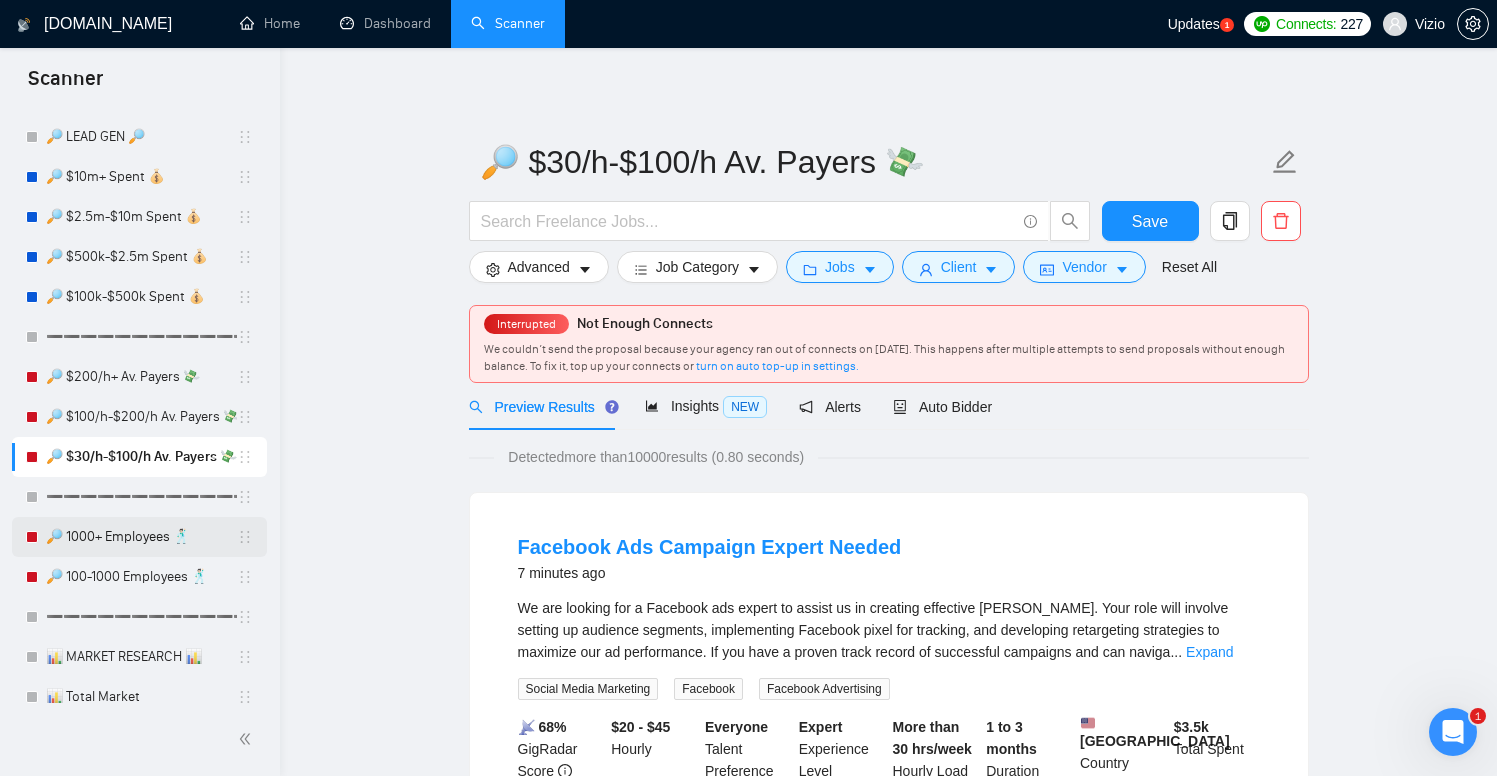 click on "🔎 1000+ Employees 🕺🏻" at bounding box center [141, 537] 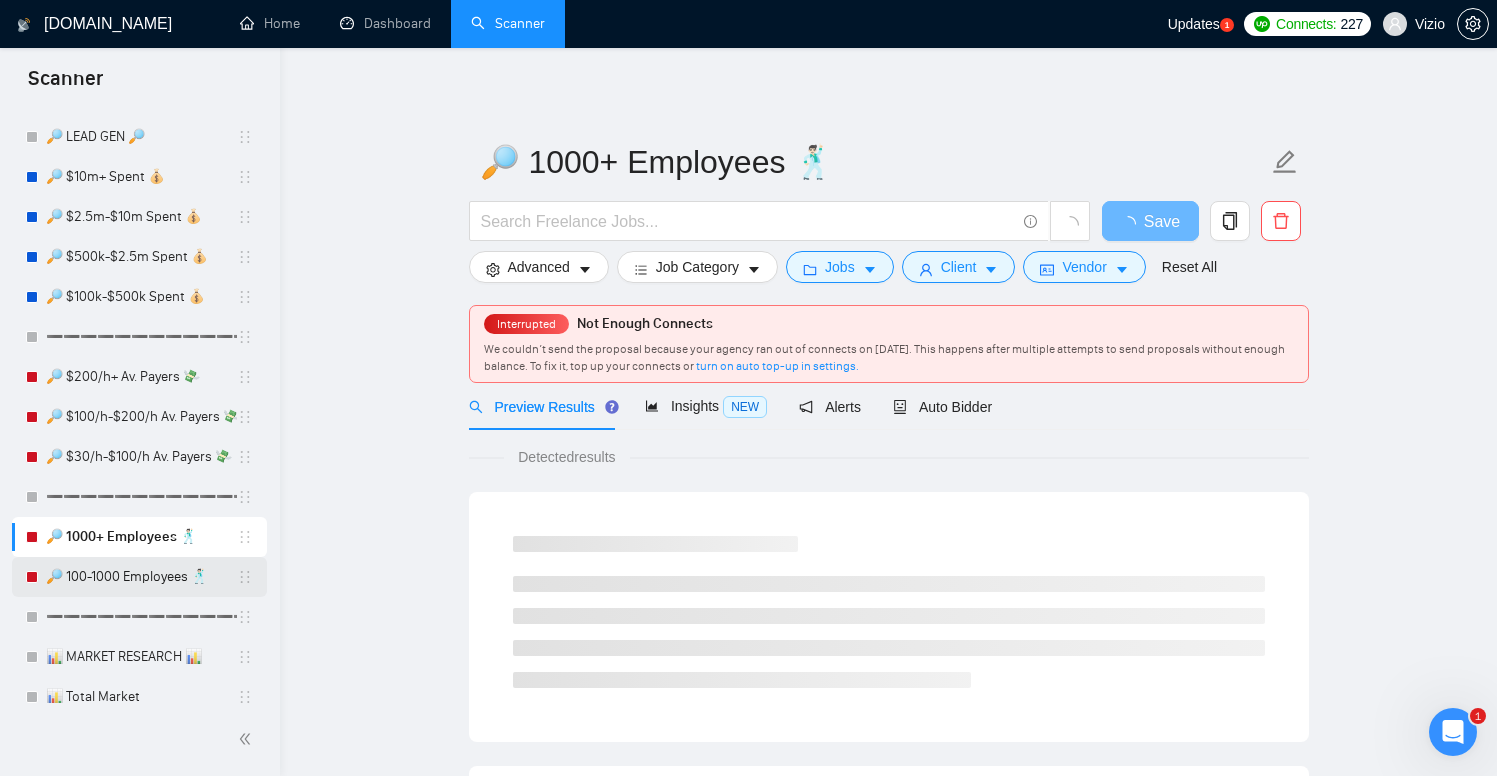 click on "🔎 100-1000 Employees 🕺🏻" at bounding box center (141, 577) 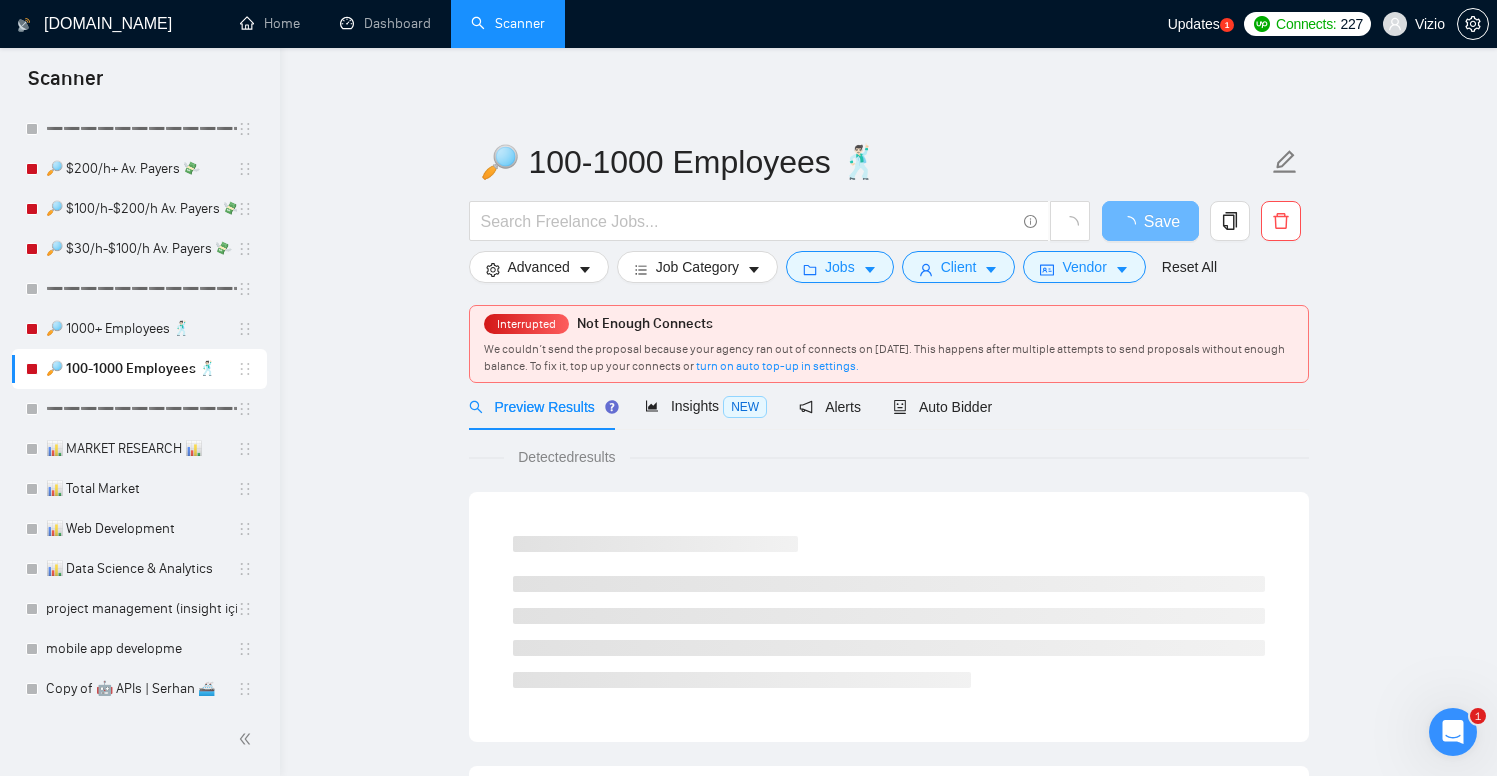 scroll, scrollTop: 1539, scrollLeft: 0, axis: vertical 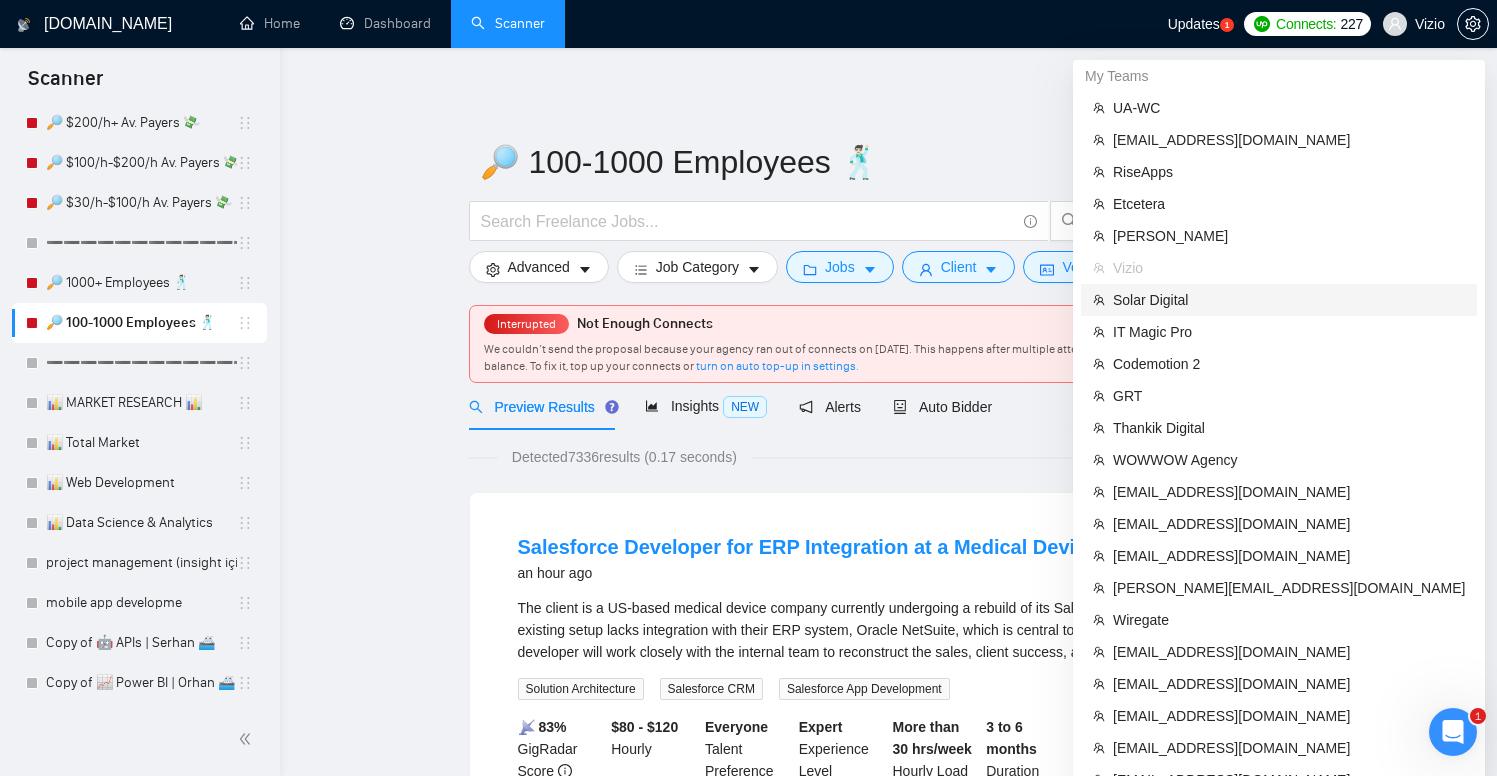 click on "Solar Digital" at bounding box center (1289, 300) 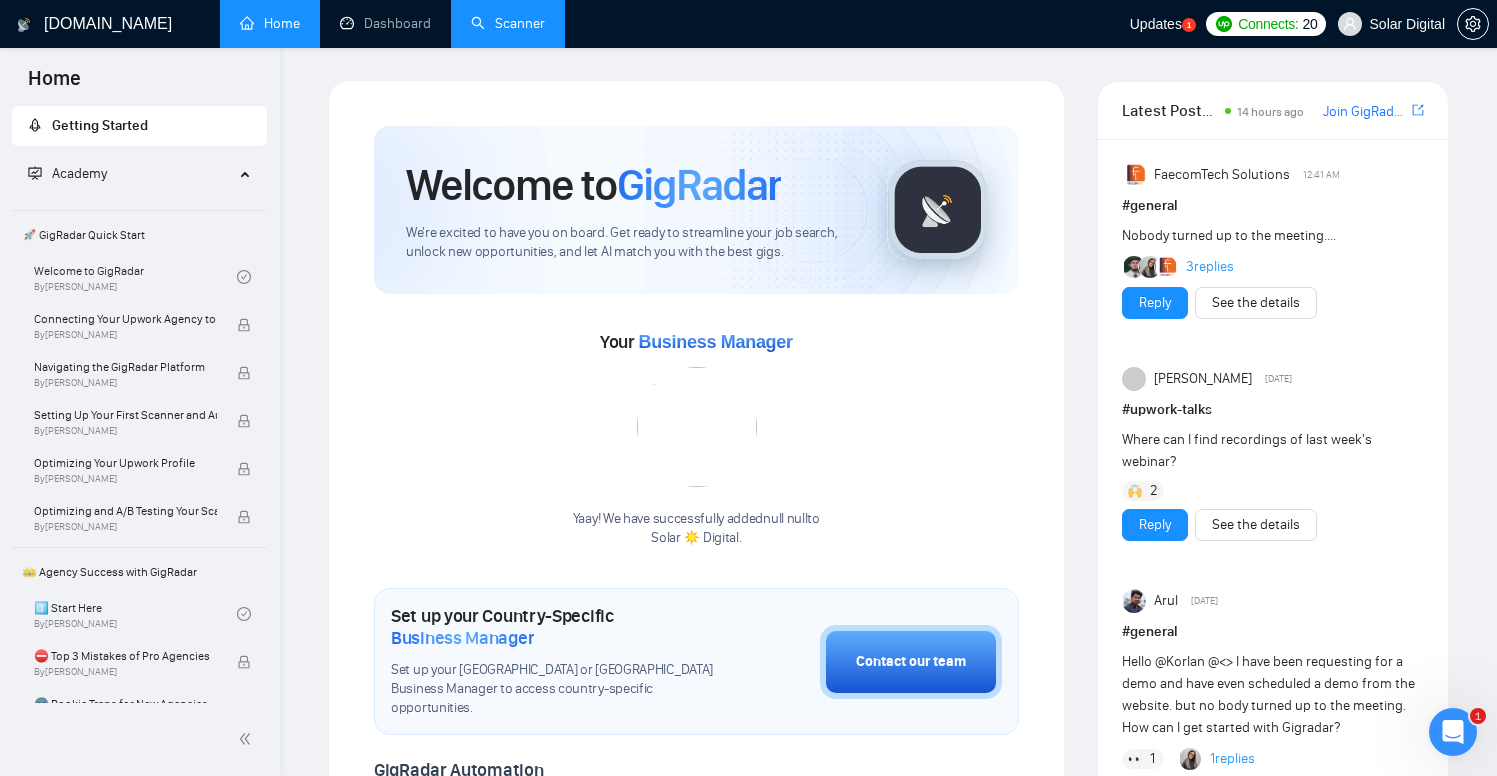 click on "Scanner" at bounding box center [508, 23] 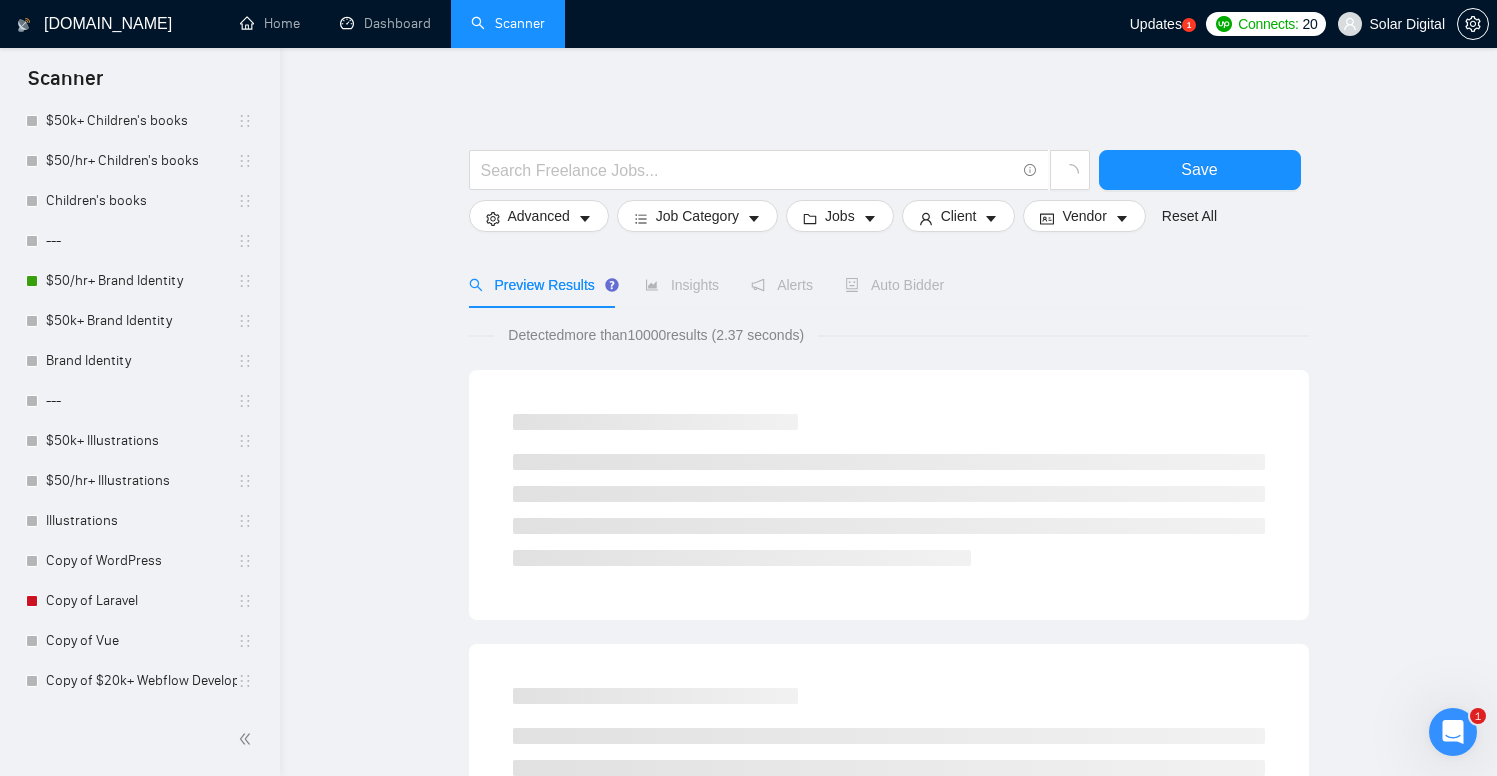 scroll, scrollTop: 2299, scrollLeft: 0, axis: vertical 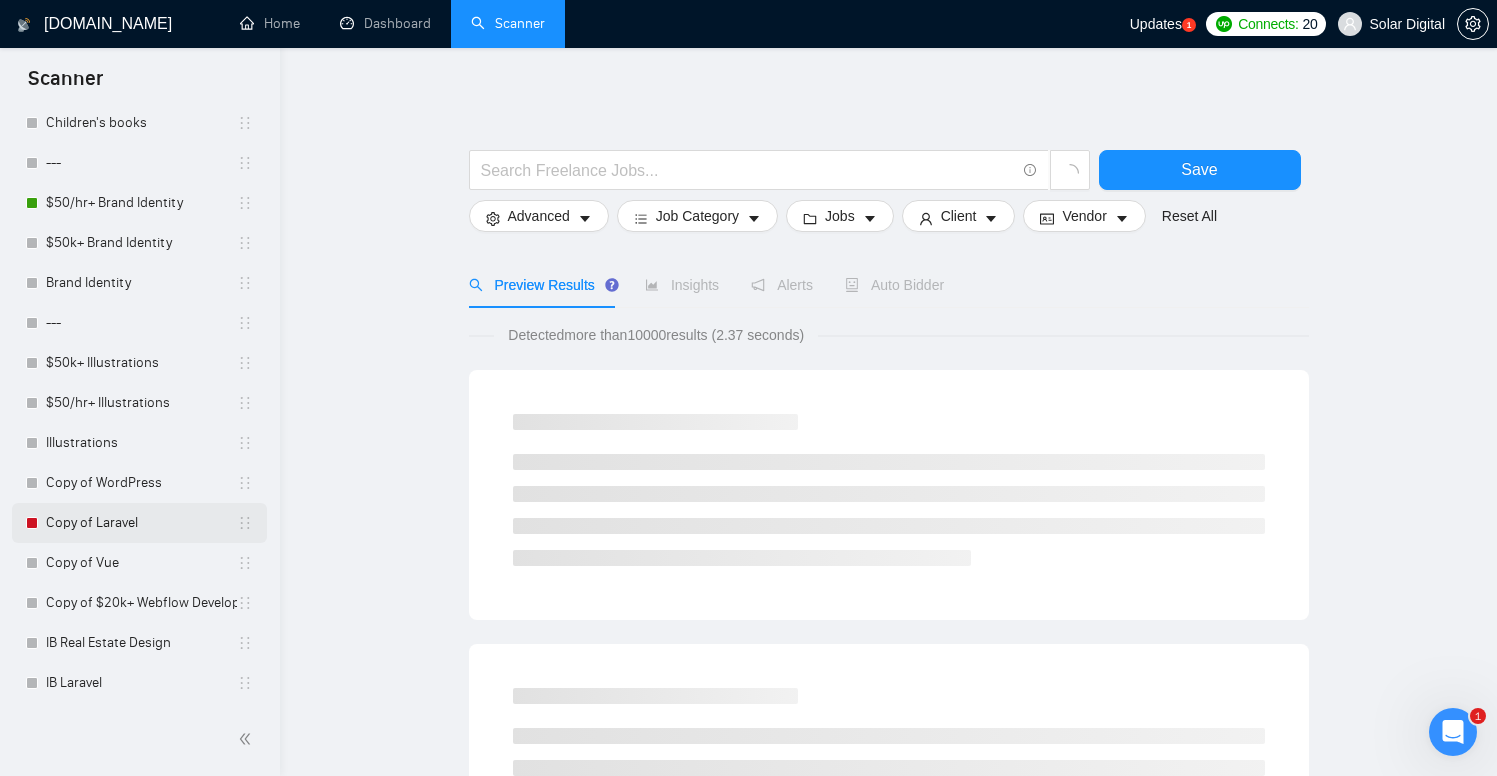 click on "Copy of Laravel" at bounding box center (141, 523) 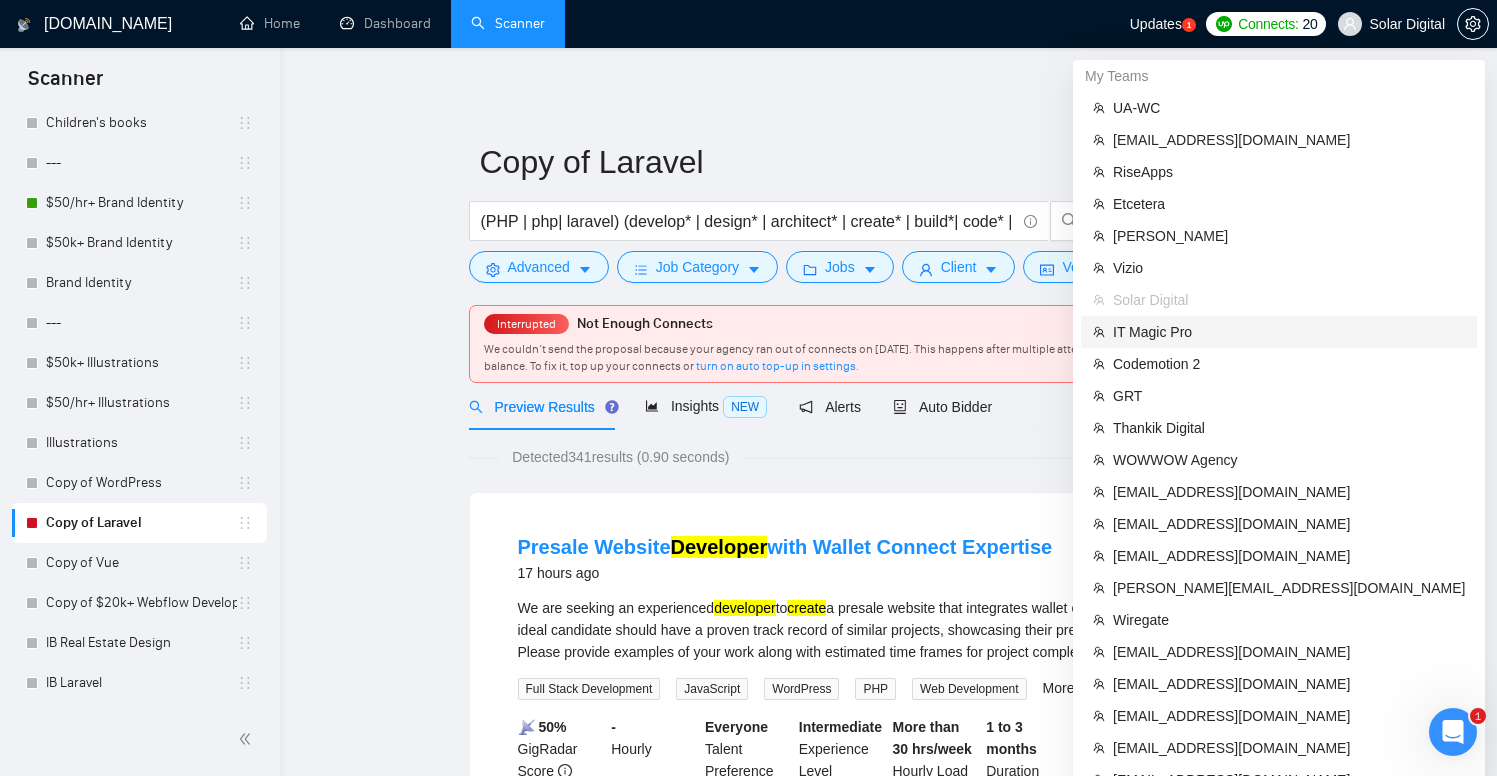 click on "IT Magic Pro" at bounding box center (1289, 332) 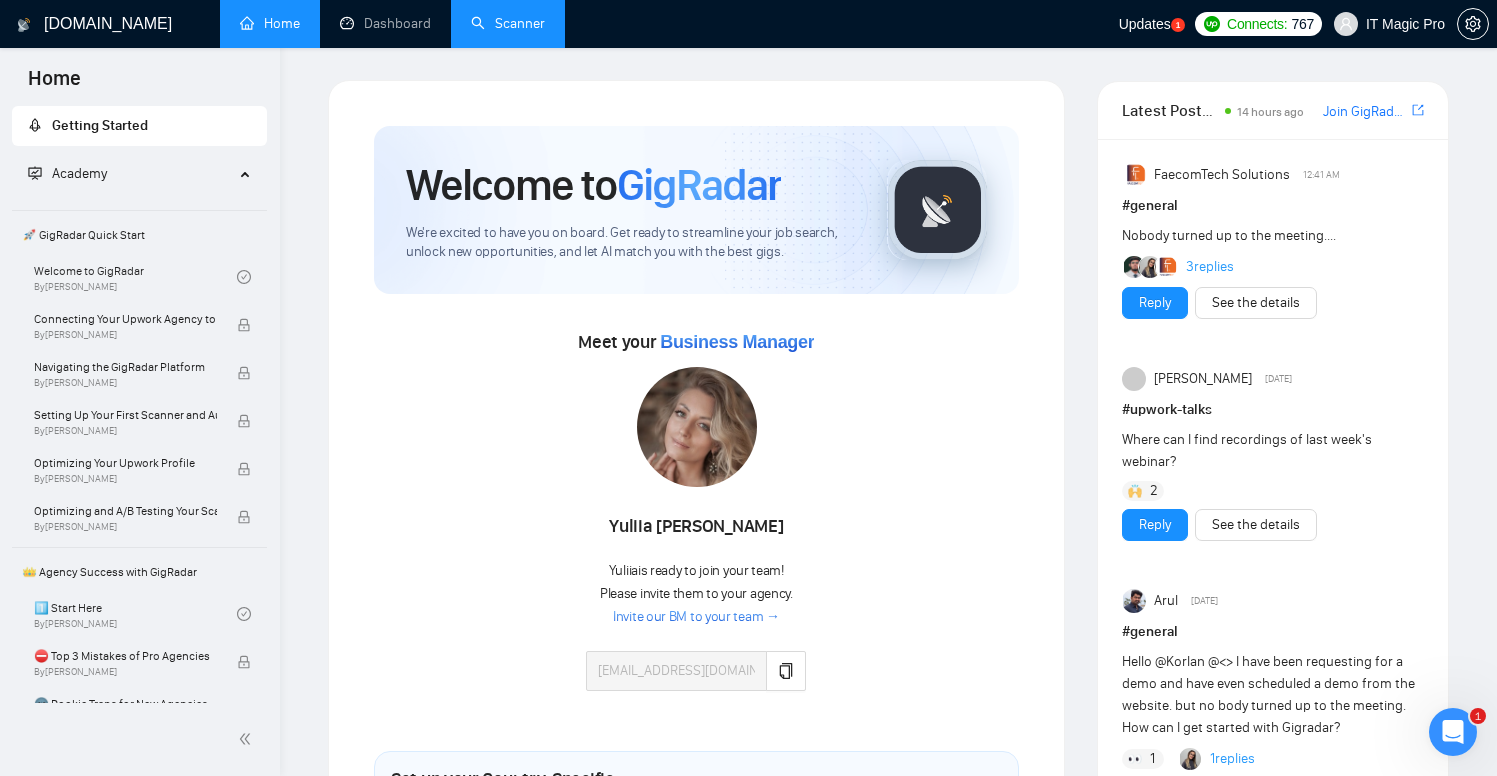 click on "Scanner" at bounding box center [508, 23] 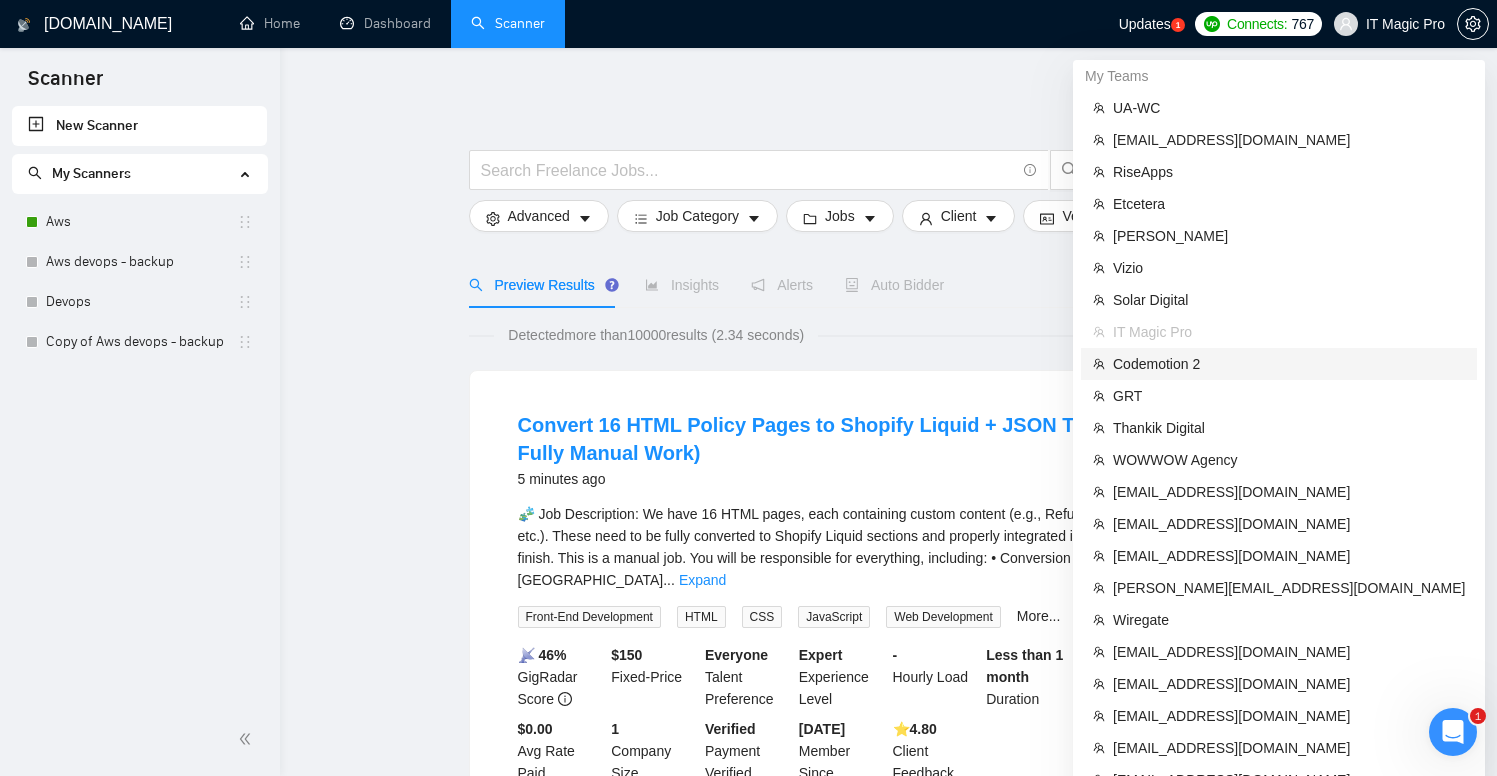 click on "Codemotion 2" at bounding box center [1289, 364] 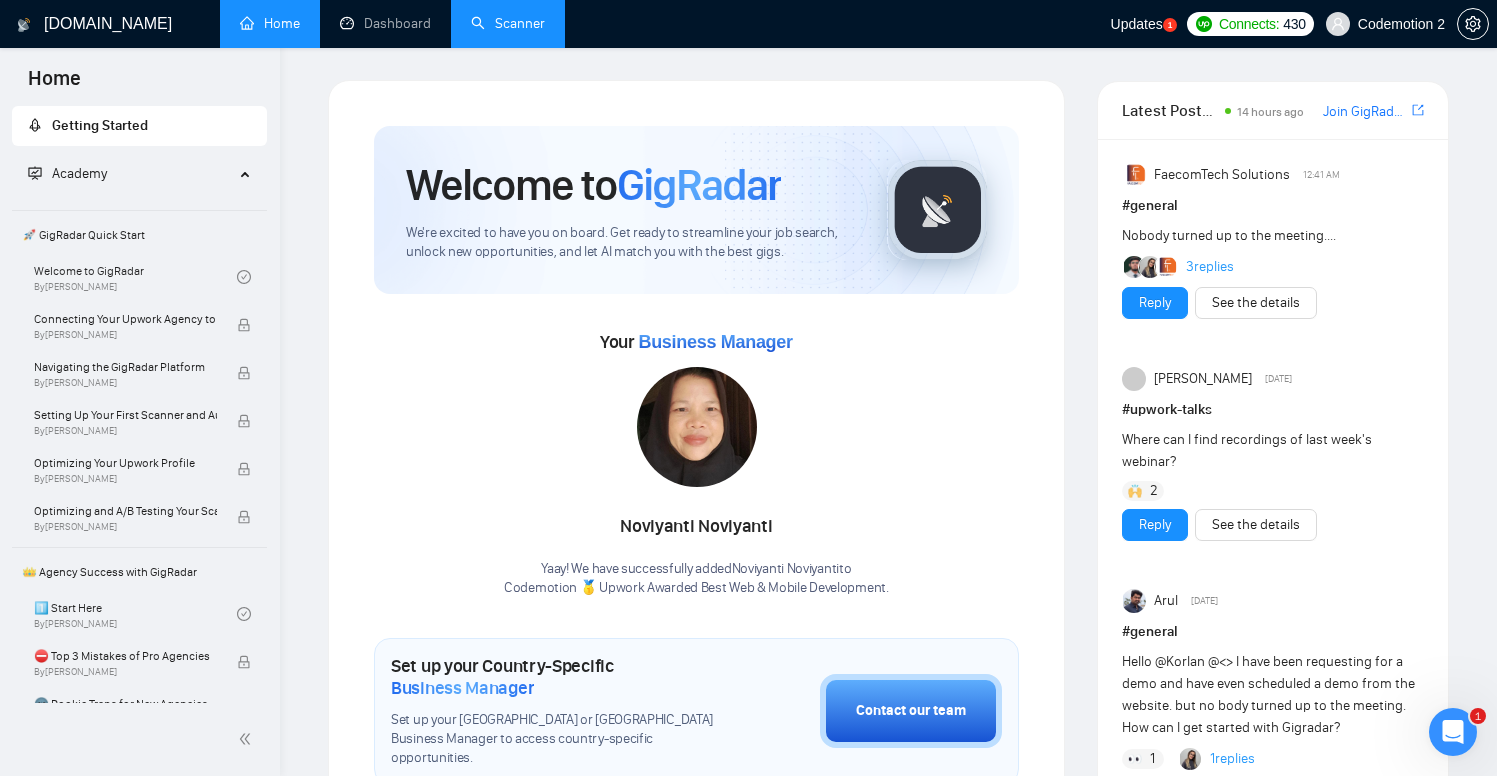 click on "Scanner" at bounding box center (508, 23) 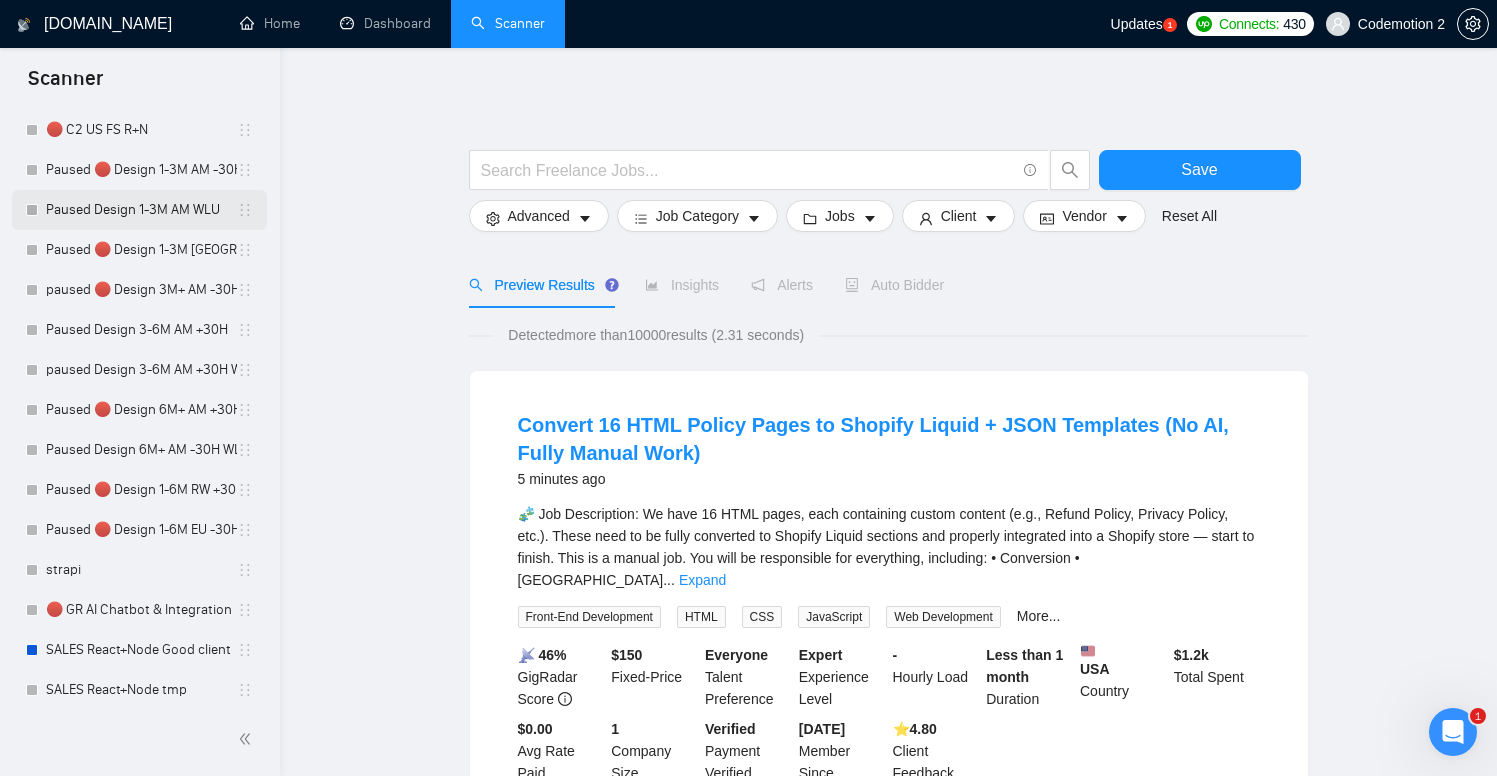 scroll, scrollTop: 2979, scrollLeft: 0, axis: vertical 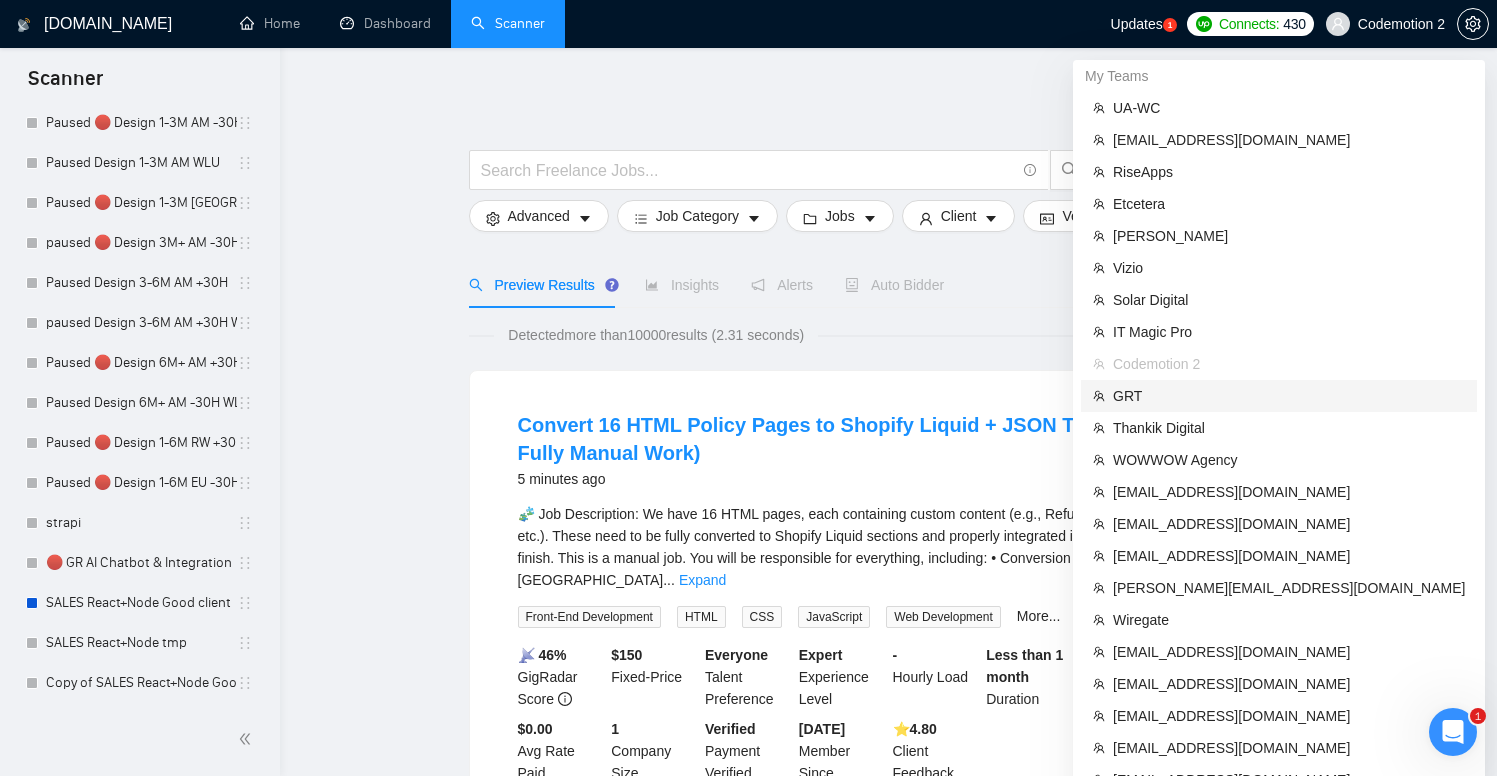 click on "GRT" at bounding box center [1279, 396] 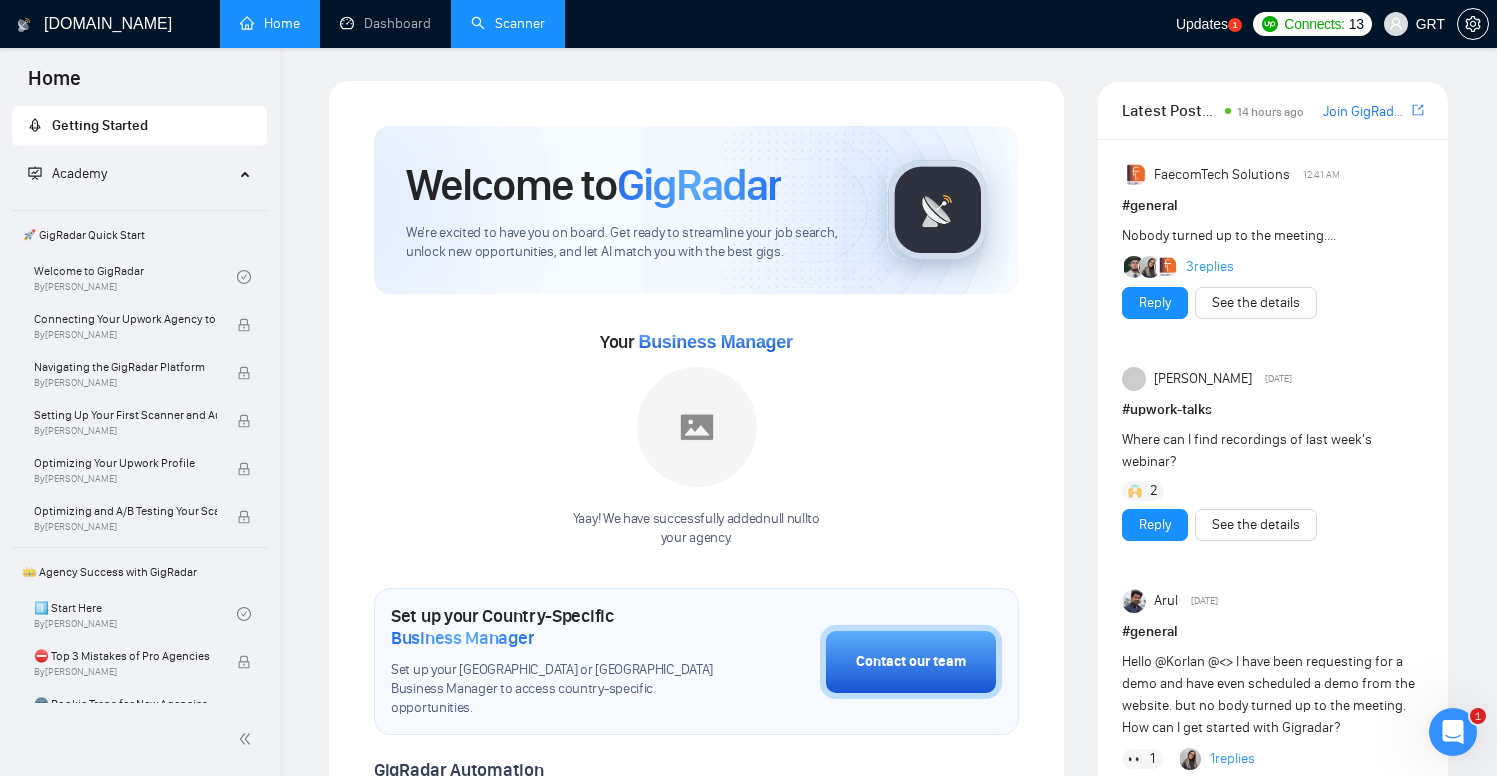 click on "Scanner" at bounding box center [508, 23] 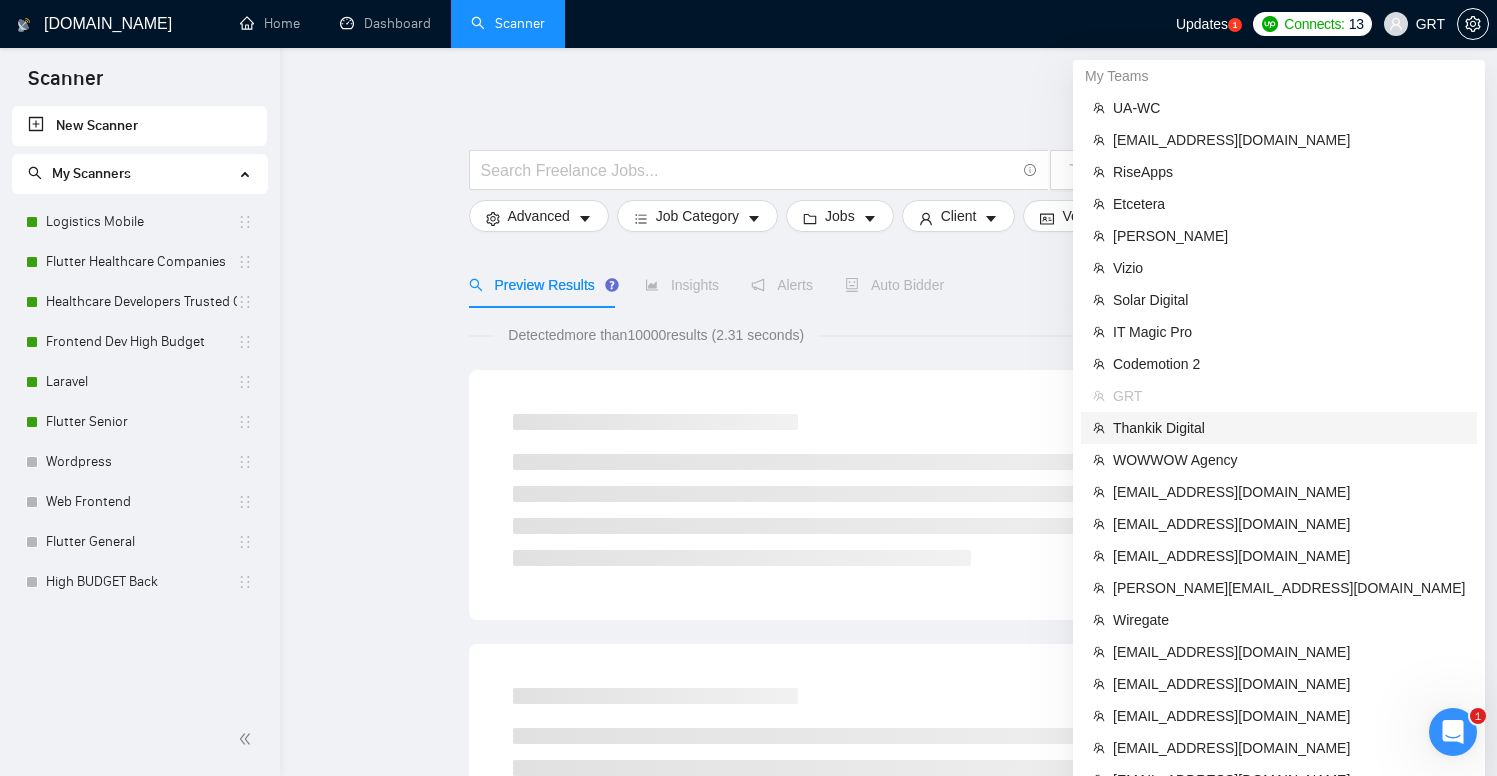 click on "Thankik Digital" at bounding box center (1289, 428) 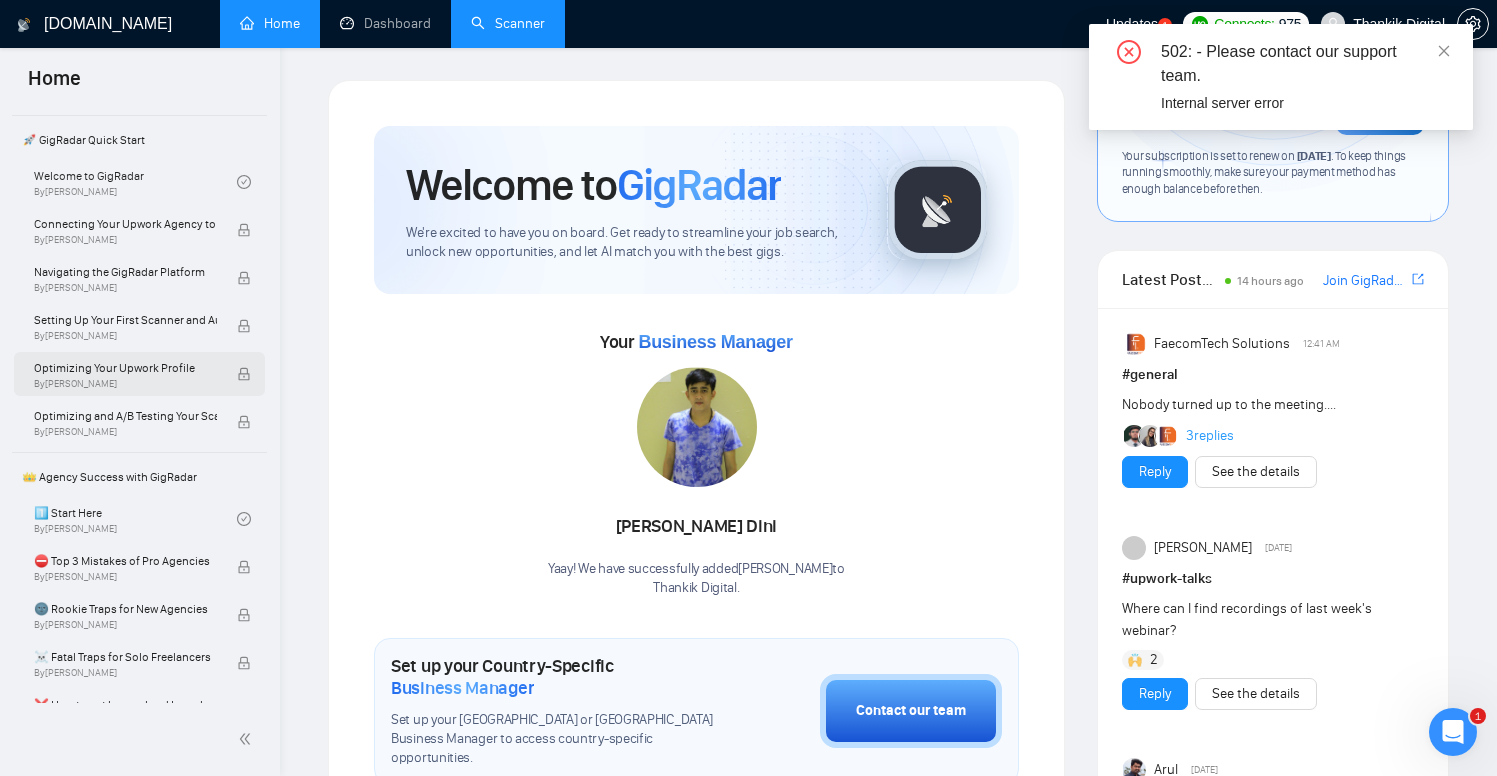 scroll, scrollTop: 269, scrollLeft: 0, axis: vertical 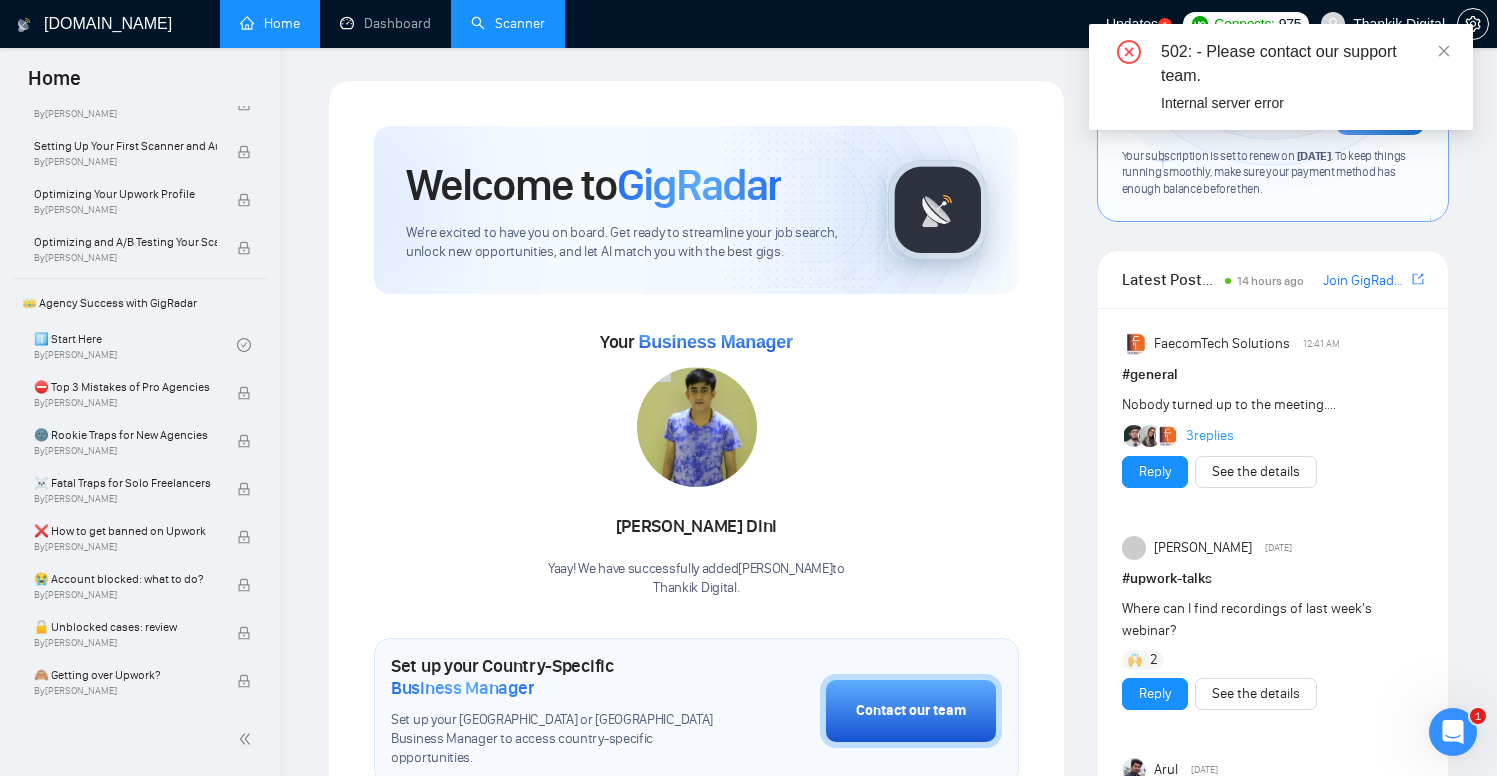 click on "Scanner" at bounding box center (508, 23) 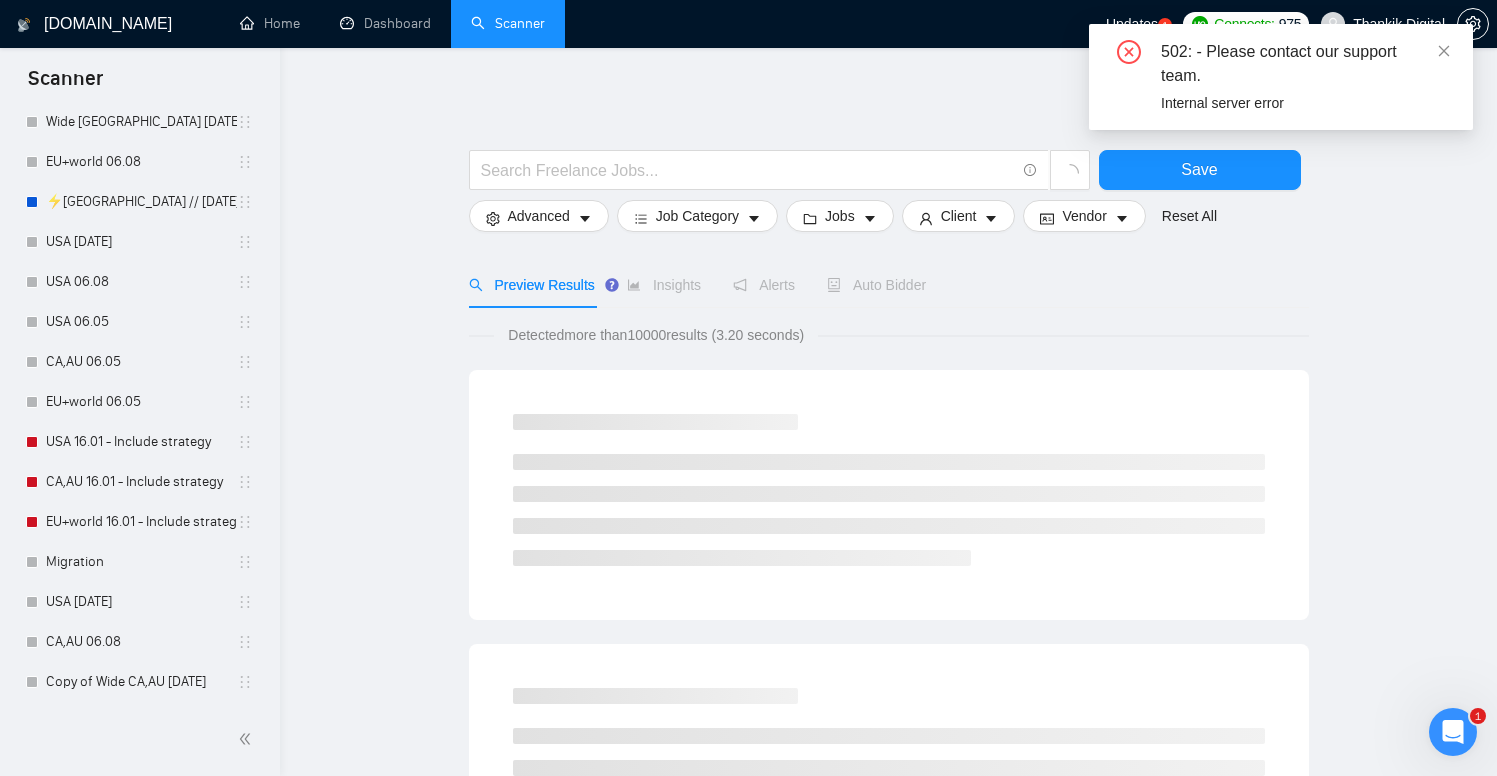 scroll, scrollTop: 459, scrollLeft: 0, axis: vertical 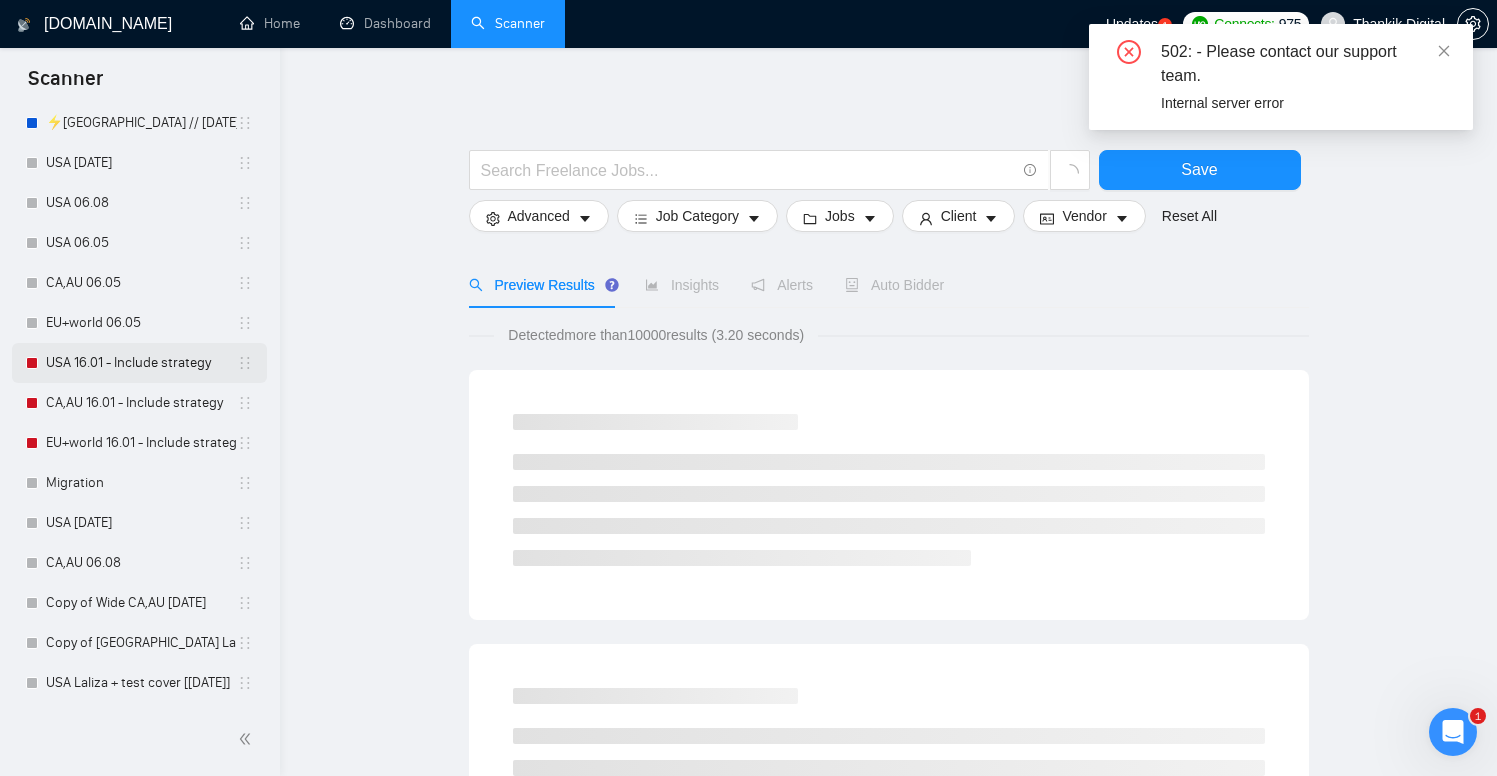 click on "USA 16.01 - Include strategy" at bounding box center (141, 363) 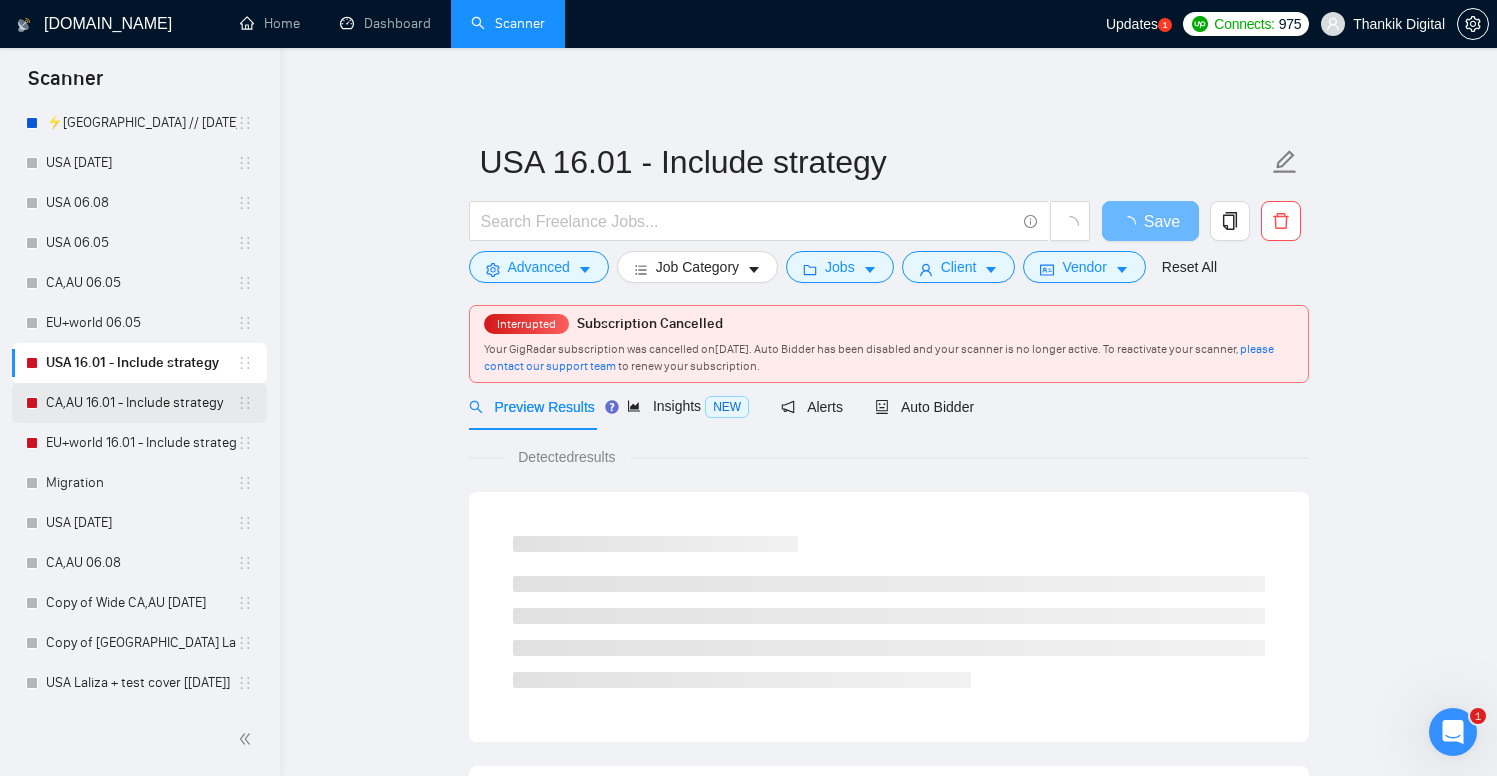 click on "CA,AU 16.01 - Include strategy" at bounding box center [141, 403] 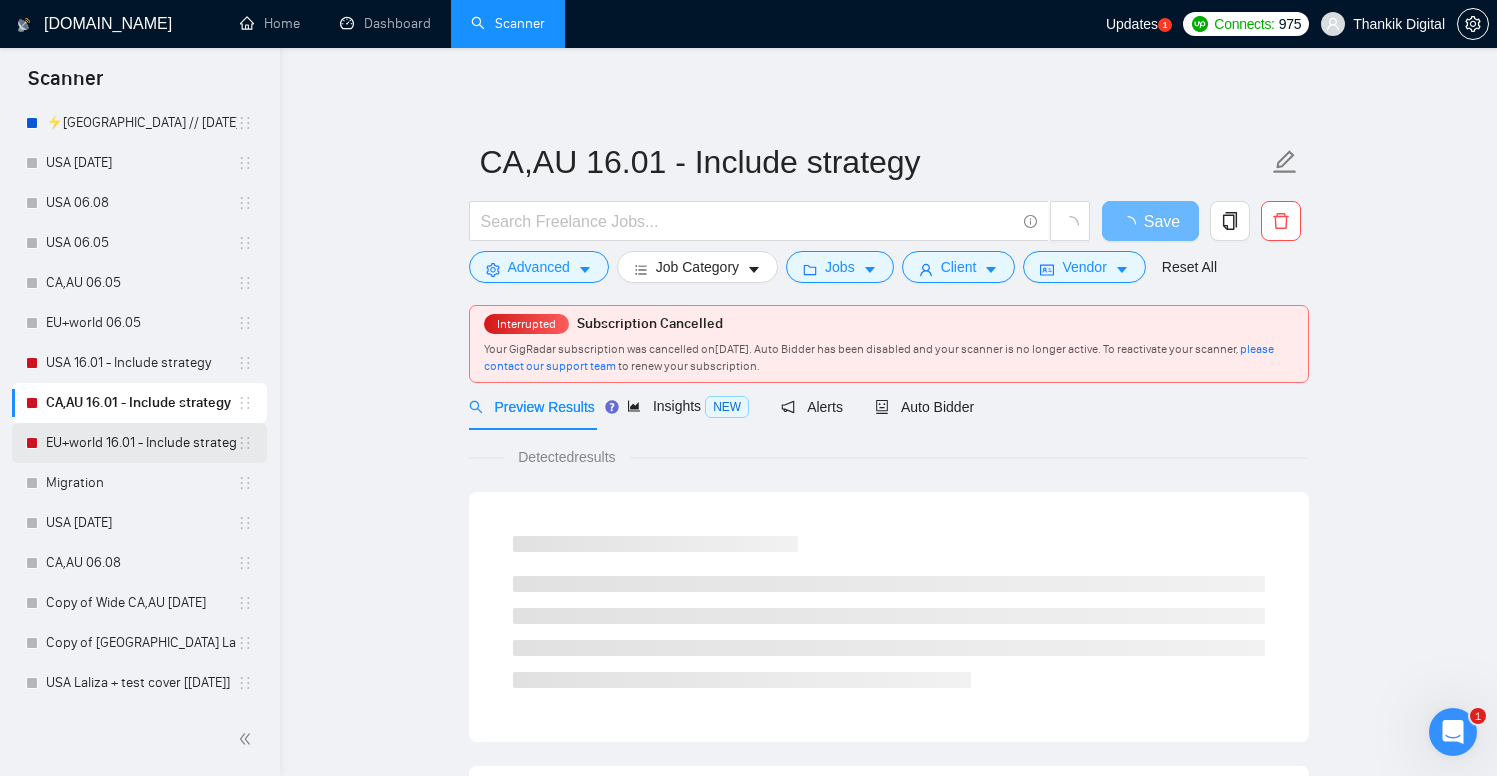 click on "EU+world 16.01 - Include strategy" at bounding box center [141, 443] 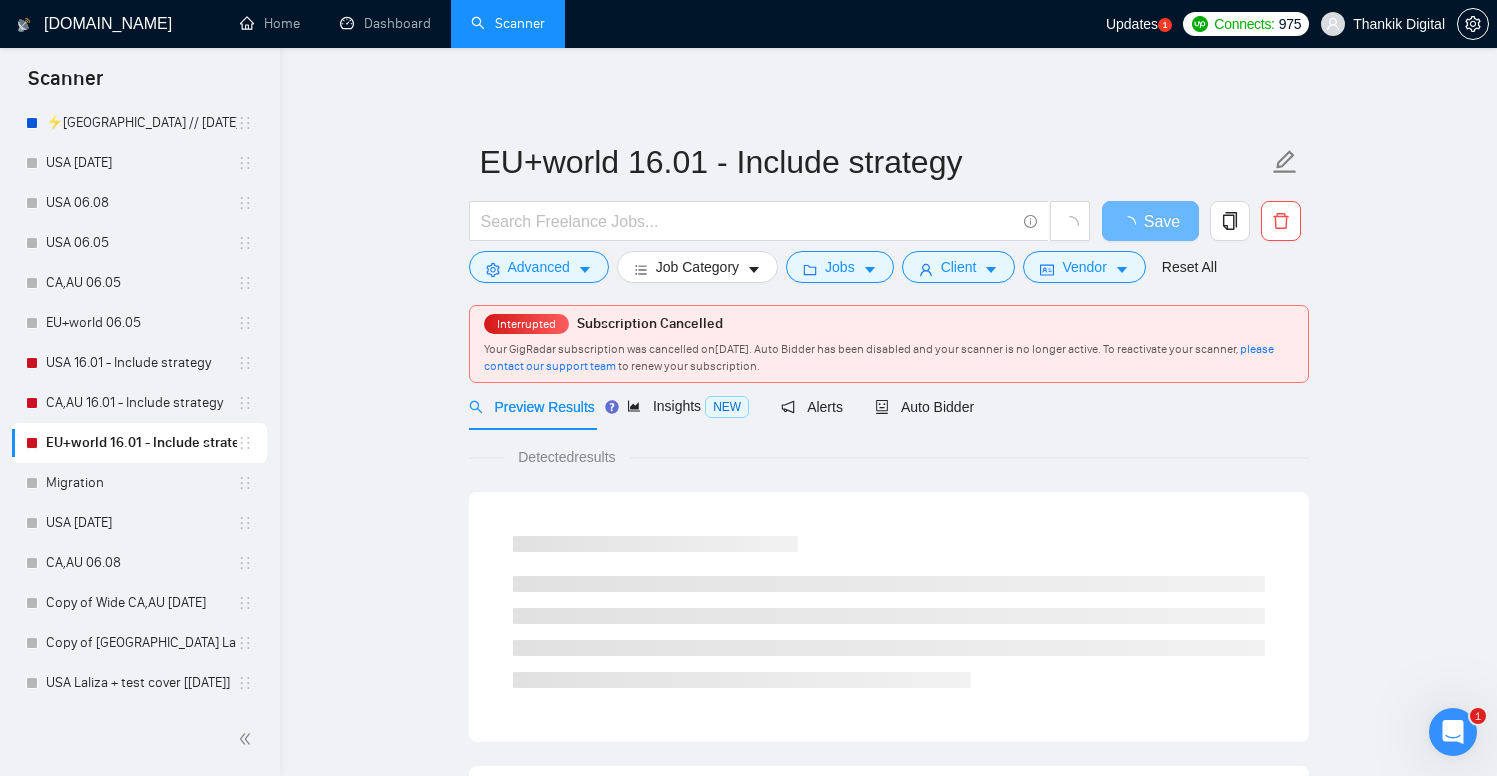 click on "Thankik Digital" at bounding box center [1399, 24] 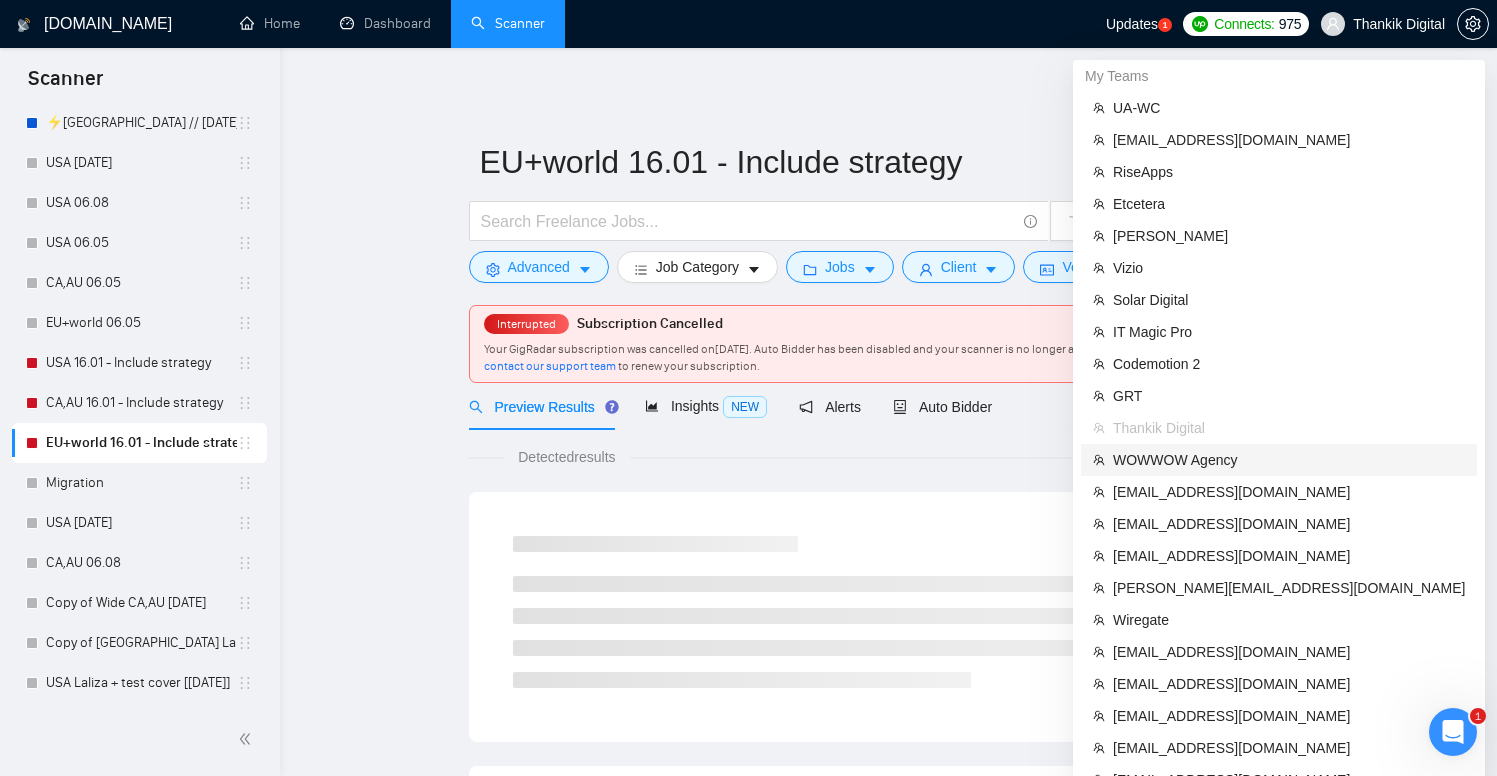 click on "WOWWOW Agency" at bounding box center [1289, 460] 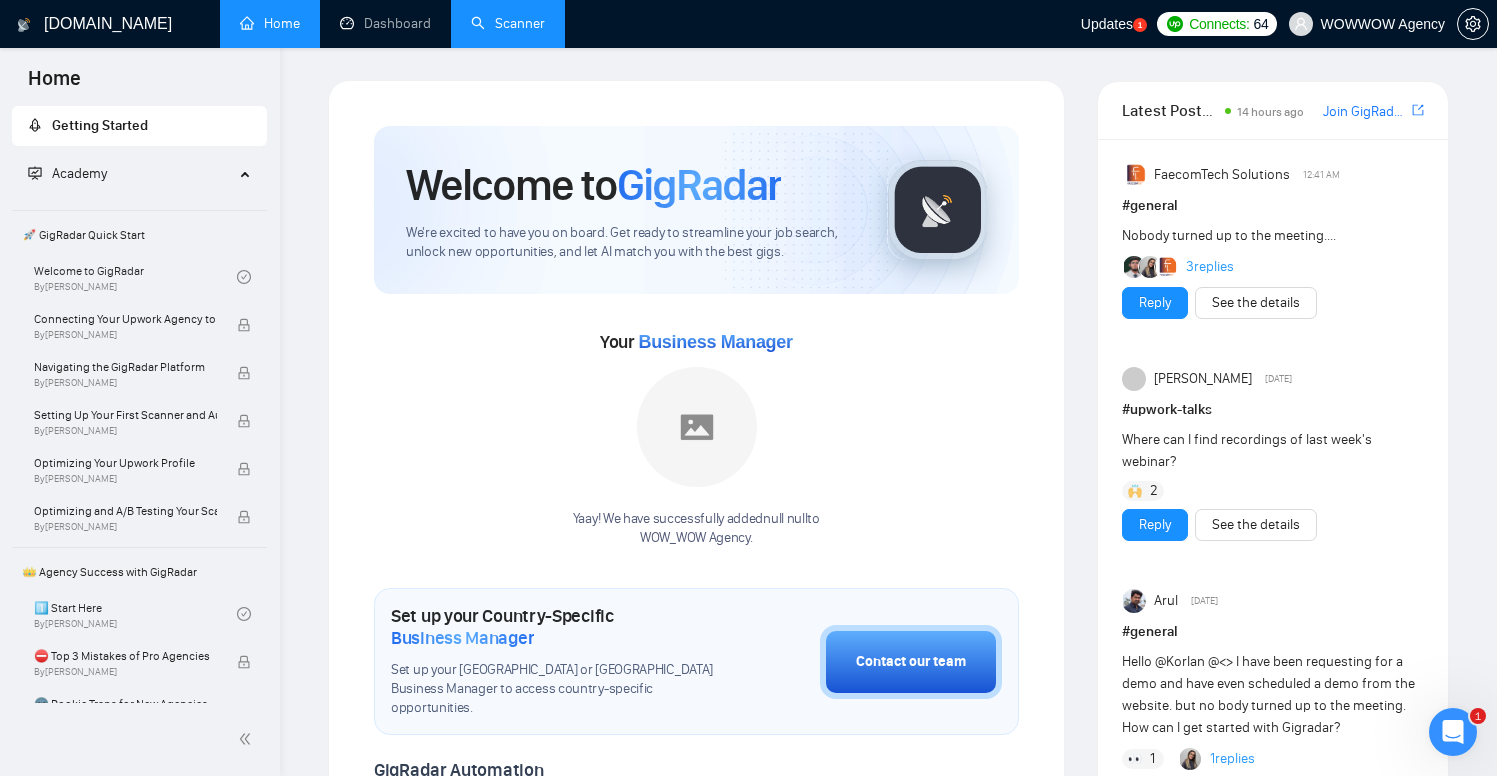 click on "Scanner" at bounding box center (508, 23) 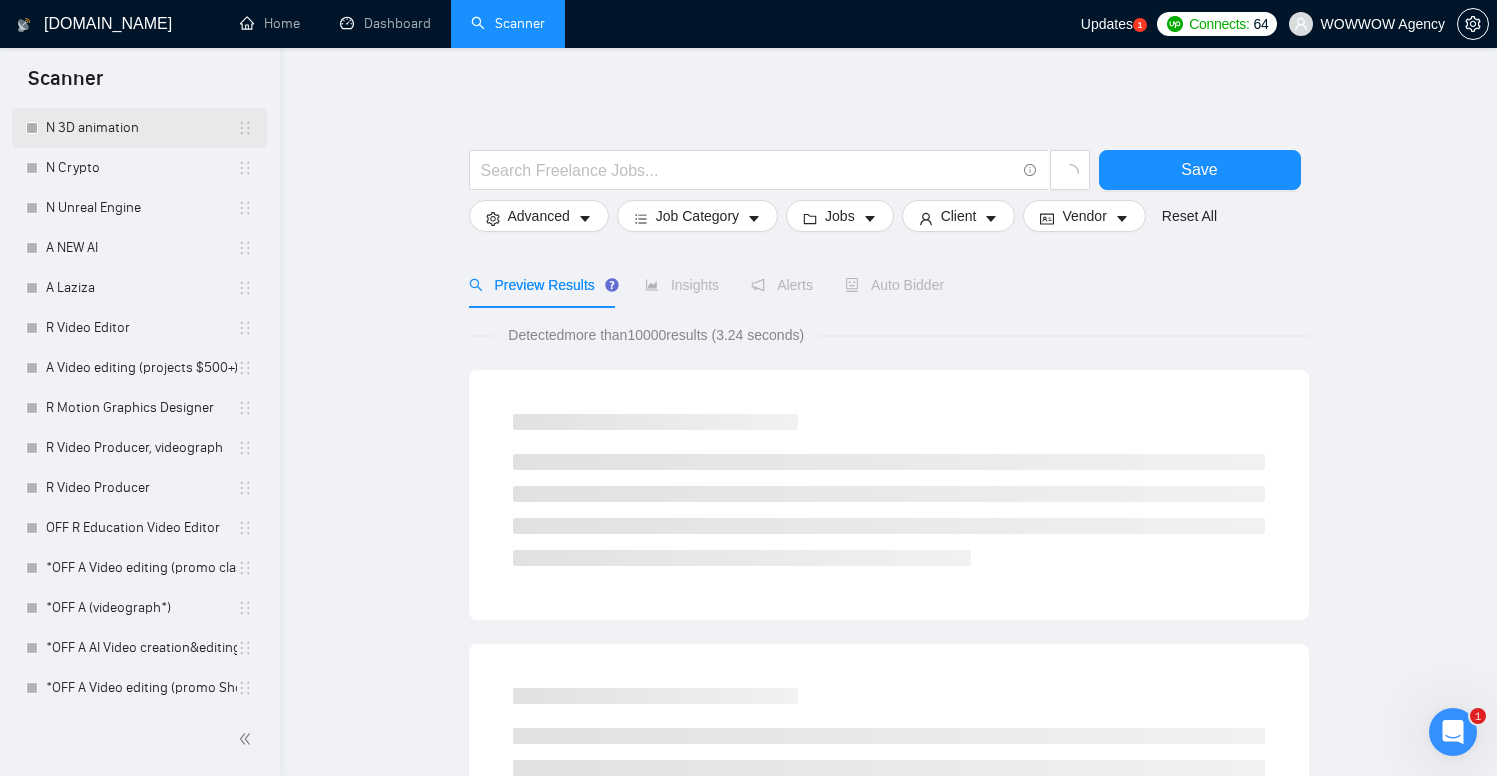 scroll, scrollTop: 419, scrollLeft: 0, axis: vertical 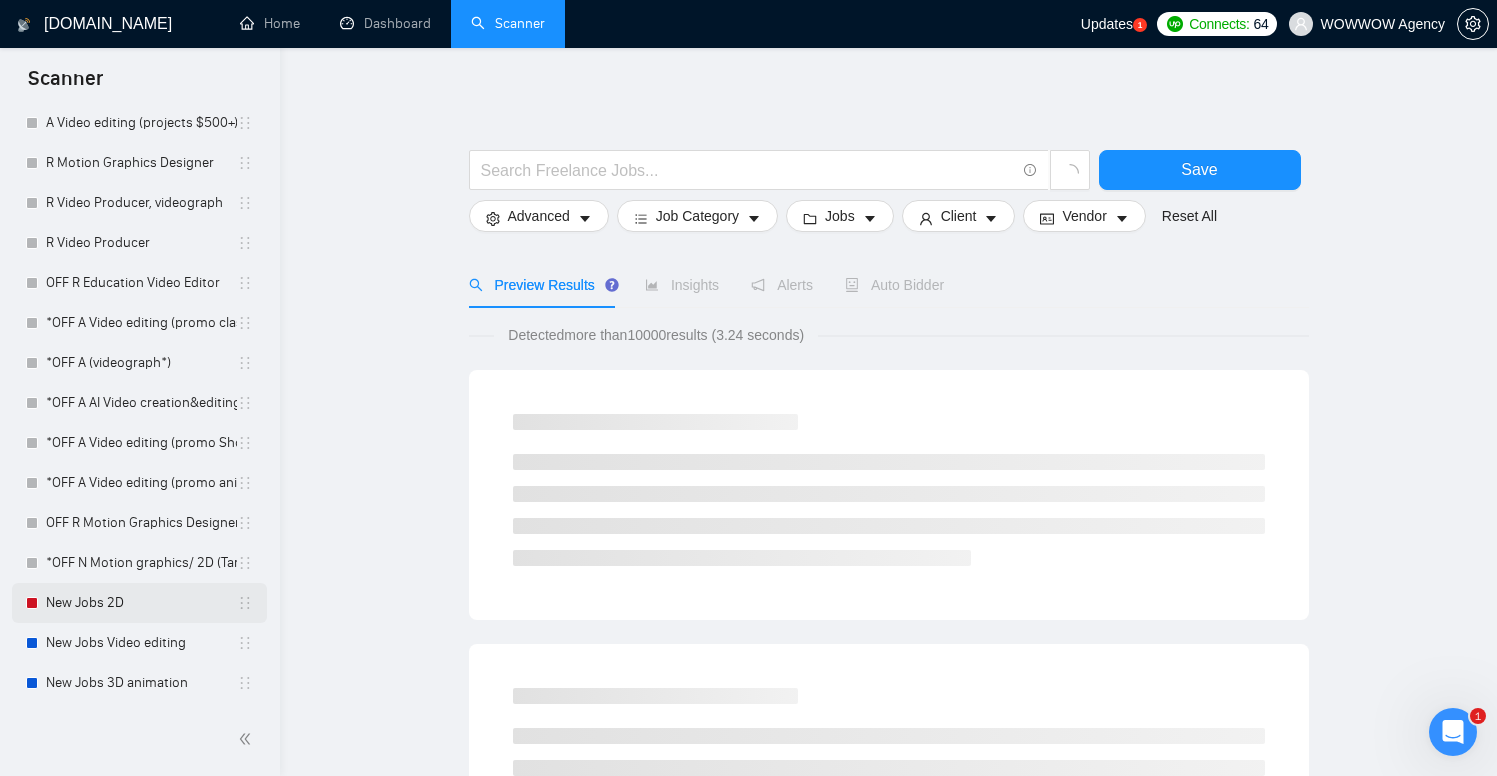 click on "New Jobs 2D" at bounding box center (141, 603) 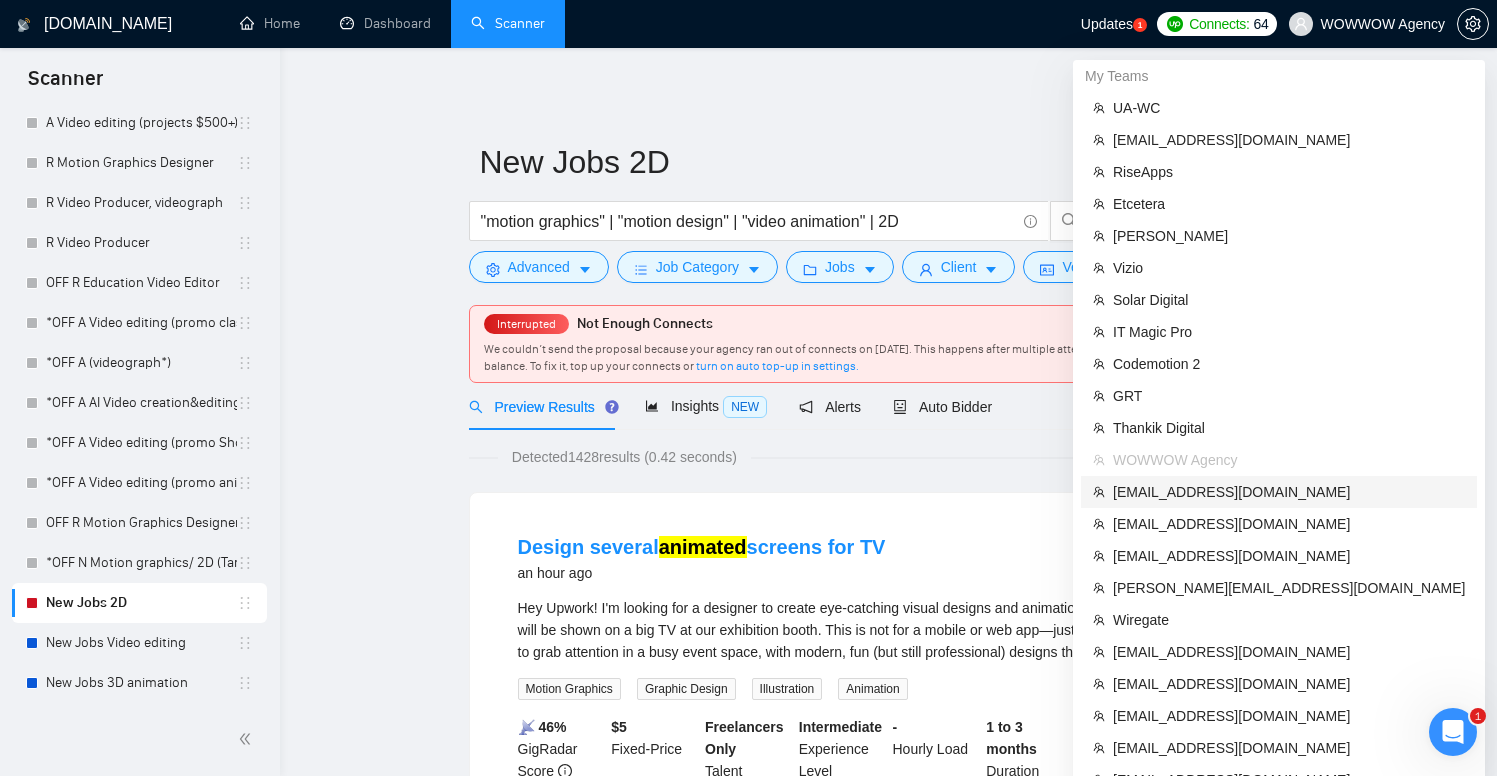 click on "[EMAIL_ADDRESS][DOMAIN_NAME]" at bounding box center (1289, 492) 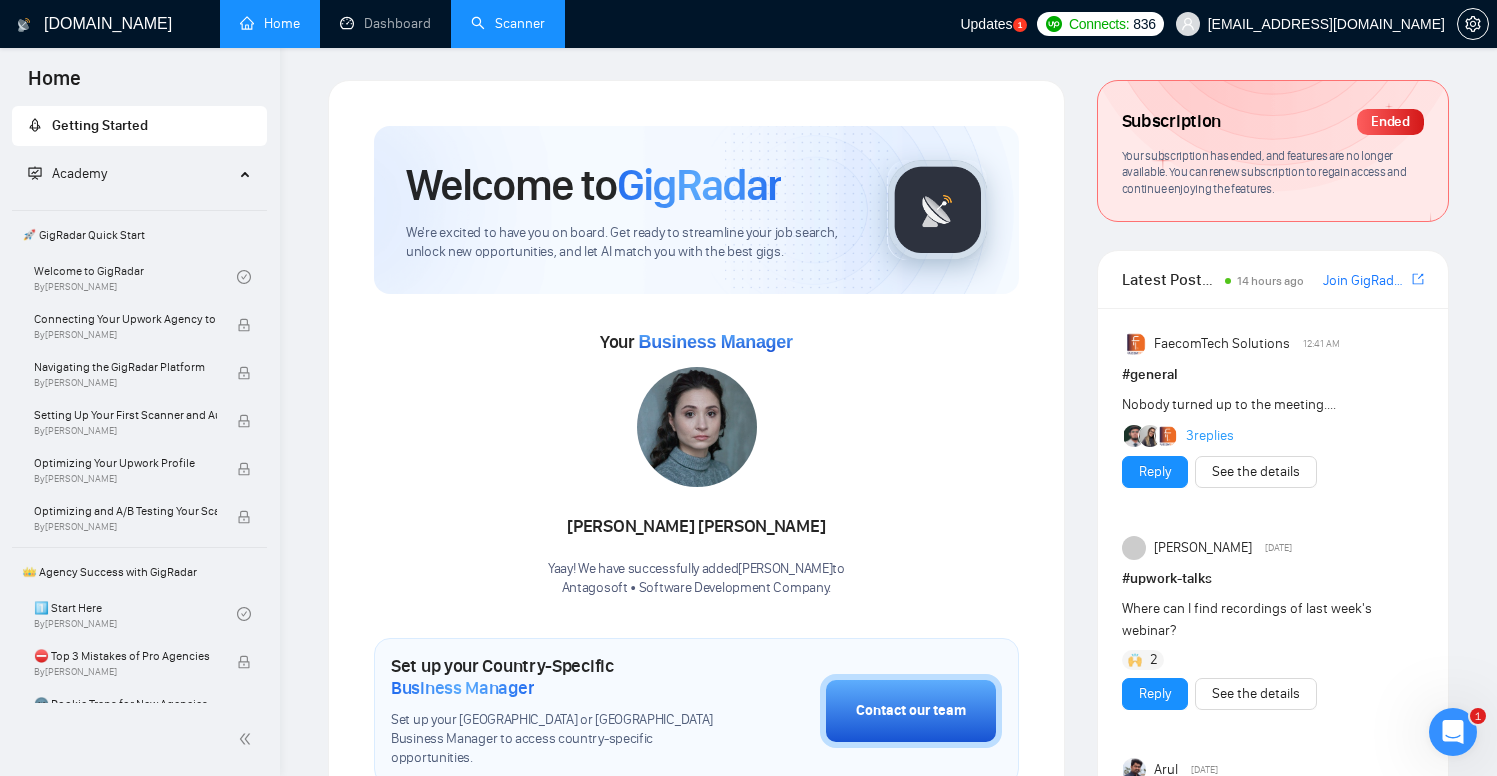 click on "Scanner" at bounding box center [508, 23] 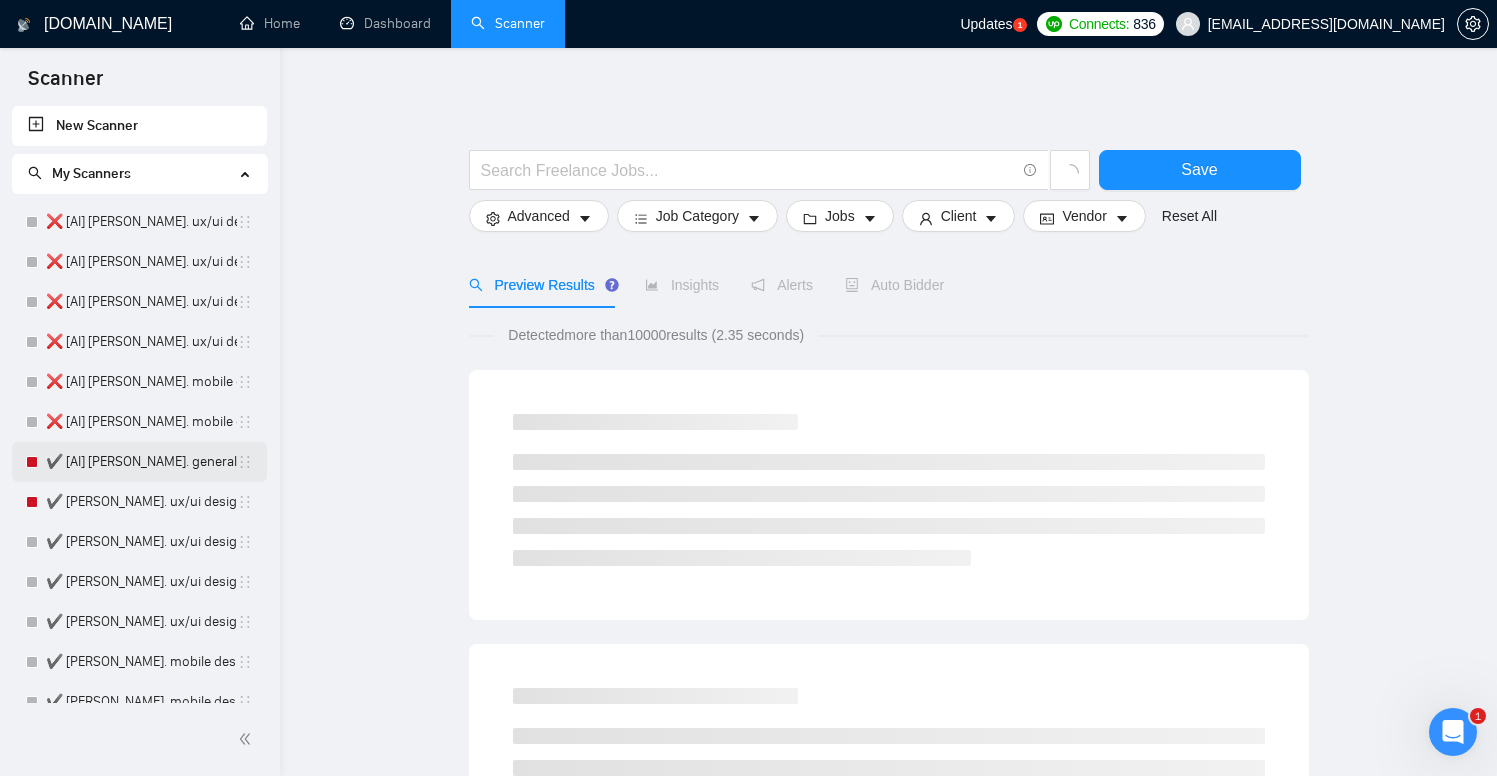 click on "✔️ [AI] [PERSON_NAME]. general profile. logistics" at bounding box center [141, 462] 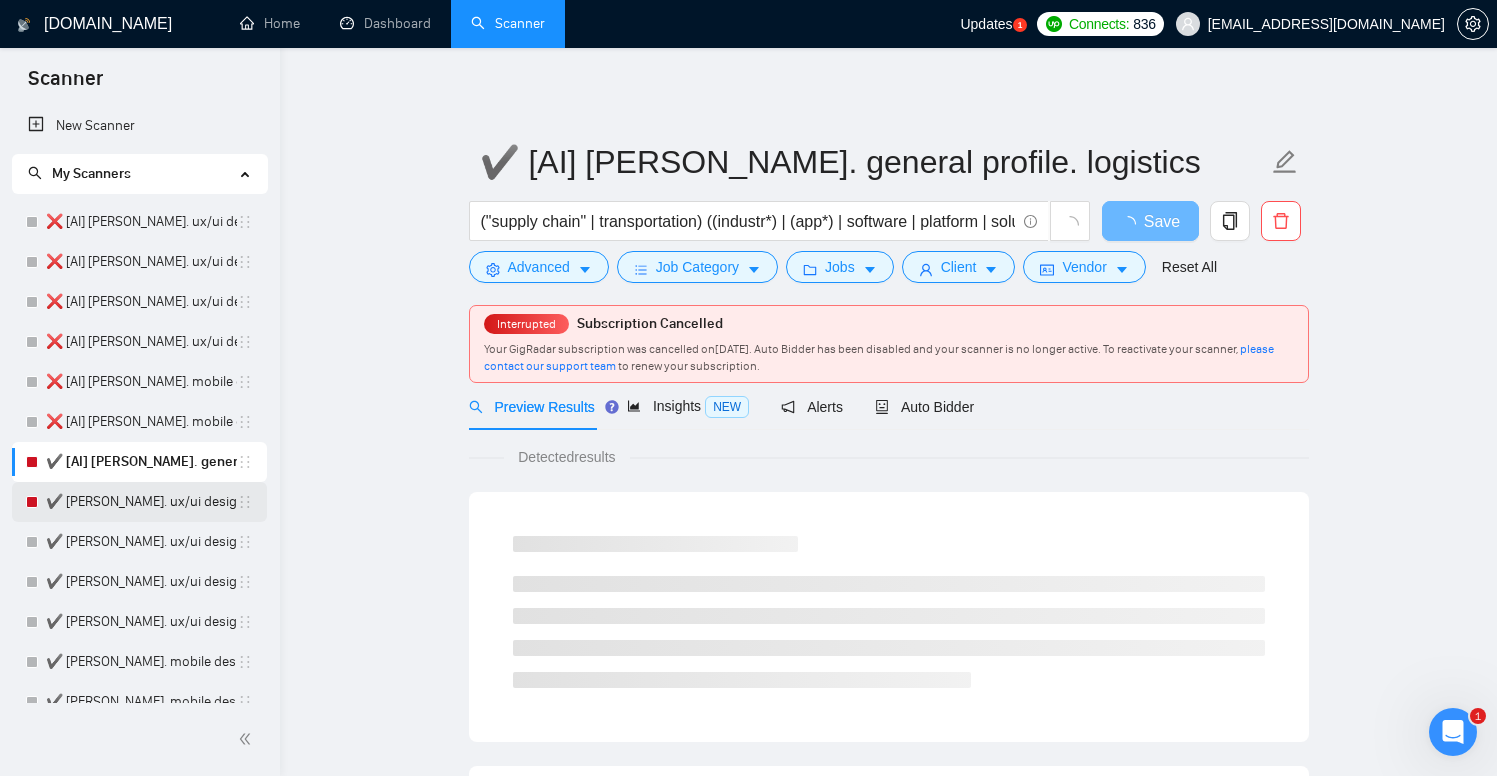 click on "✔️ [PERSON_NAME]. ux/ui design profile. [GEOGRAPHIC_DATA]. weekdays" at bounding box center [141, 502] 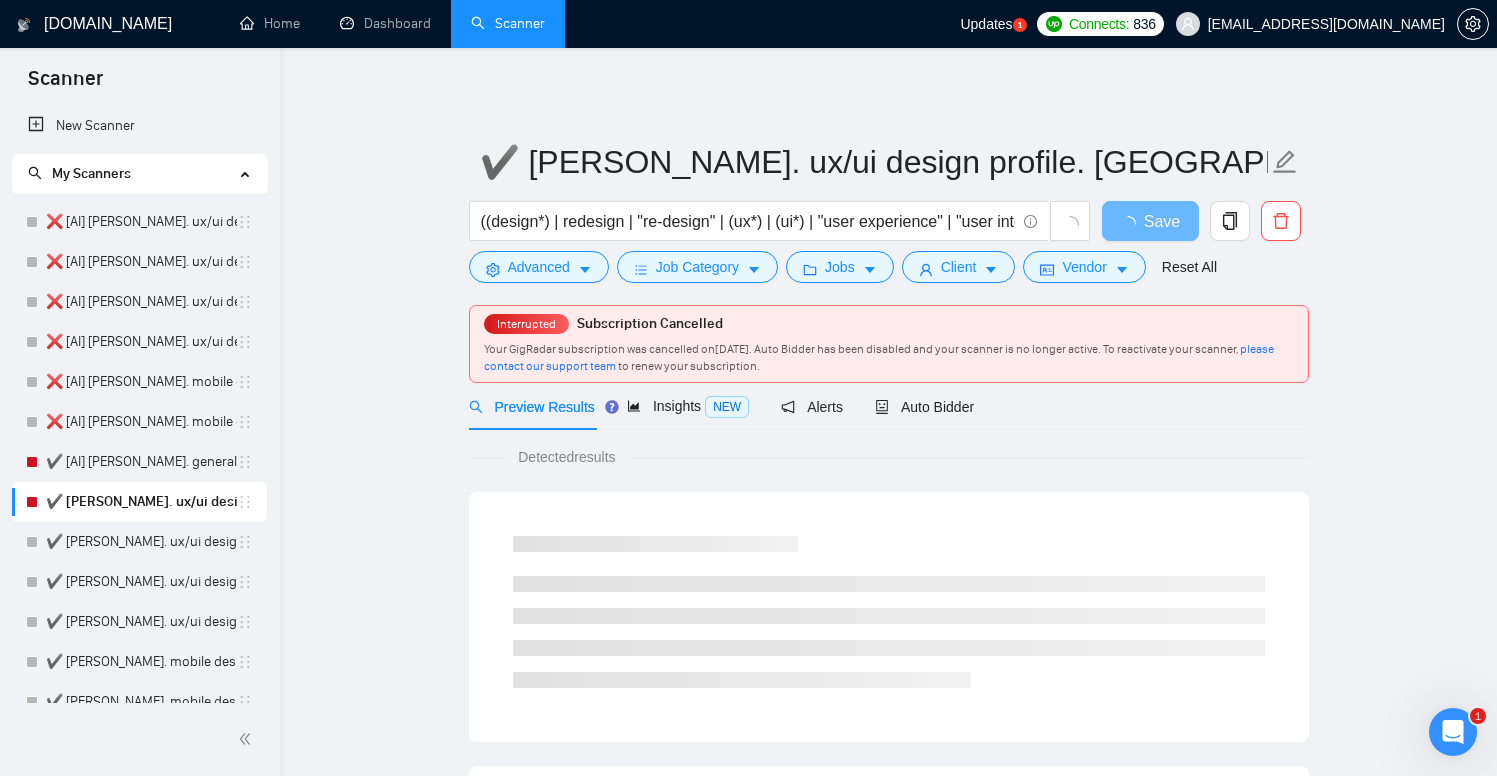 scroll, scrollTop: 139, scrollLeft: 0, axis: vertical 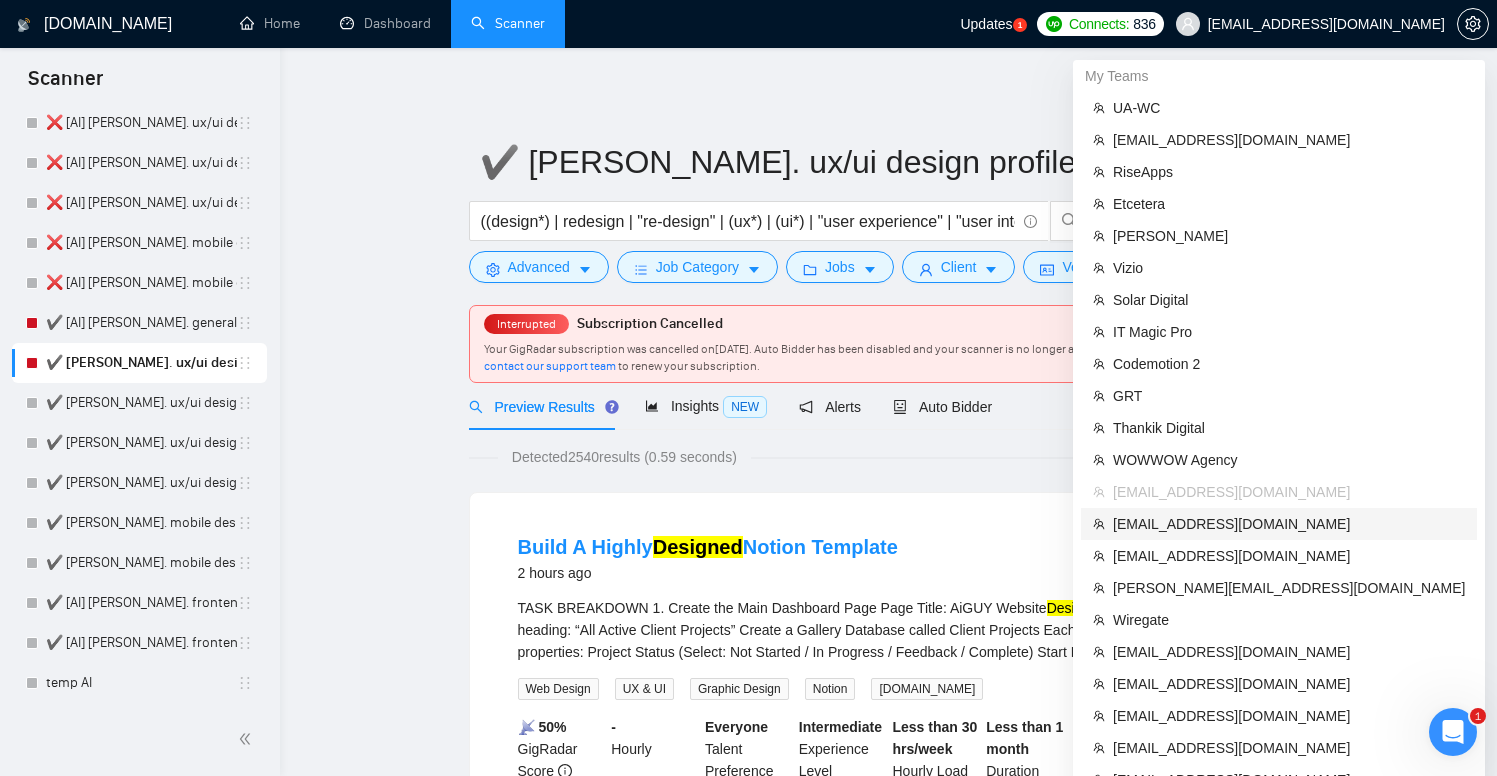 click on "[EMAIL_ADDRESS][DOMAIN_NAME]" at bounding box center [1289, 524] 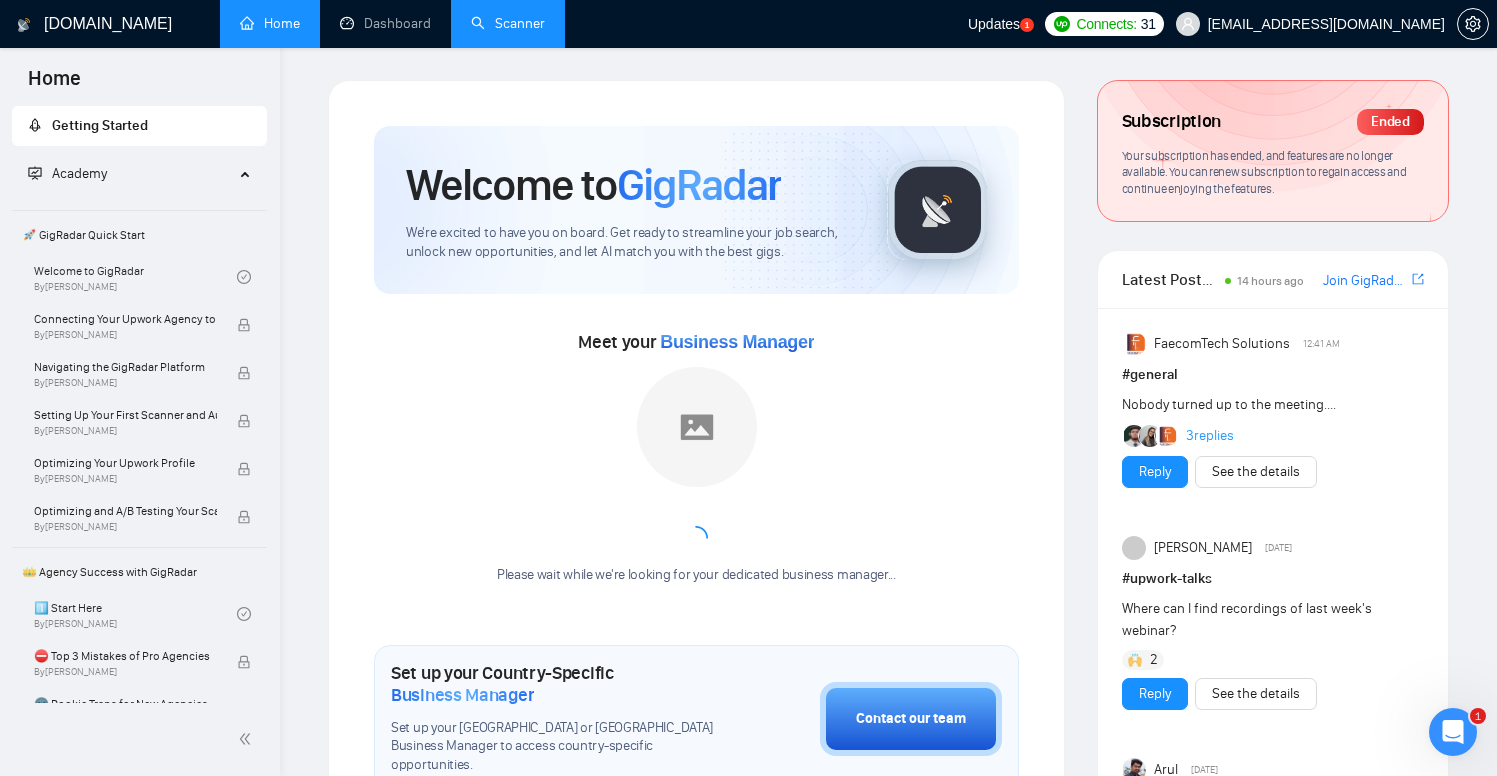 click on "Scanner" at bounding box center (508, 23) 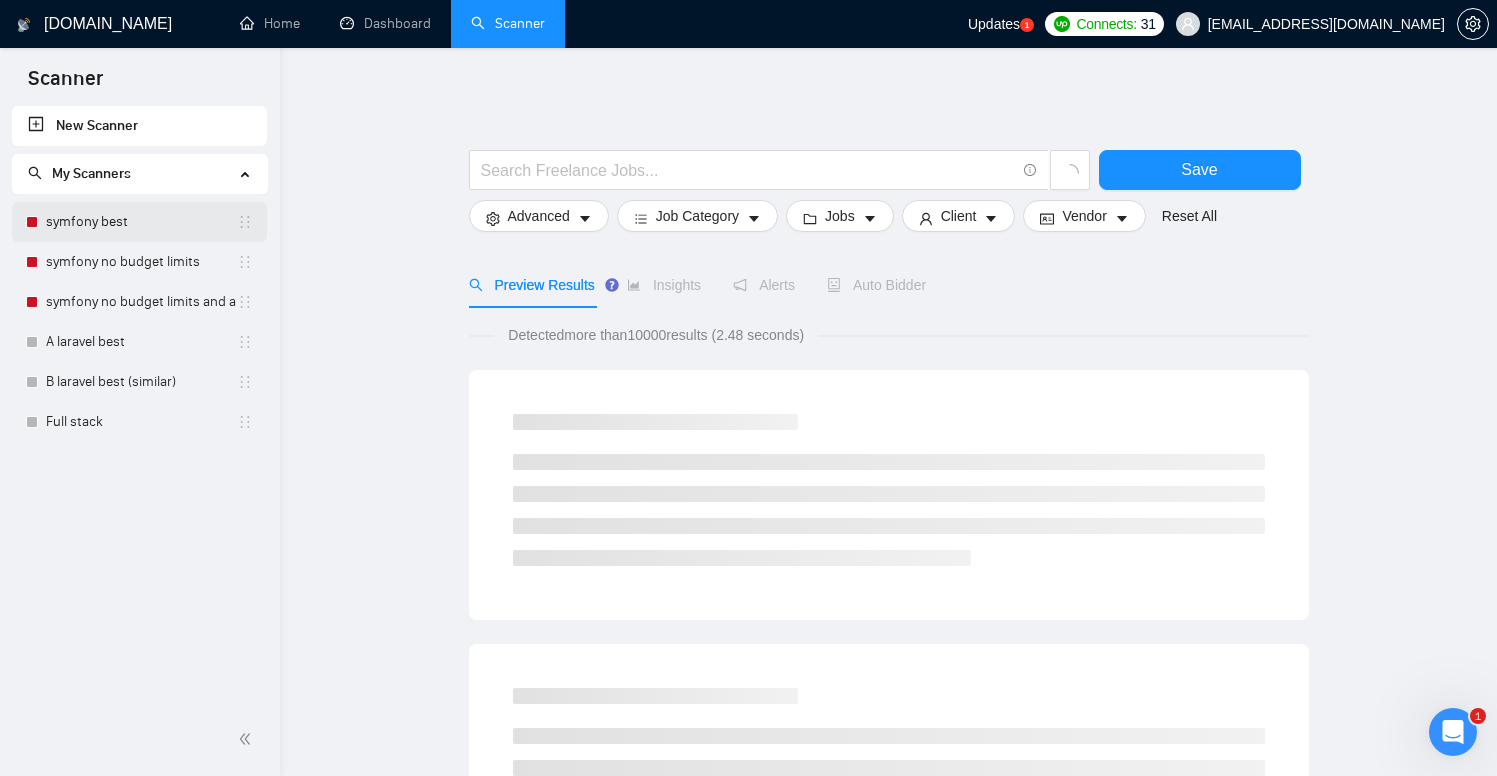 click on "symfony best" at bounding box center [141, 222] 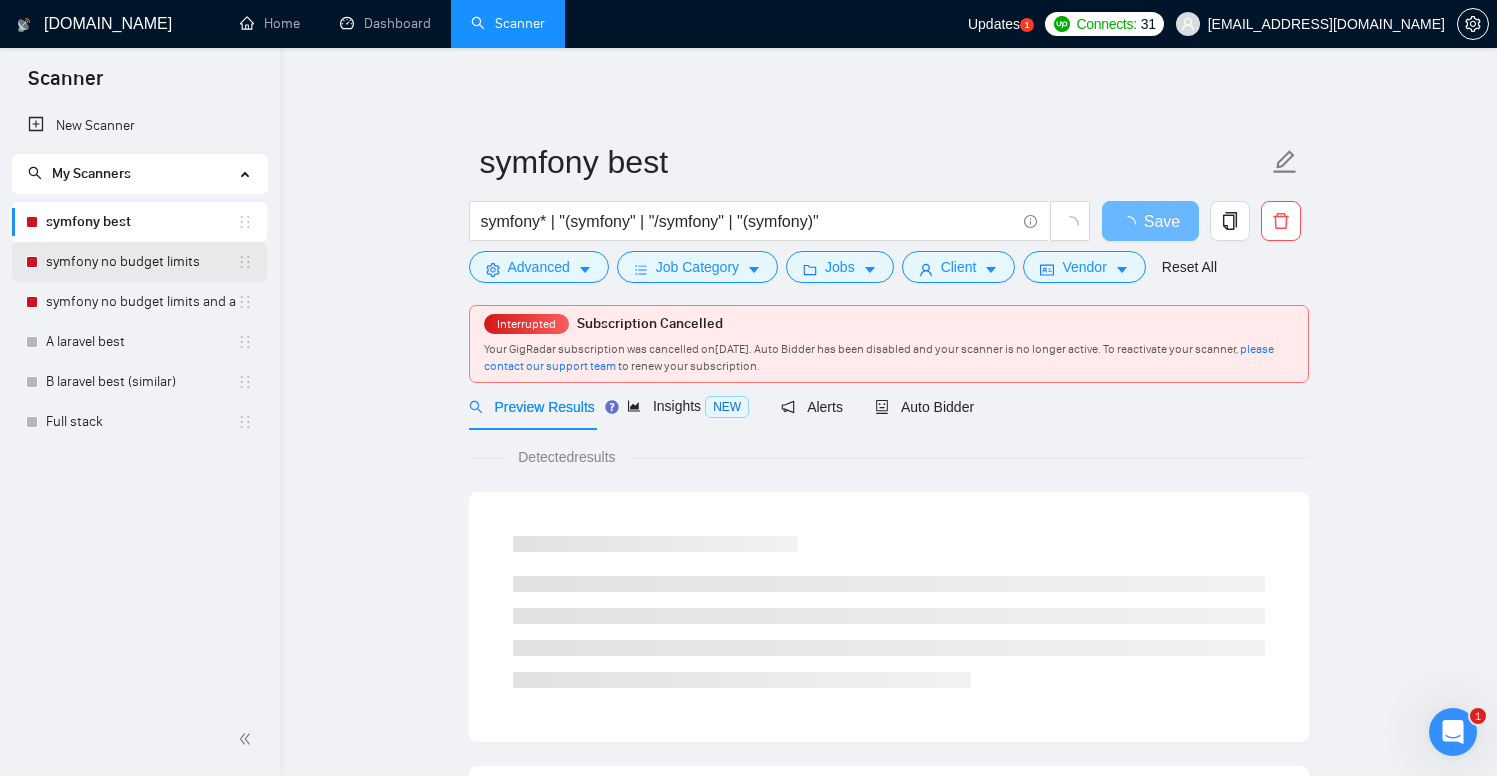 click on "symfony no budget limits" at bounding box center (141, 262) 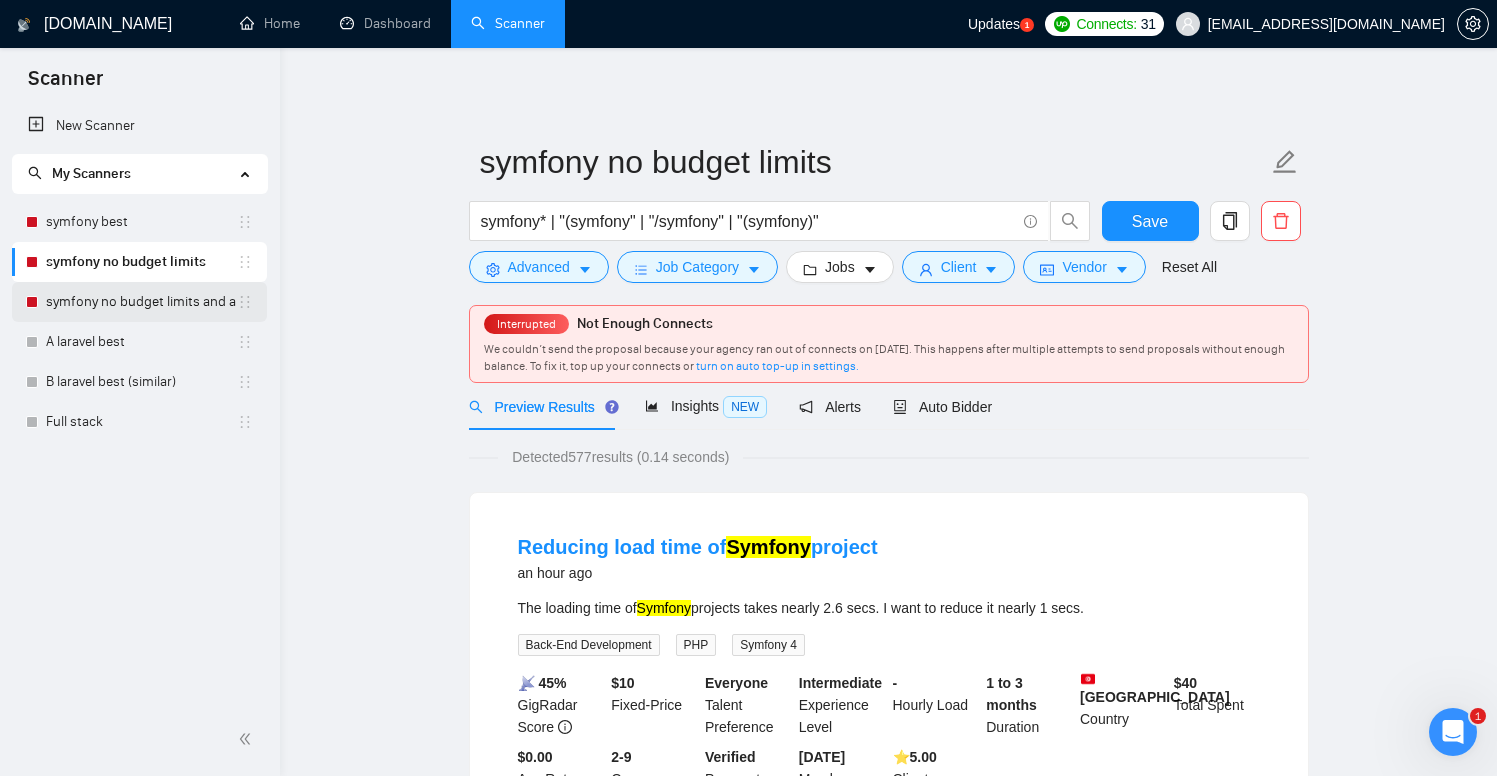 click on "symfony no budget limits and all the weird categories" at bounding box center (141, 302) 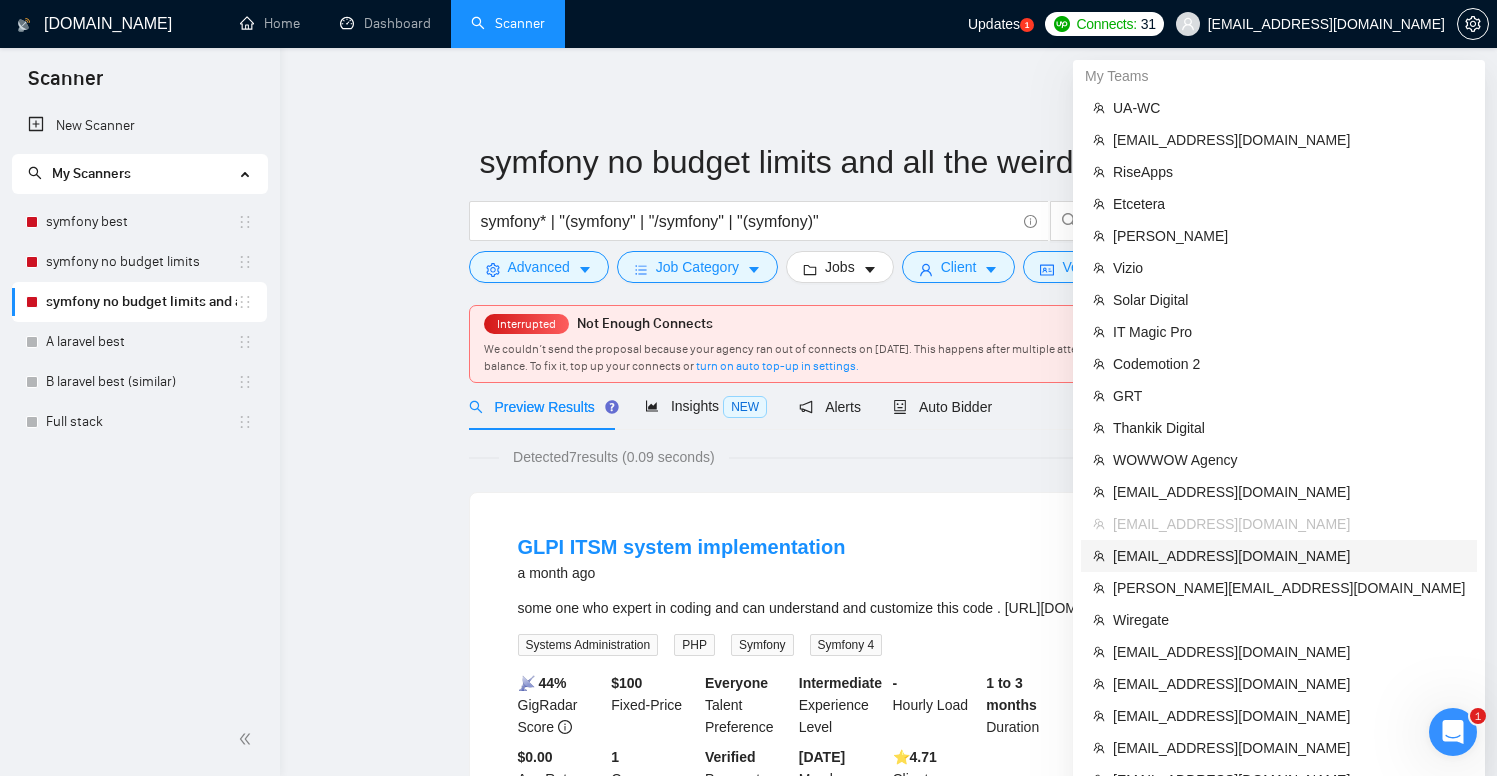 click on "[EMAIL_ADDRESS][DOMAIN_NAME]" at bounding box center [1289, 556] 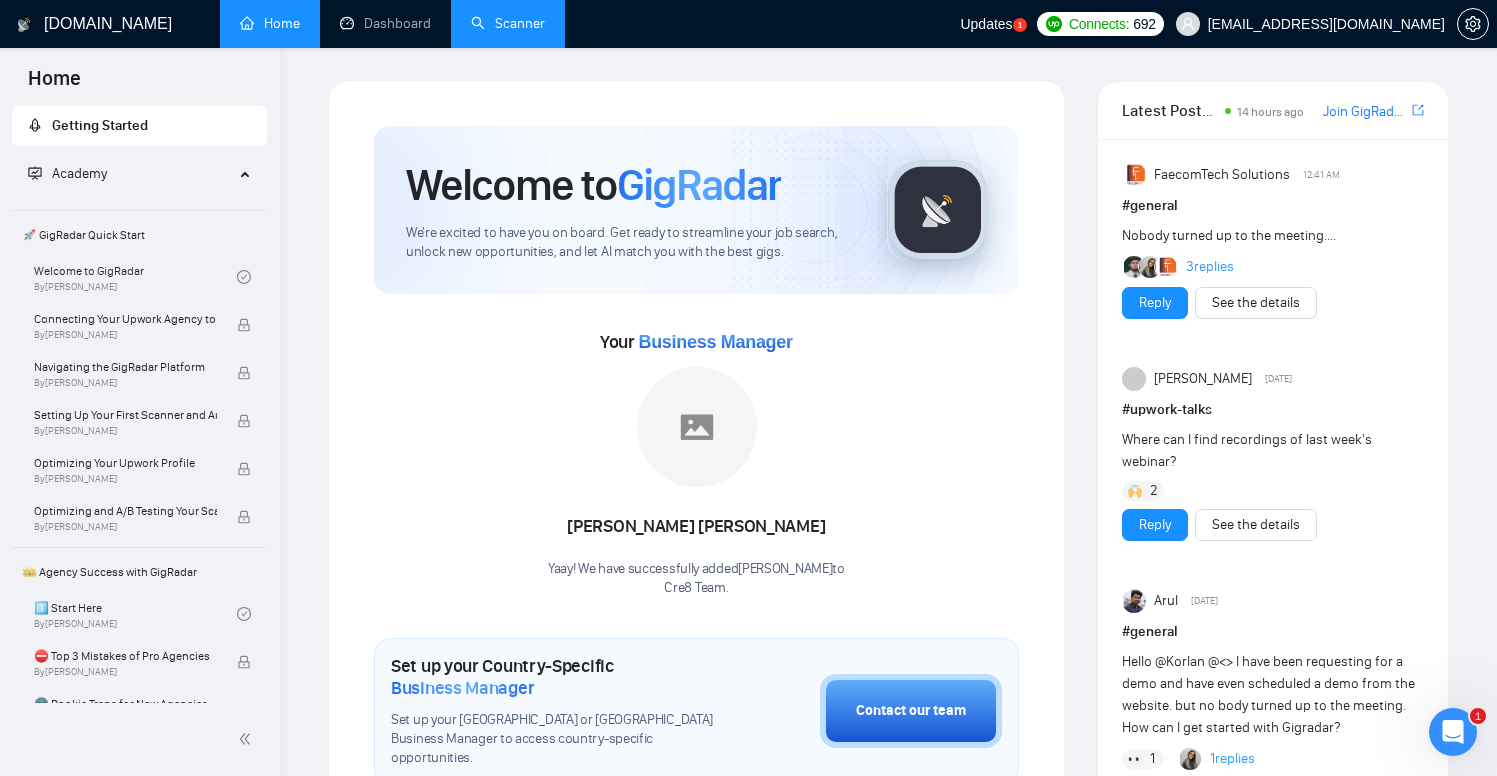 click on "Scanner" at bounding box center (508, 23) 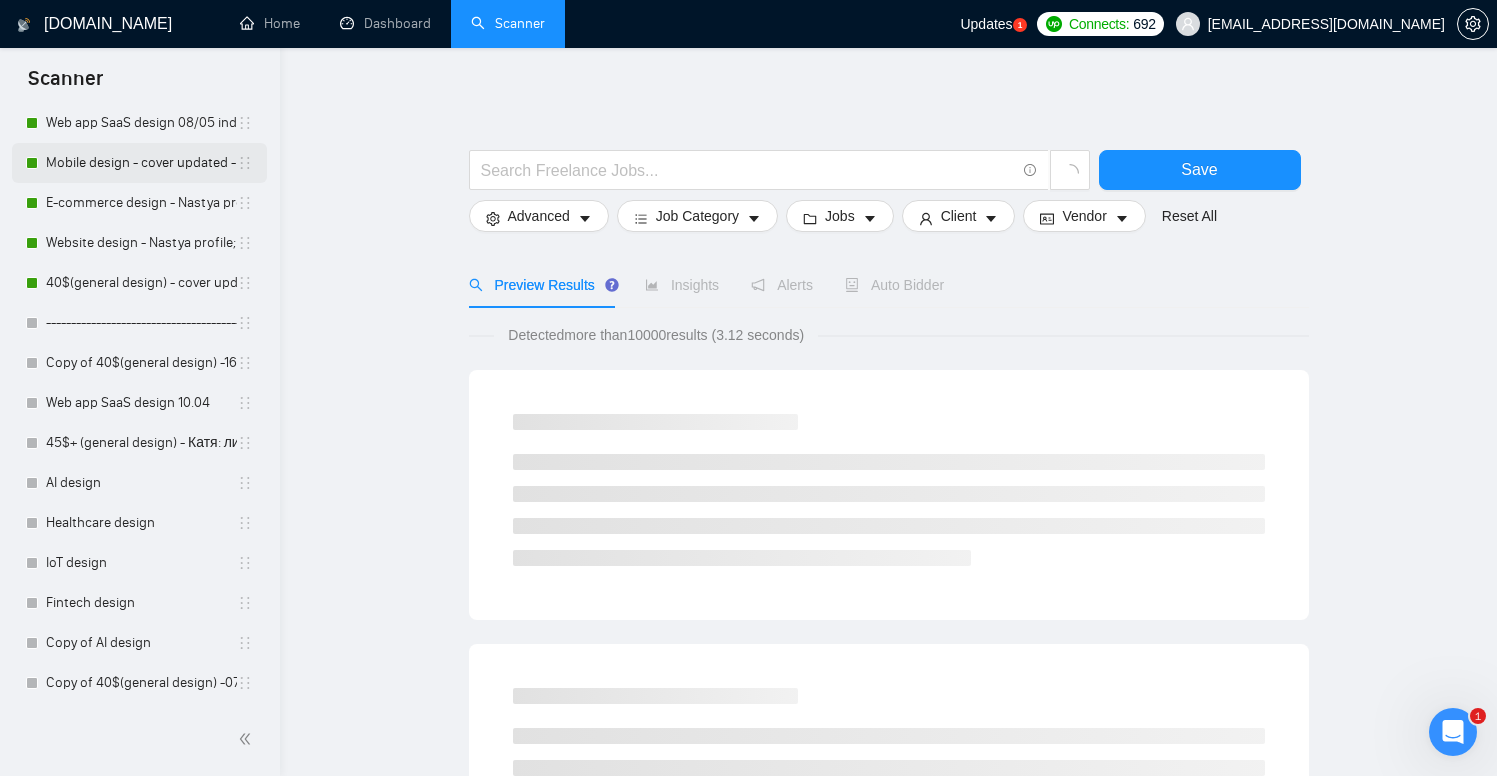 scroll, scrollTop: 0, scrollLeft: 0, axis: both 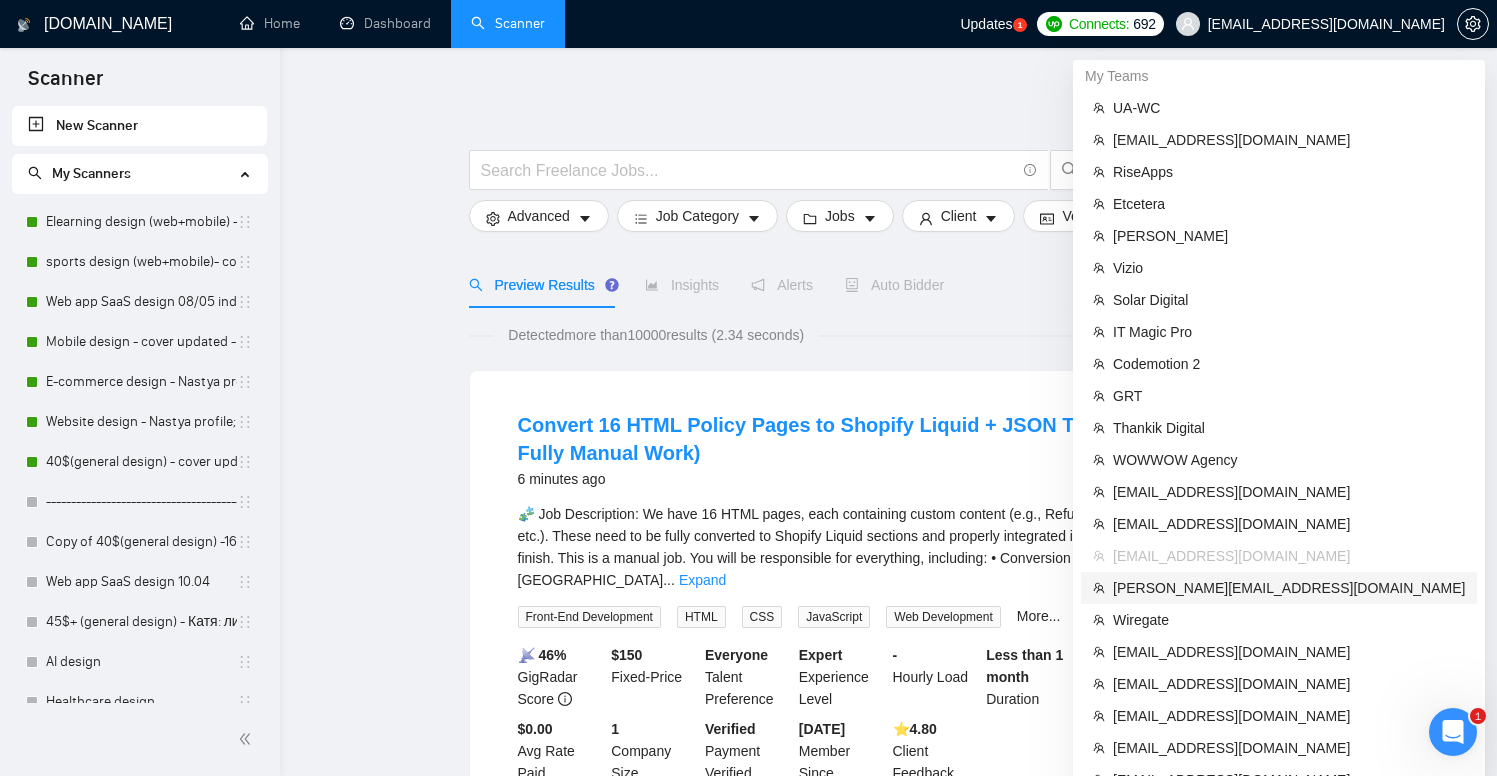 click on "[PERSON_NAME][EMAIL_ADDRESS][DOMAIN_NAME]" at bounding box center [1289, 588] 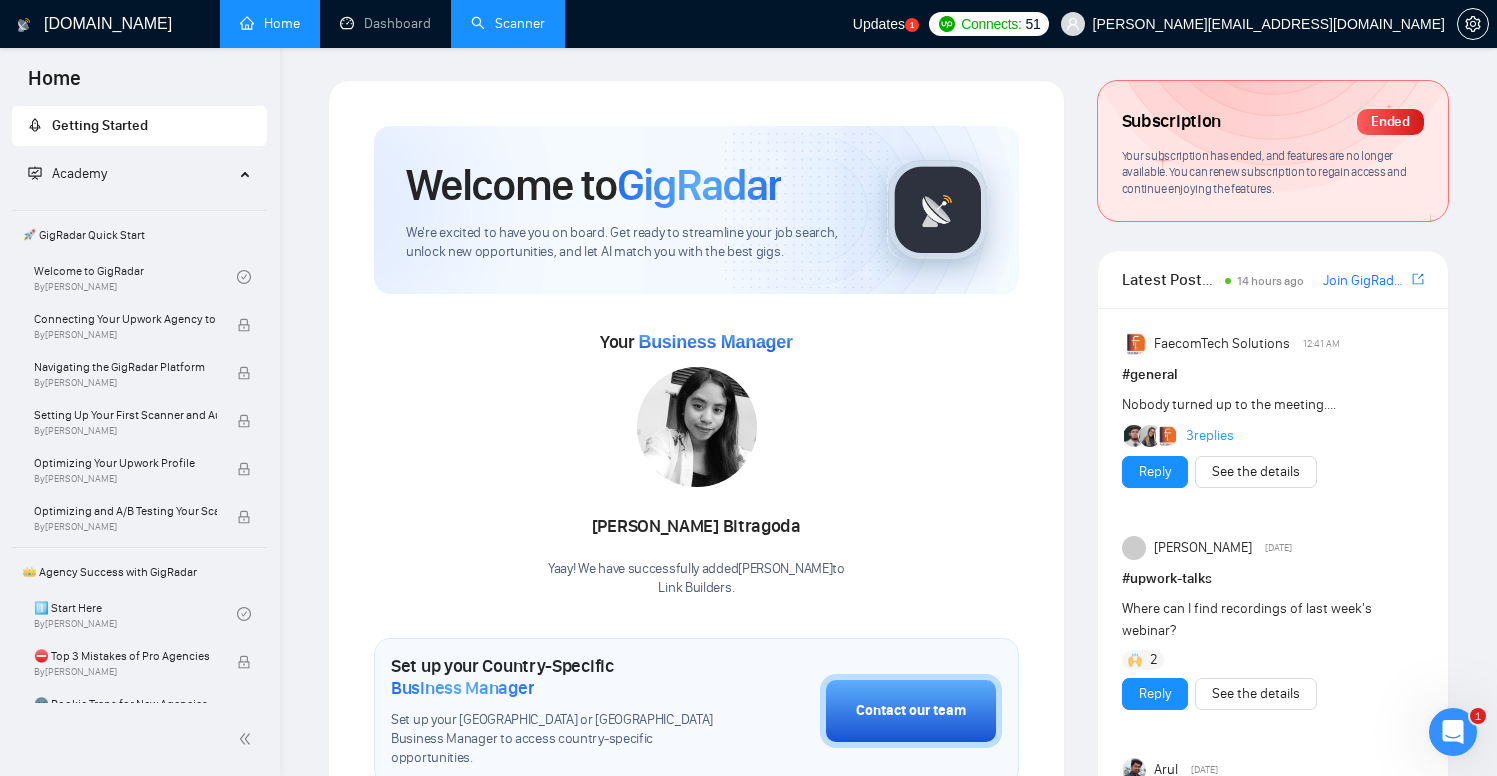 click on "Scanner" at bounding box center [508, 23] 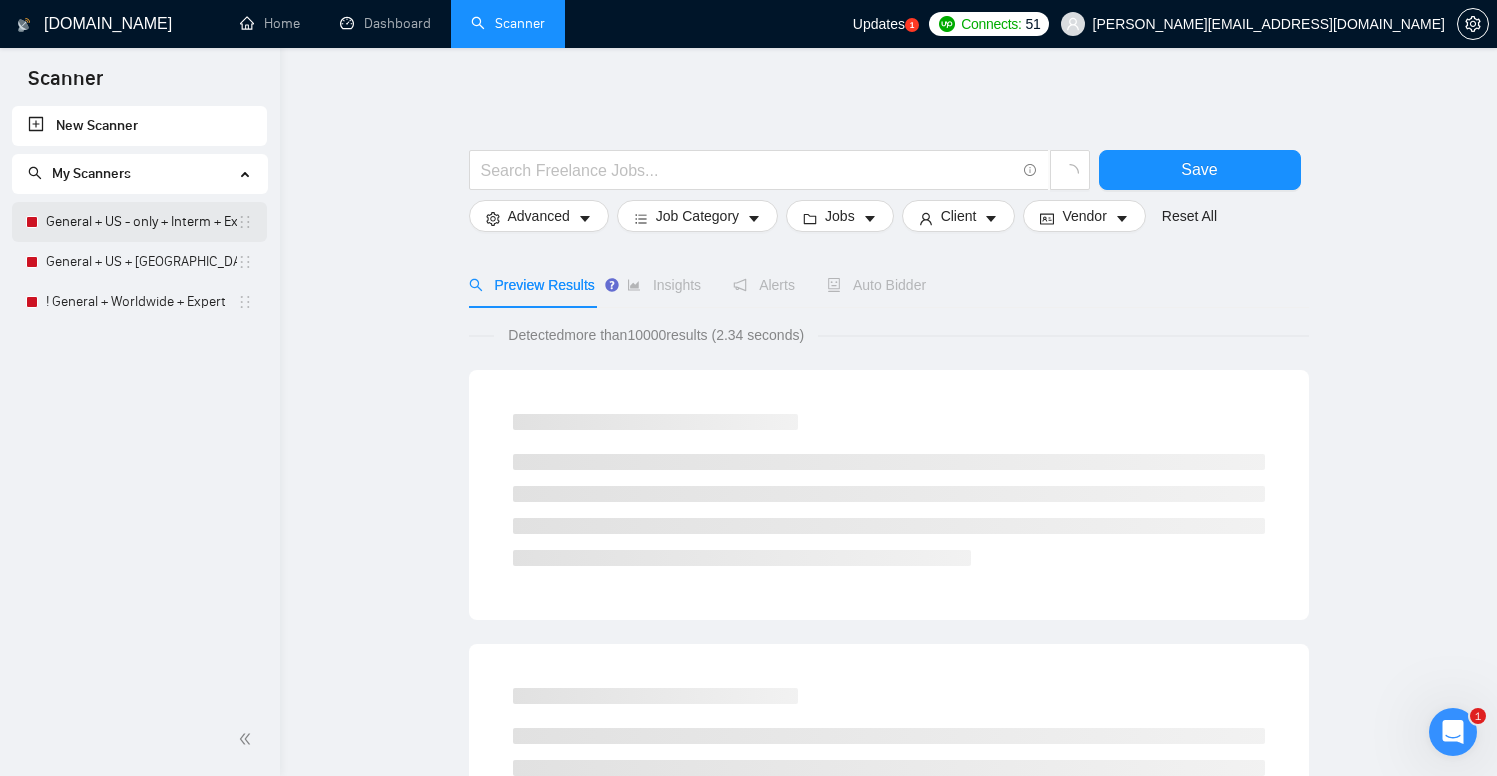 click on "General + US - only + Interm + Expert" at bounding box center [141, 222] 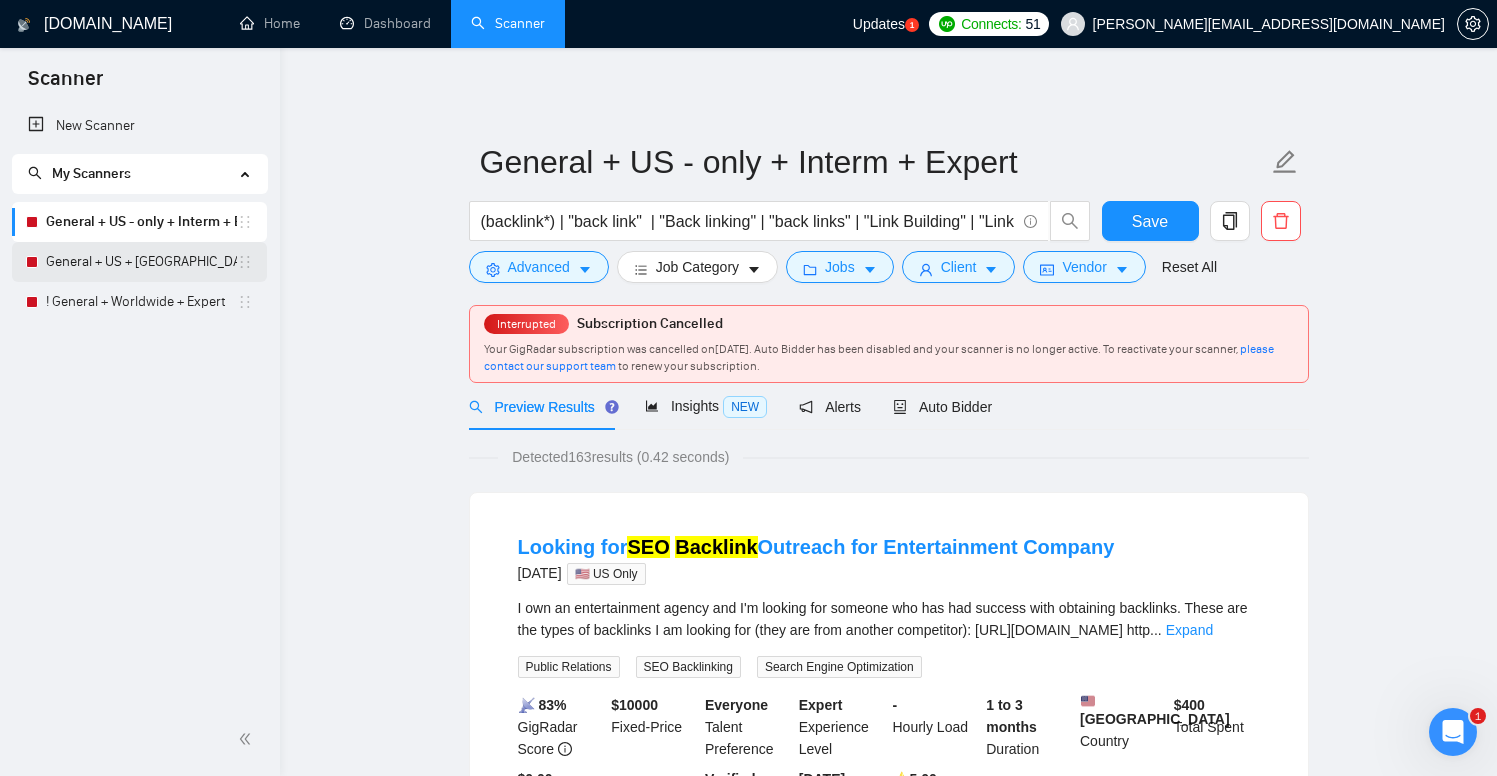 click on "General + US + [GEOGRAPHIC_DATA] + Interm + Expert" at bounding box center (141, 262) 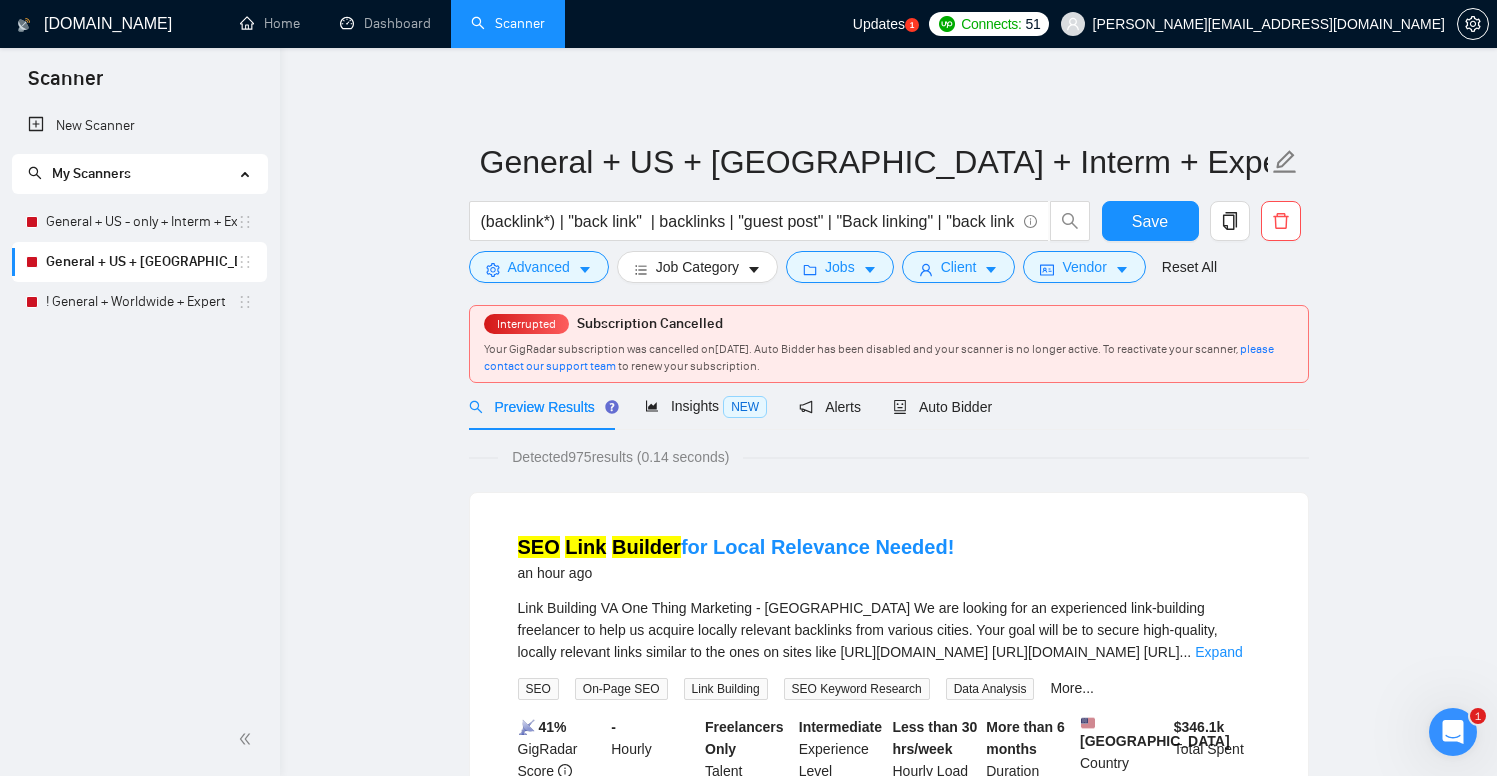click on "New Scanner My Scanners General + US - only + Interm + Expert General + US + [GEOGRAPHIC_DATA] + Interm + Expert ! General + Worldwide + Expert" at bounding box center [140, 404] 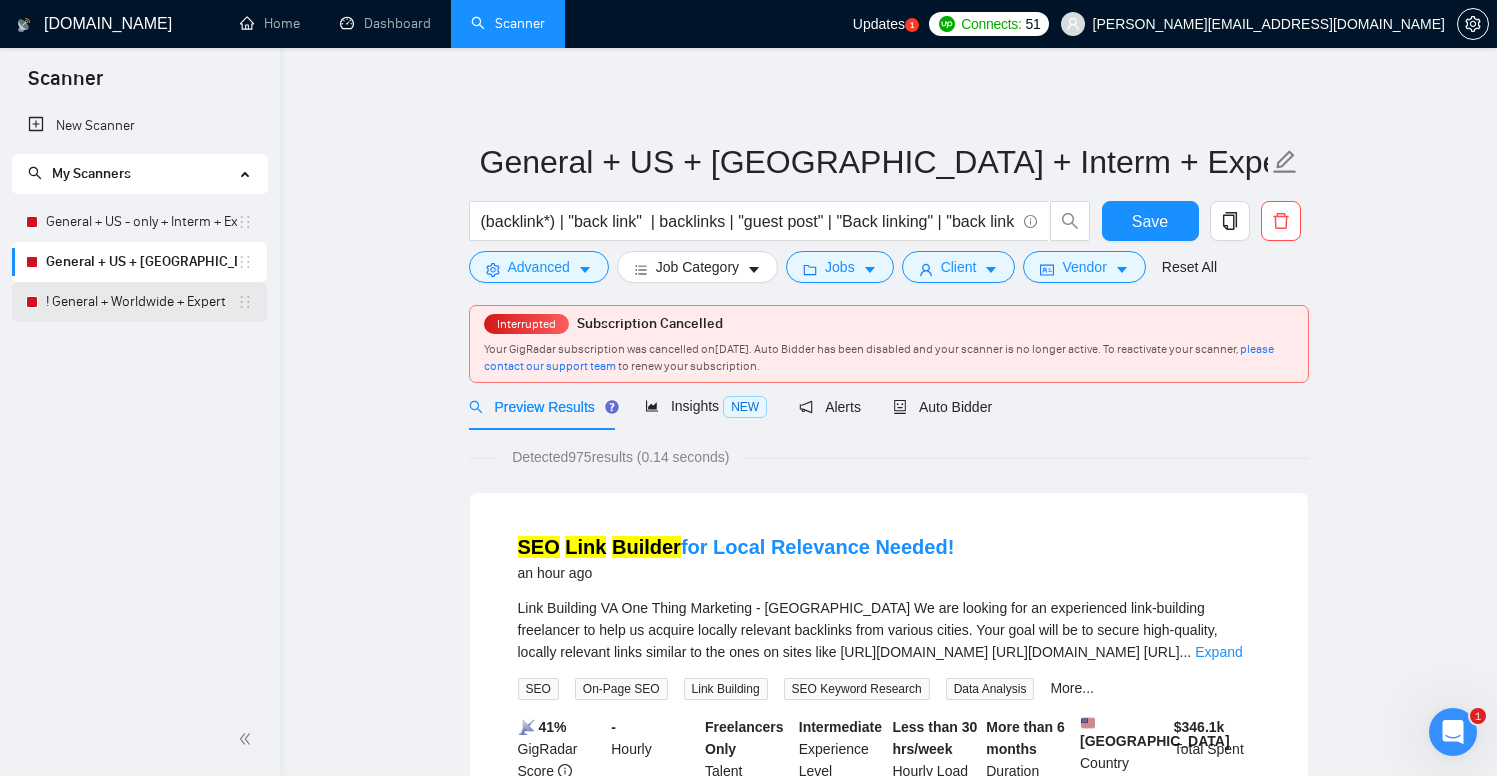 click on "! General + Worldwide + Expert" at bounding box center (141, 302) 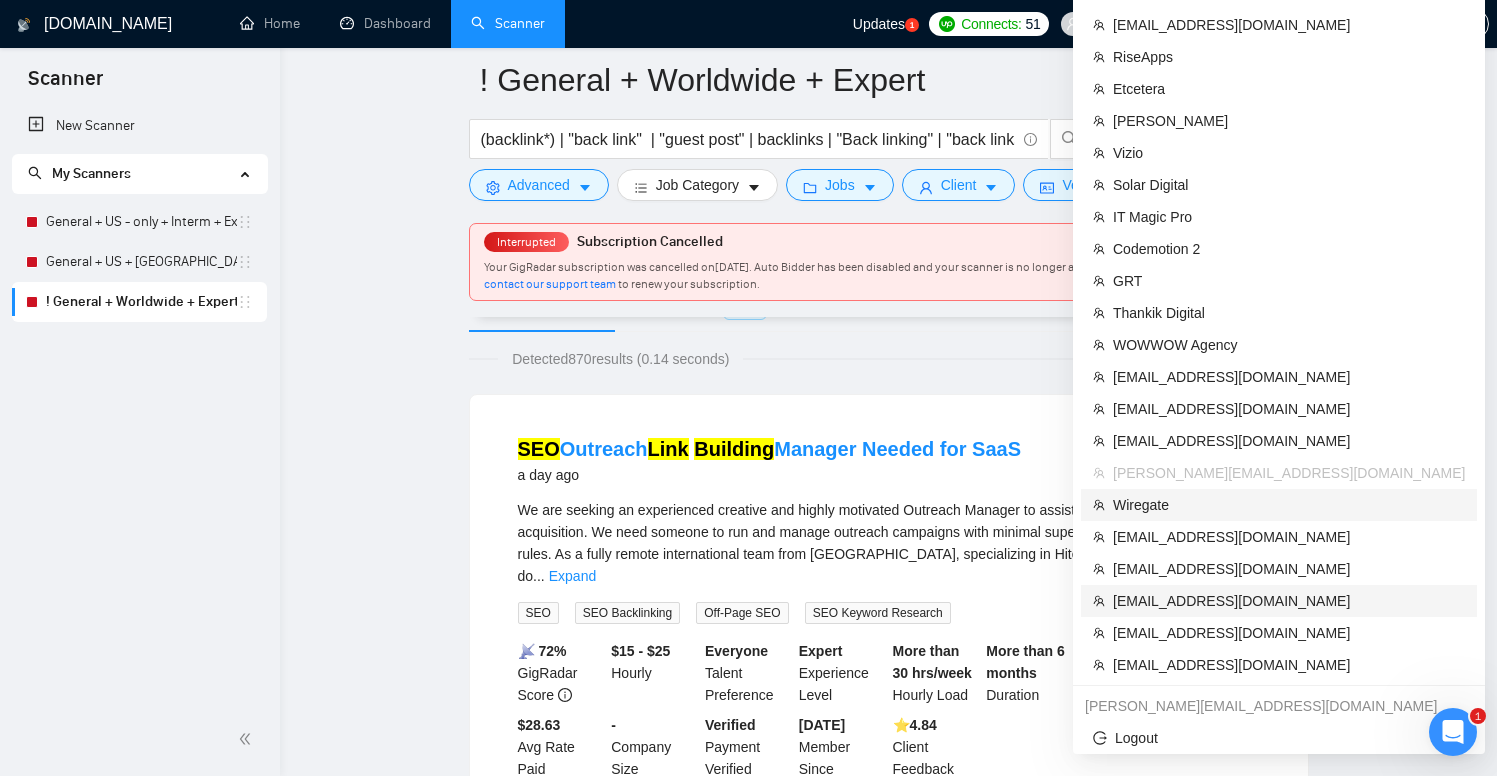 scroll, scrollTop: 140, scrollLeft: 0, axis: vertical 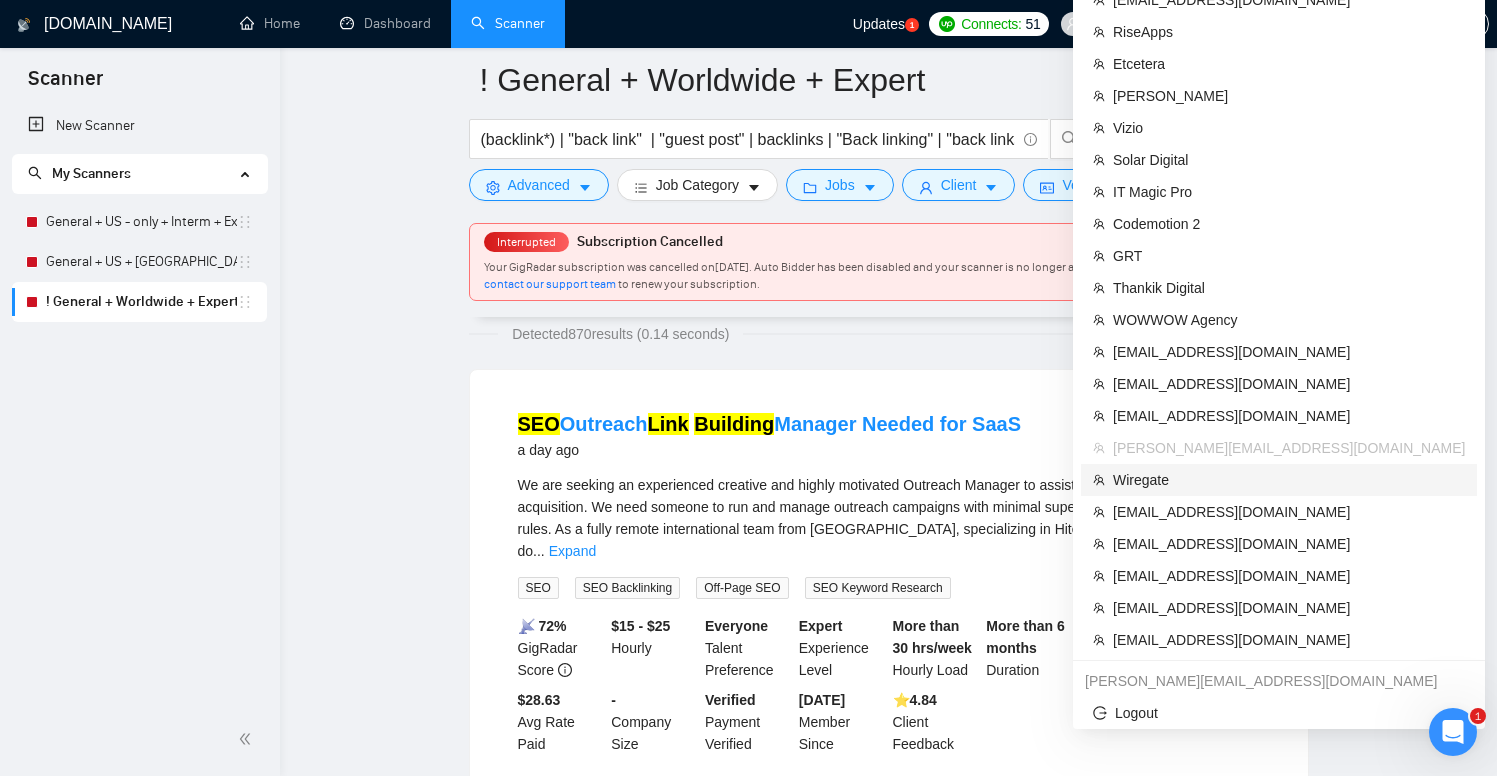 click on "Wiregate" at bounding box center [1289, 480] 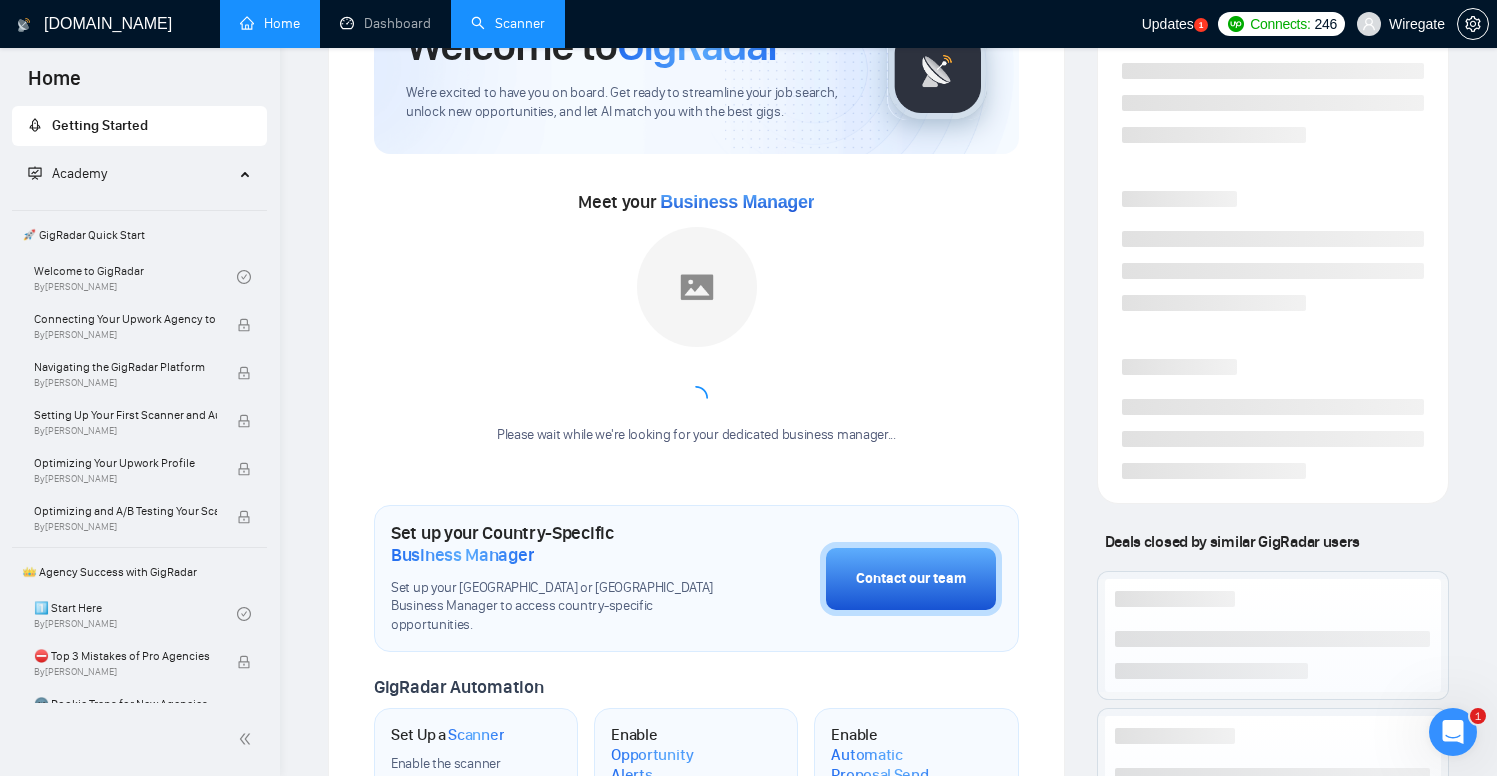 click on "Scanner" at bounding box center (508, 23) 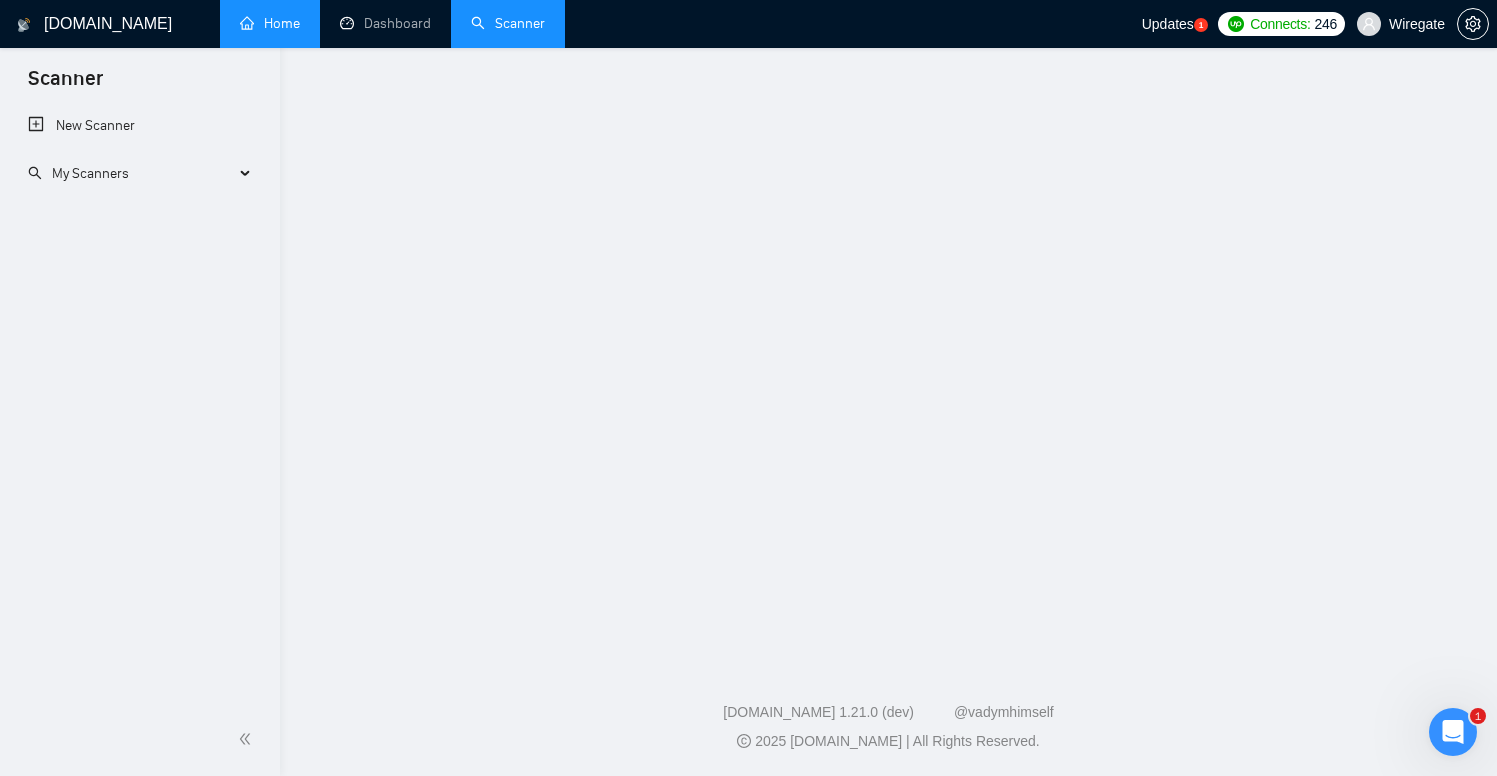 scroll, scrollTop: 0, scrollLeft: 0, axis: both 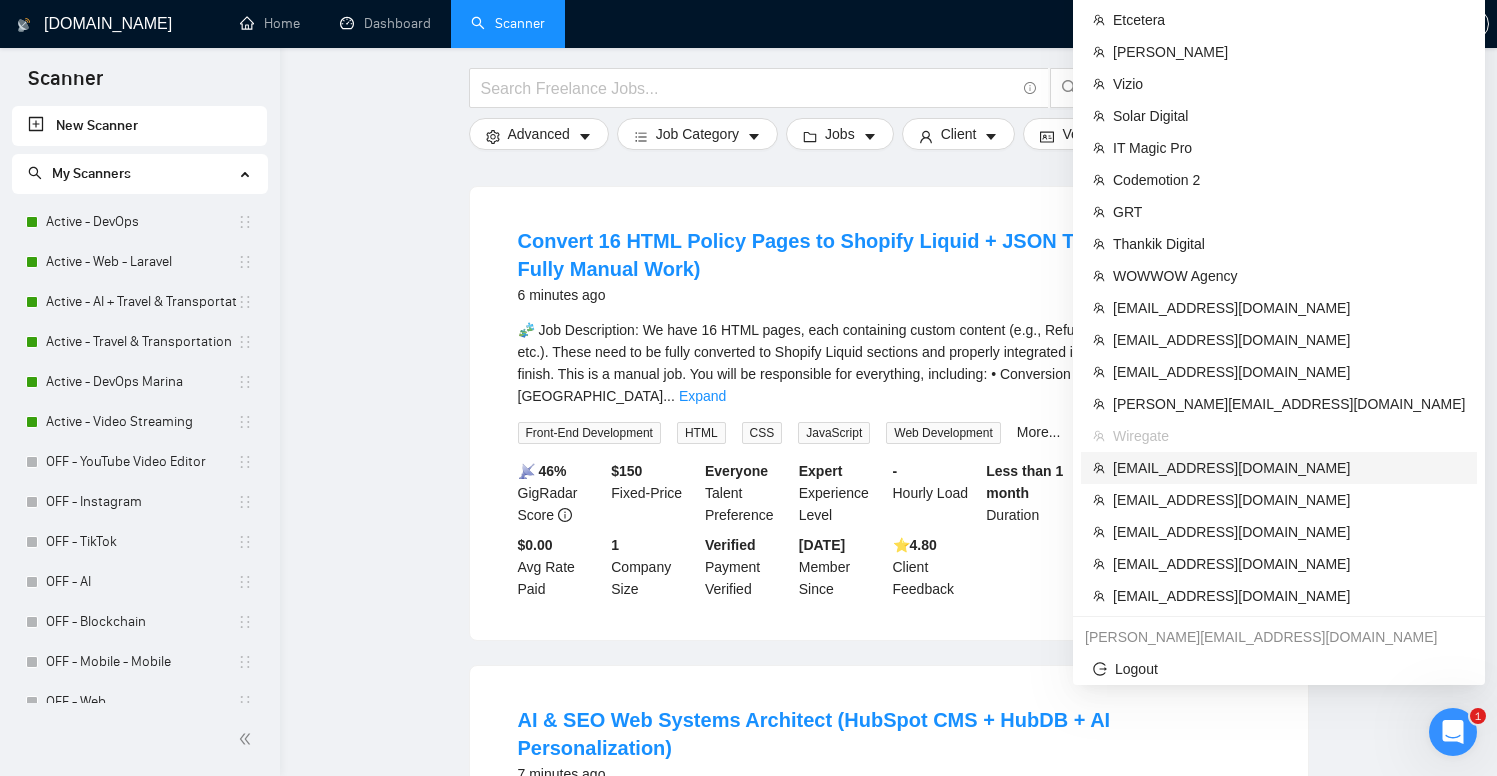 click on "[EMAIL_ADDRESS][DOMAIN_NAME]" at bounding box center [1289, 468] 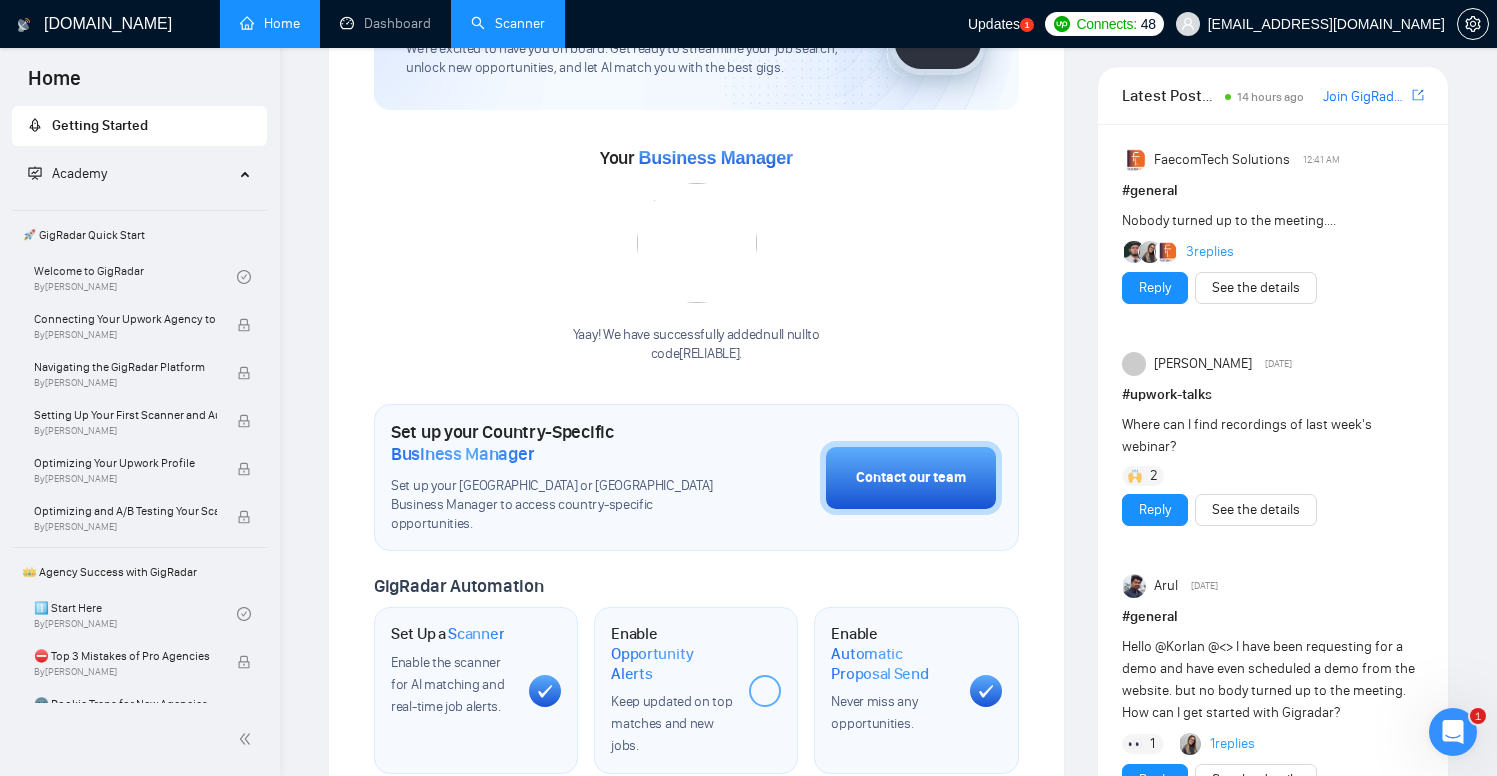 click on "Scanner" at bounding box center [508, 23] 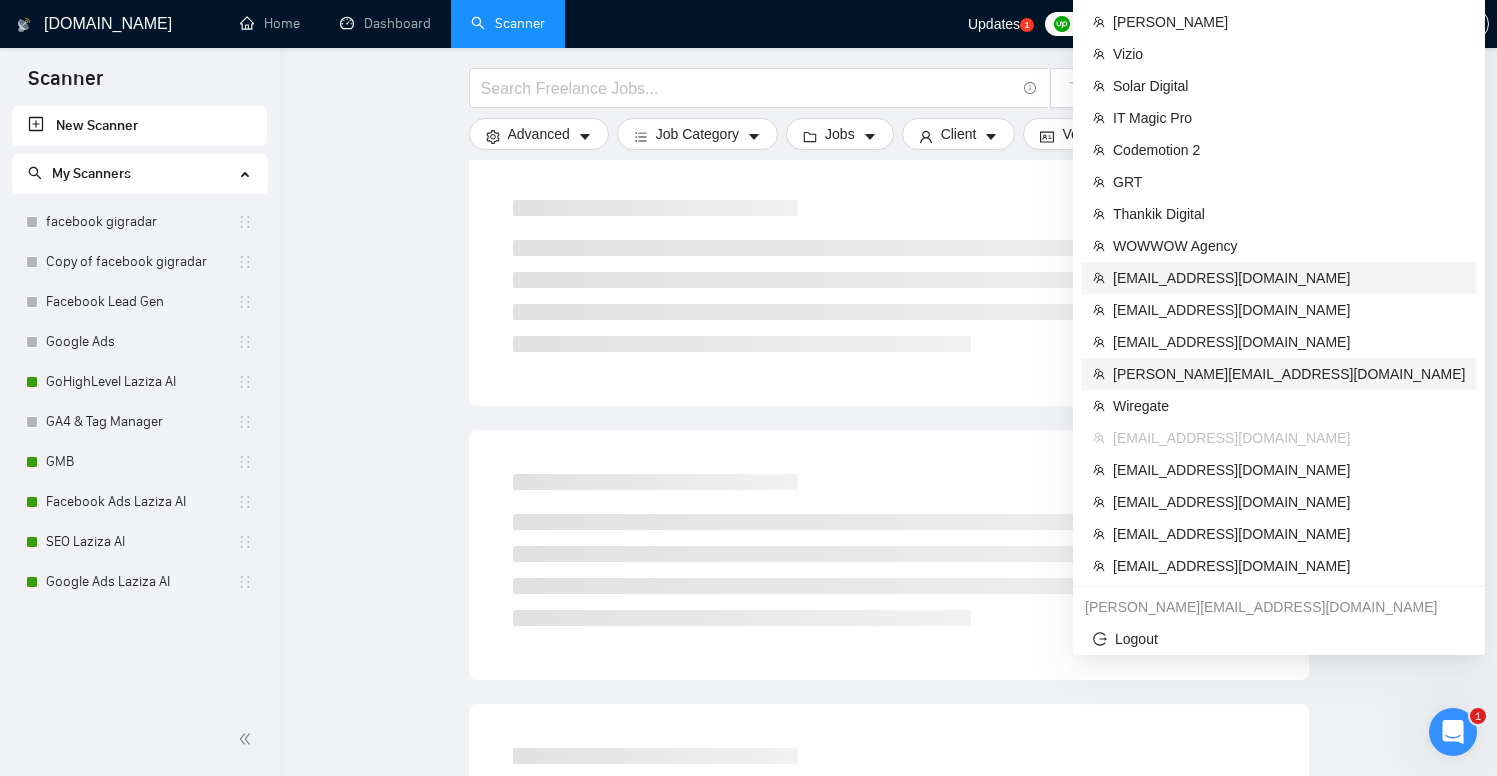scroll, scrollTop: 220, scrollLeft: 0, axis: vertical 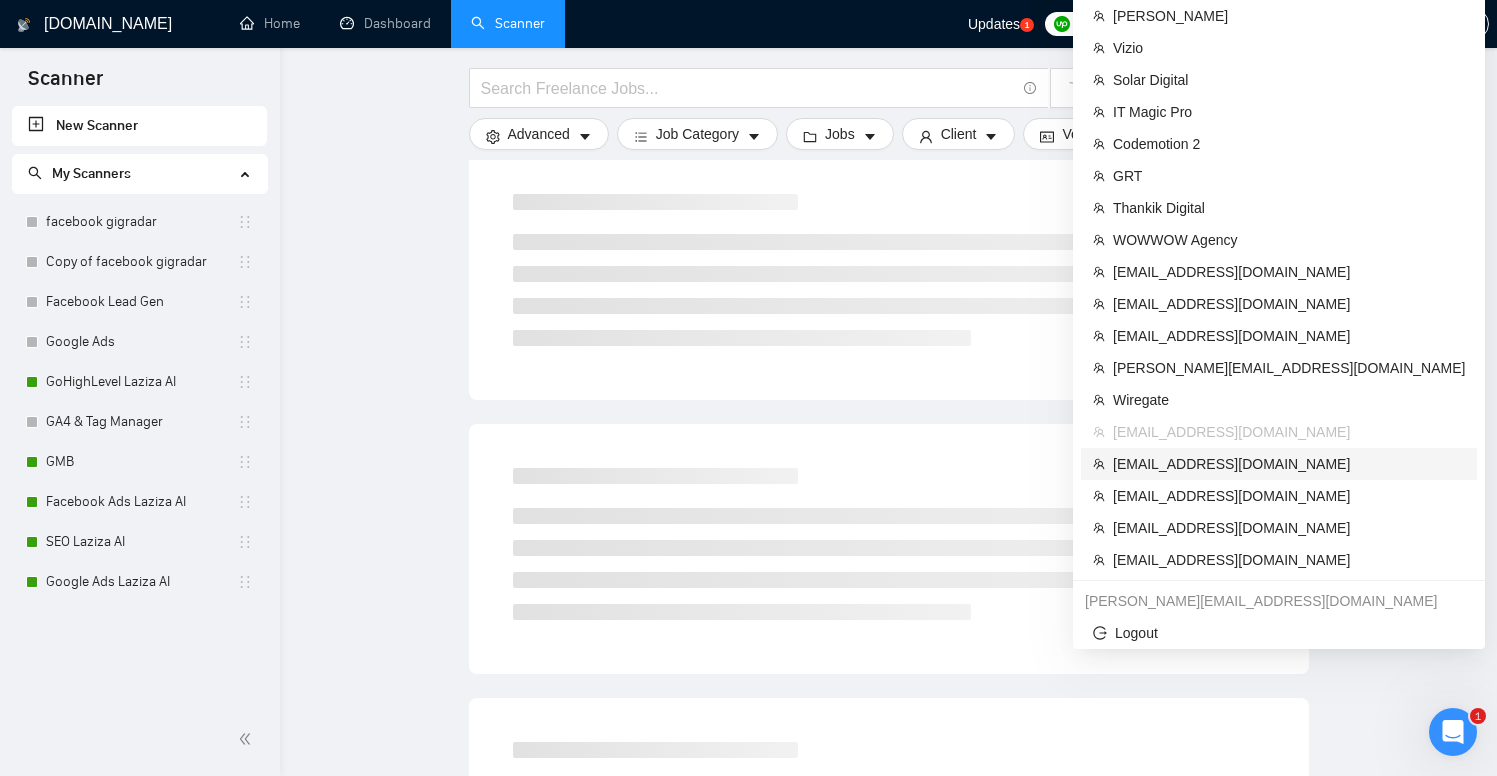 click on "[EMAIL_ADDRESS][DOMAIN_NAME]" at bounding box center [1289, 464] 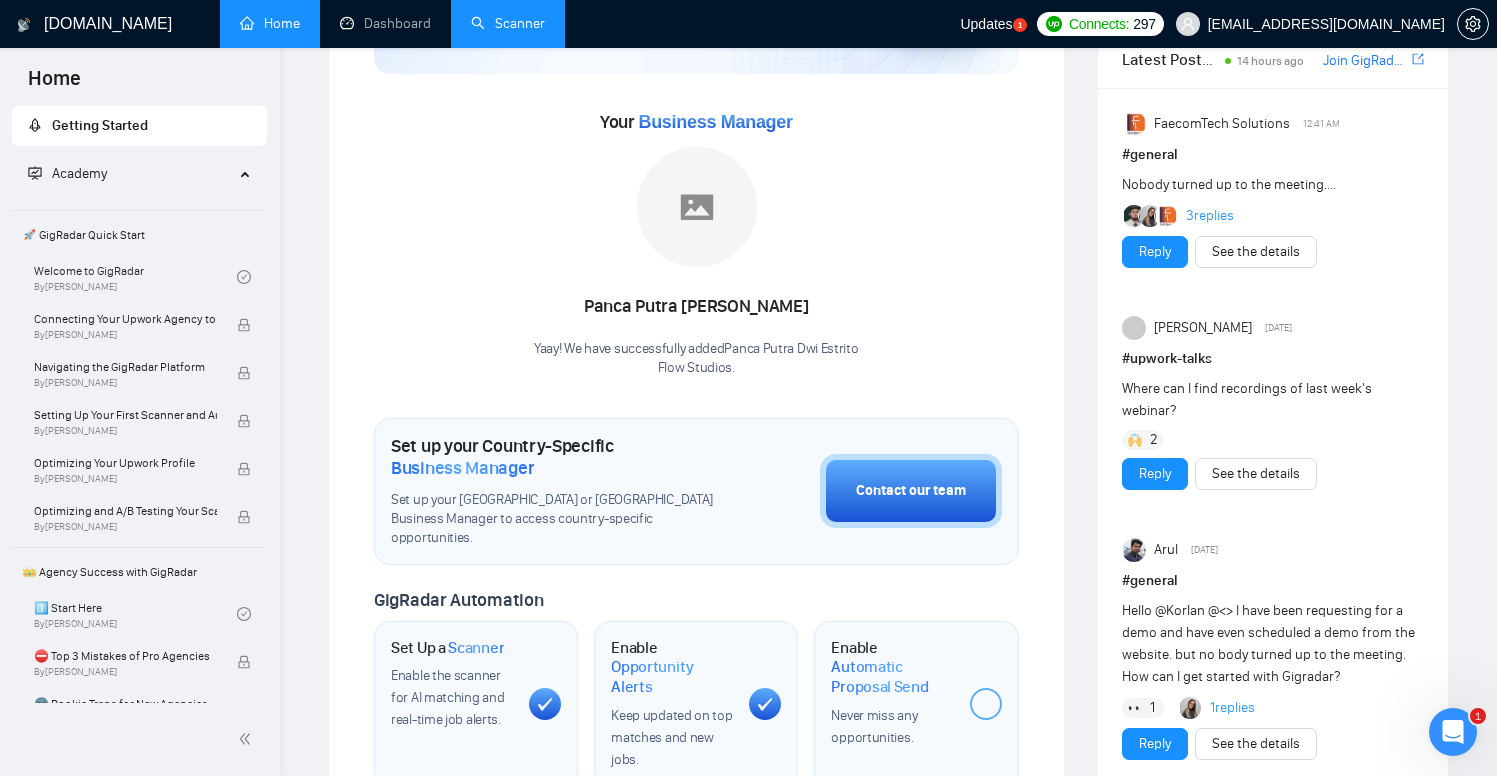 click on "Scanner" at bounding box center [508, 23] 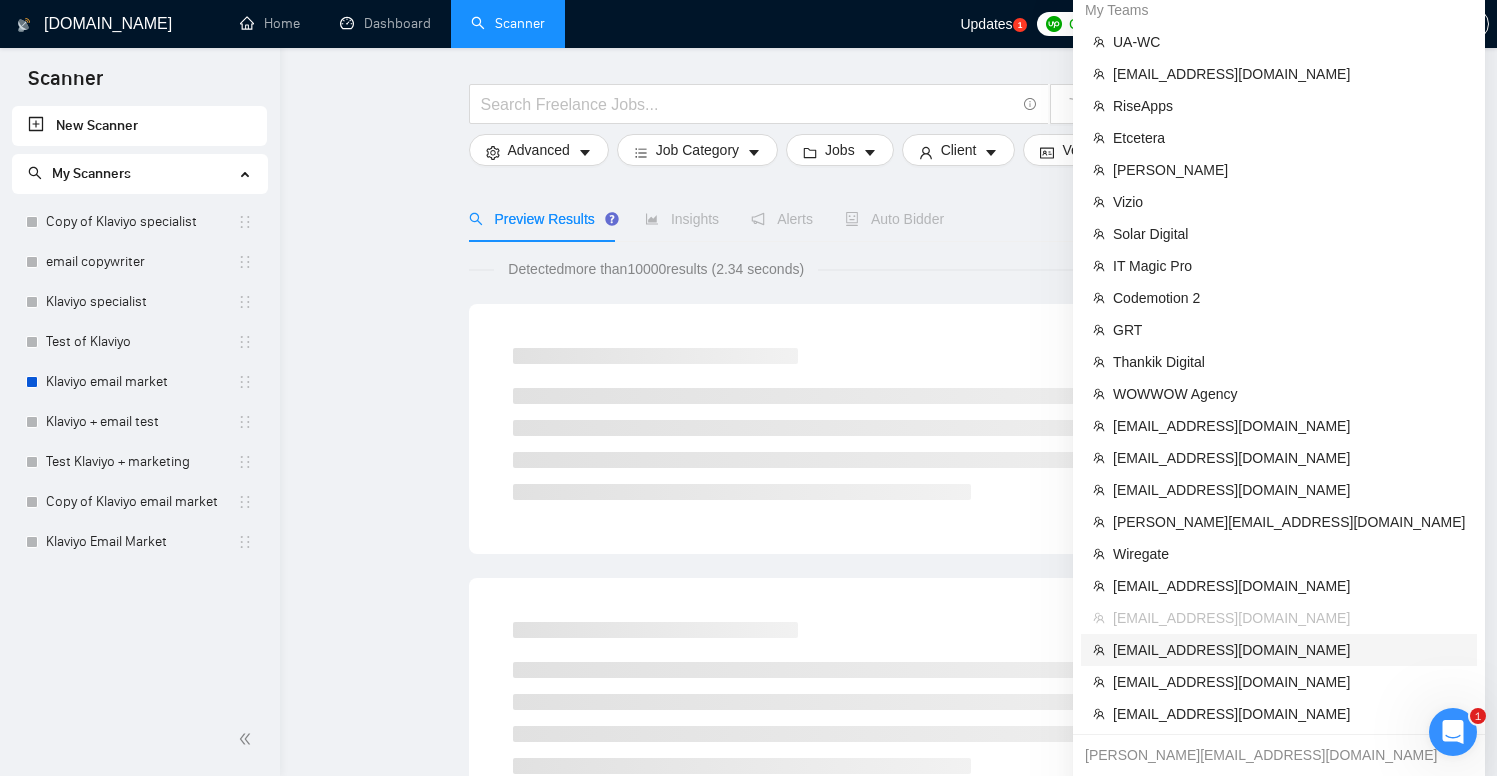 scroll, scrollTop: 78, scrollLeft: 0, axis: vertical 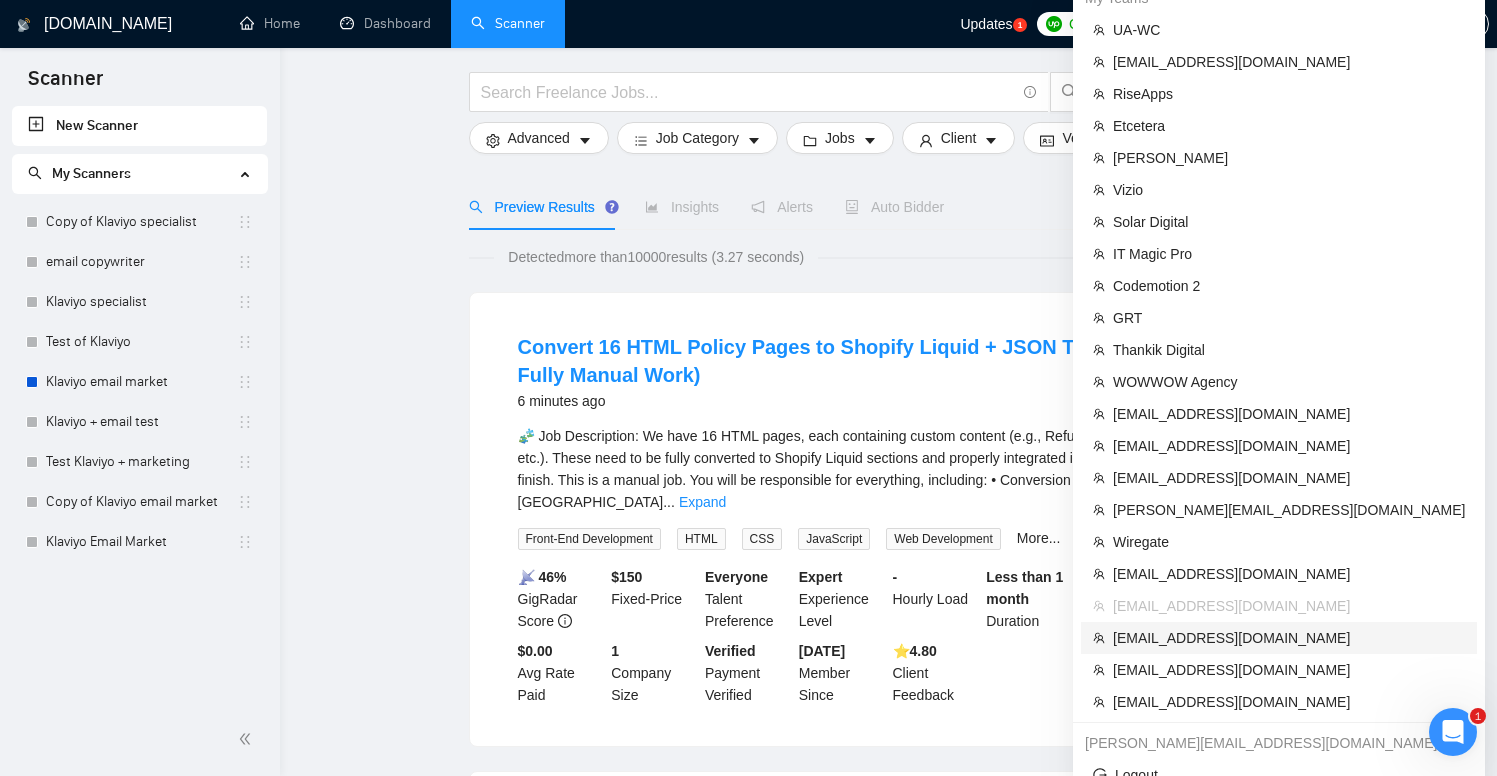click on "[EMAIL_ADDRESS][DOMAIN_NAME]" at bounding box center [1289, 638] 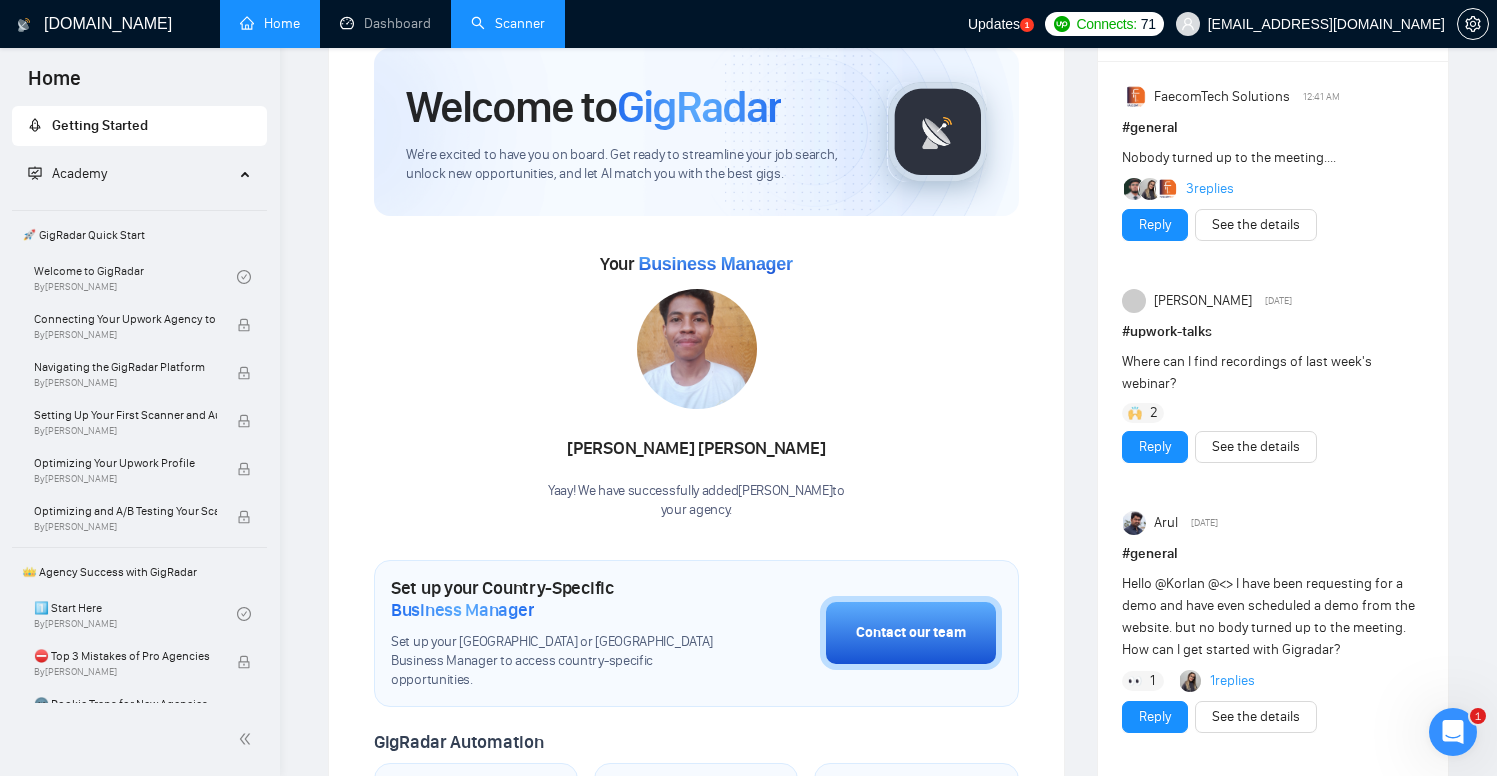 click on "Scanner" at bounding box center [508, 23] 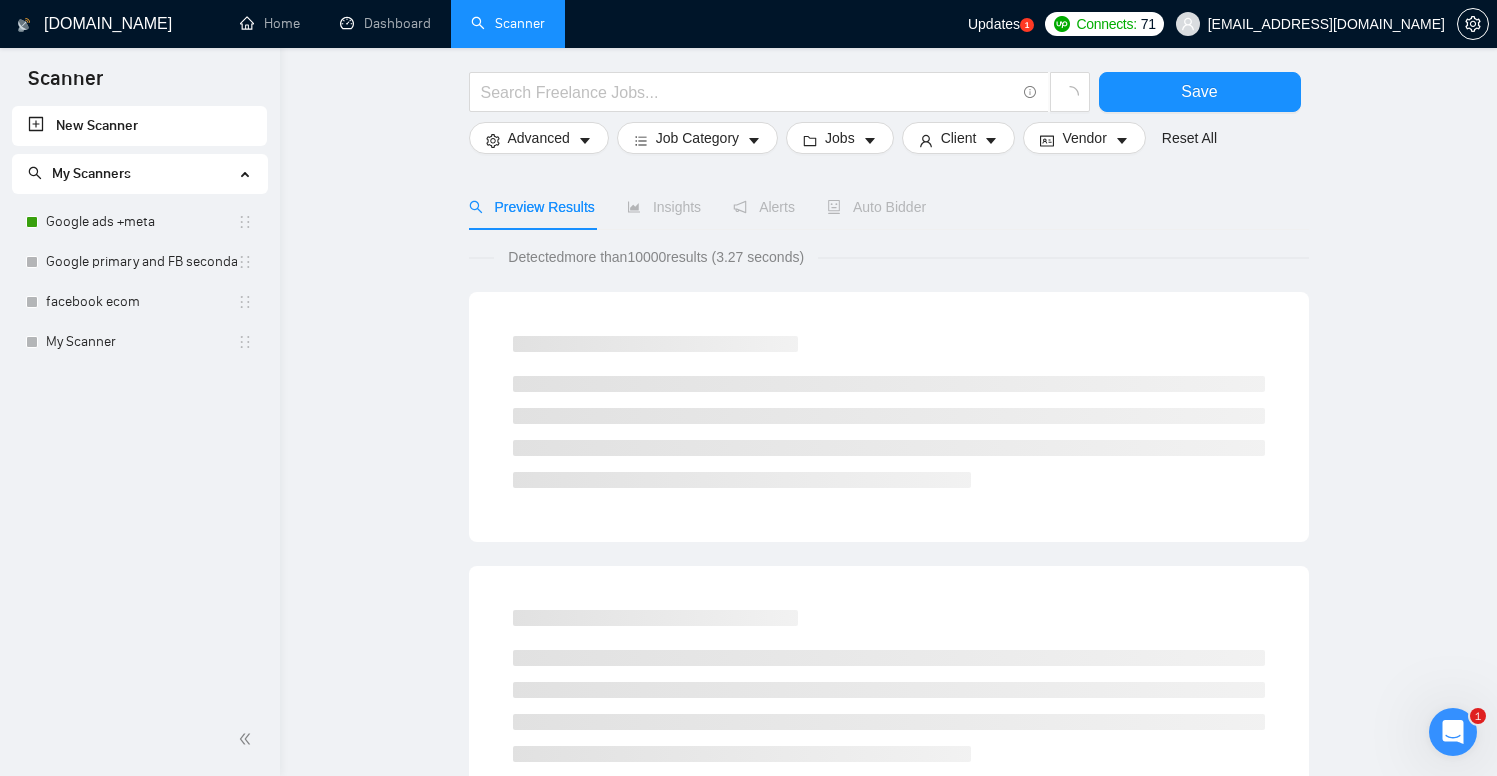 scroll, scrollTop: 0, scrollLeft: 0, axis: both 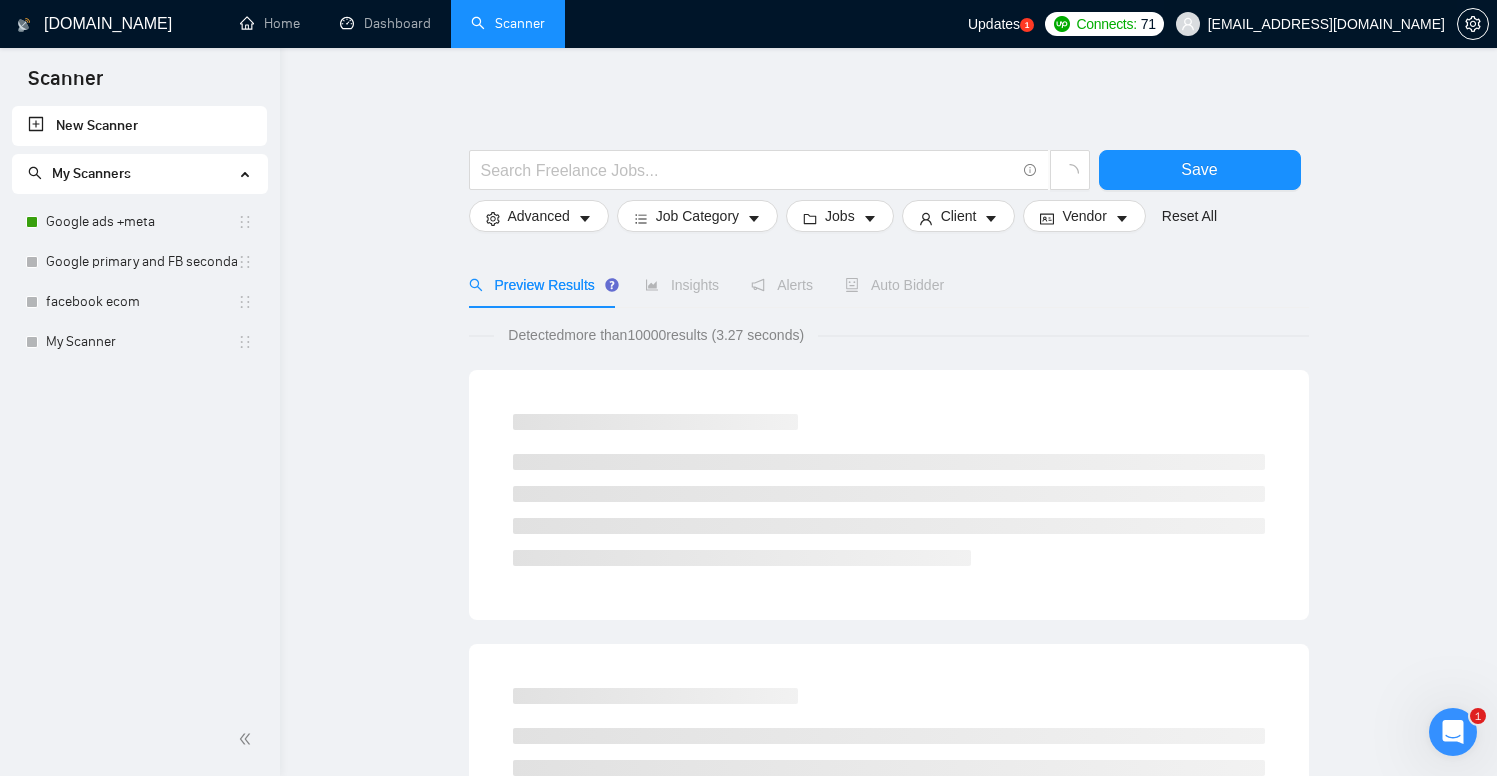 click on "[EMAIL_ADDRESS][DOMAIN_NAME]" at bounding box center (1326, 24) 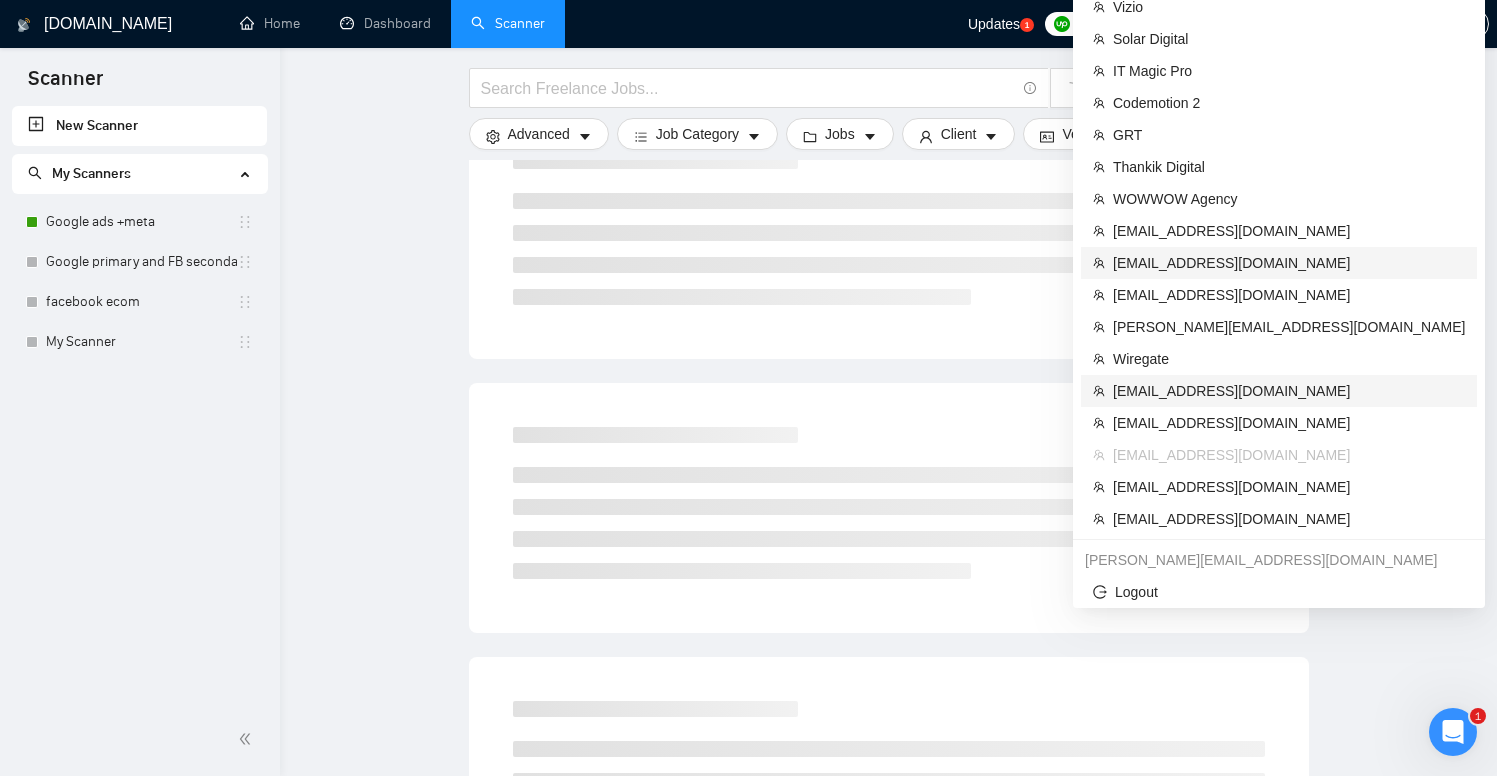 scroll, scrollTop: 276, scrollLeft: 0, axis: vertical 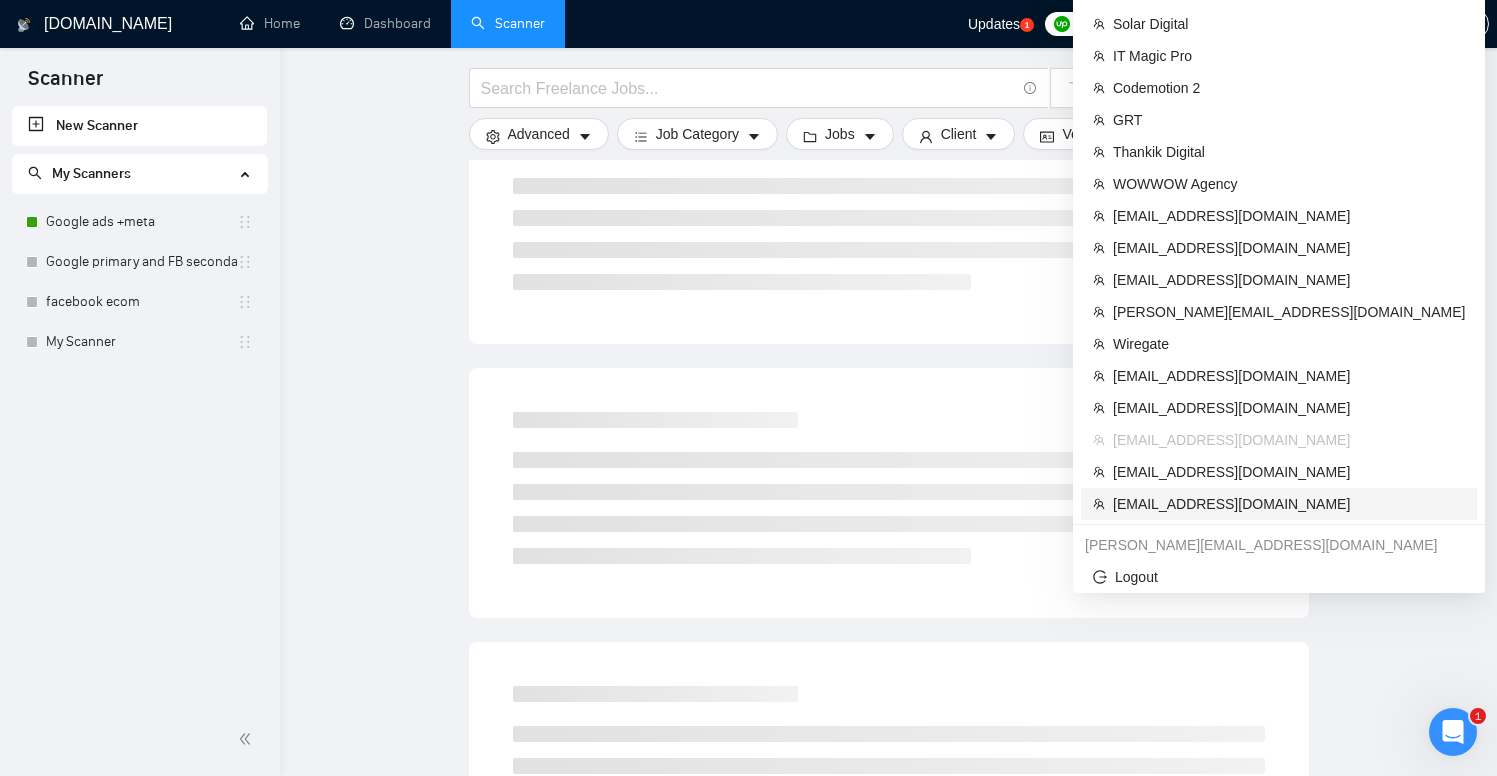 click on "[EMAIL_ADDRESS][DOMAIN_NAME]" at bounding box center [1289, 504] 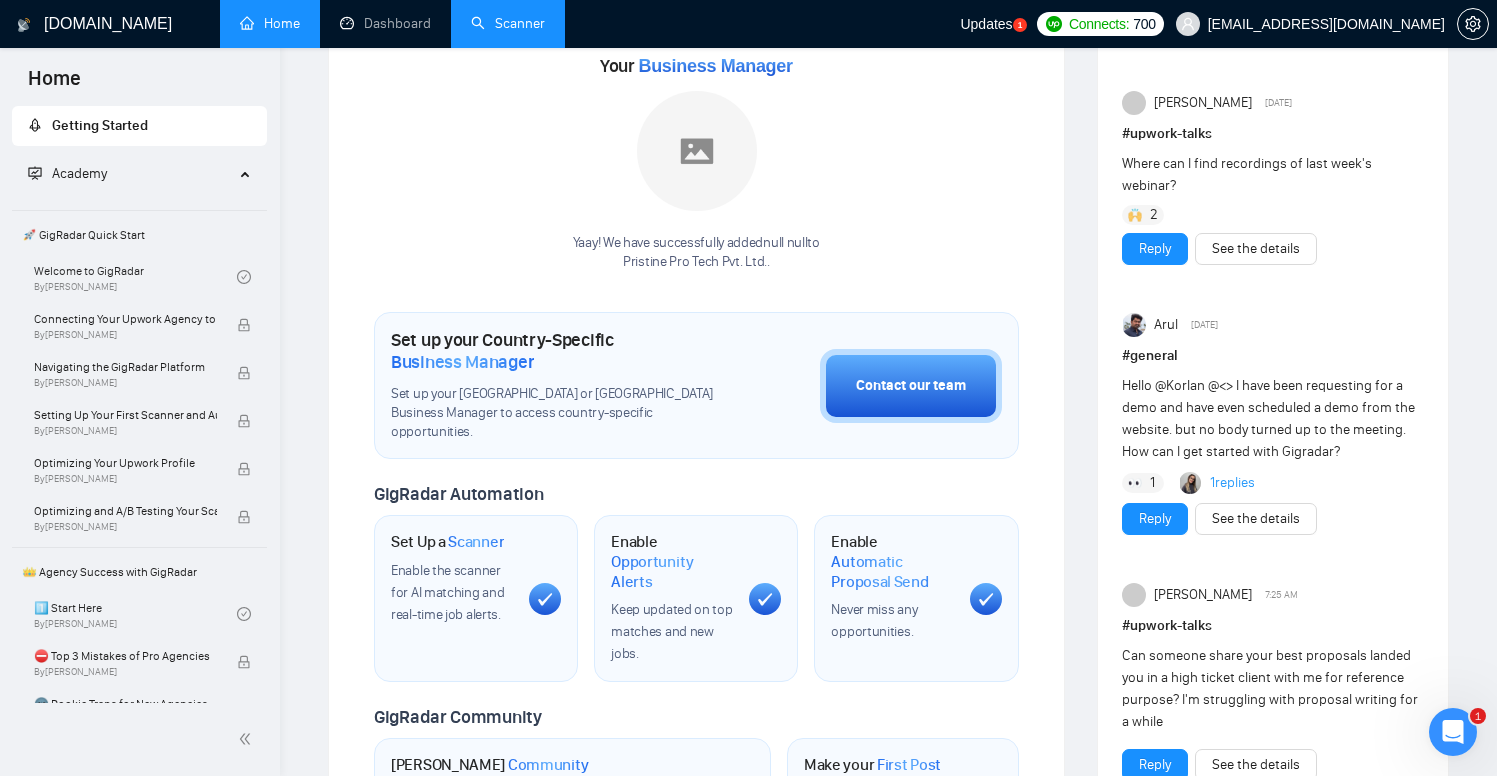 click on "Scanner" at bounding box center (508, 23) 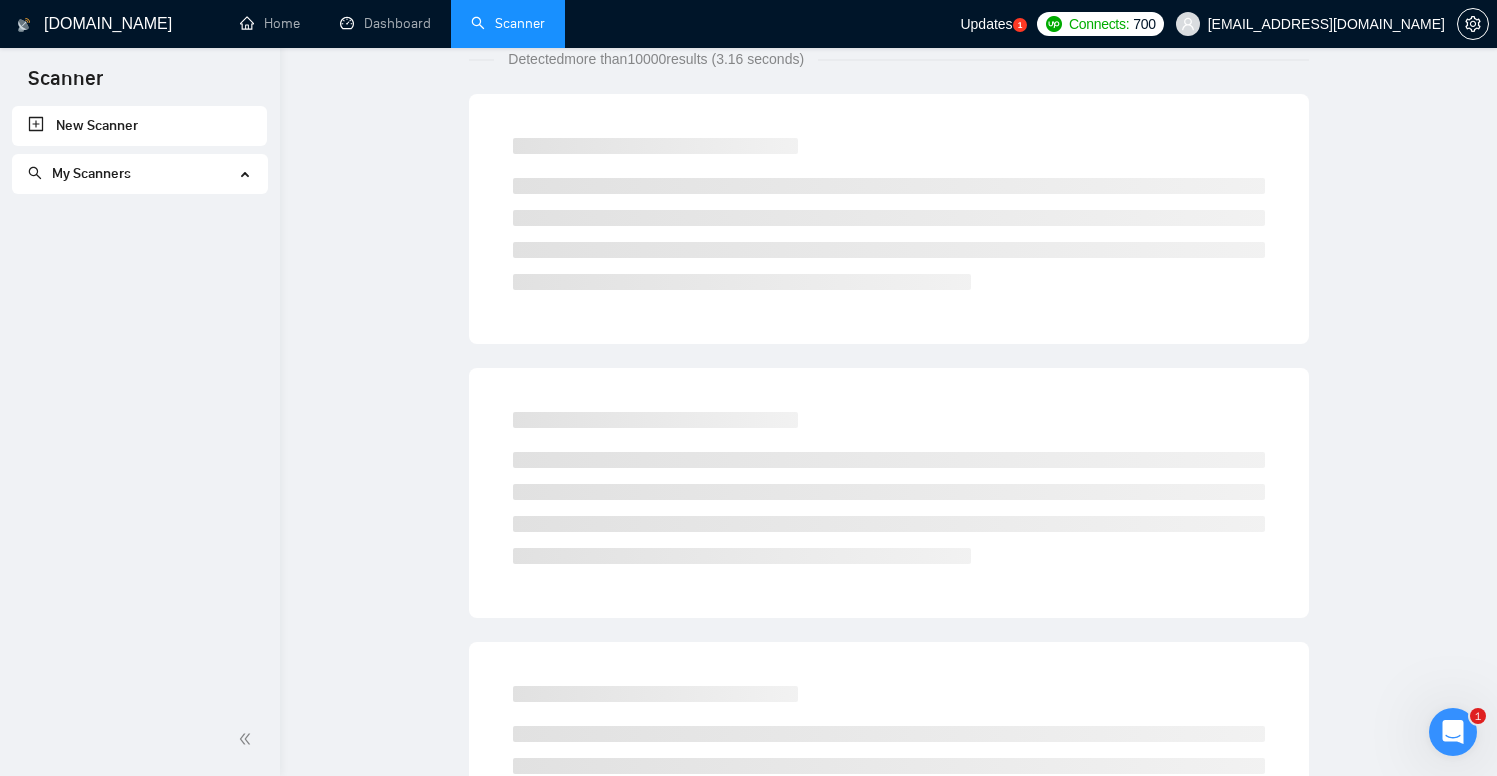 scroll, scrollTop: 0, scrollLeft: 0, axis: both 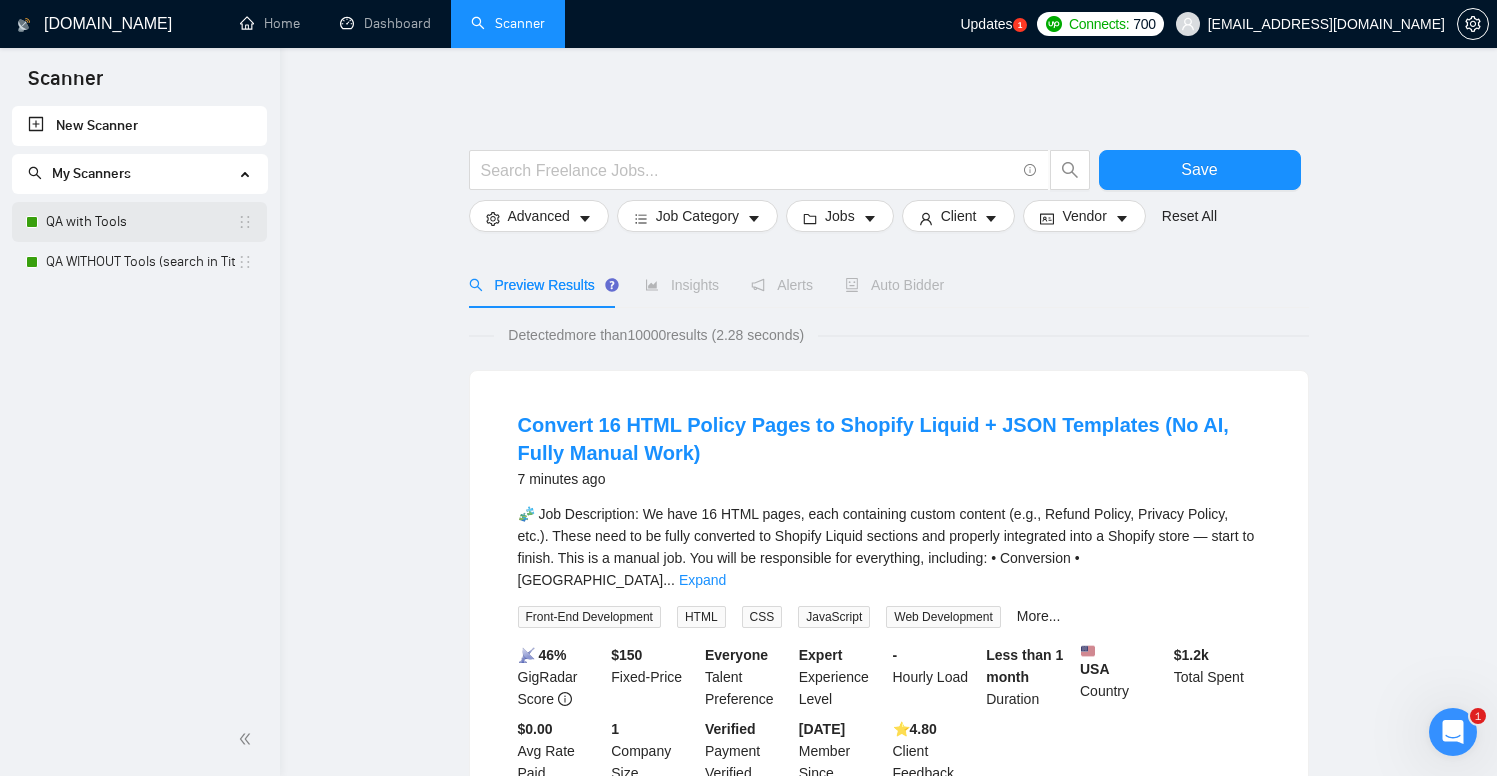 click on "QA with Tools" at bounding box center (141, 222) 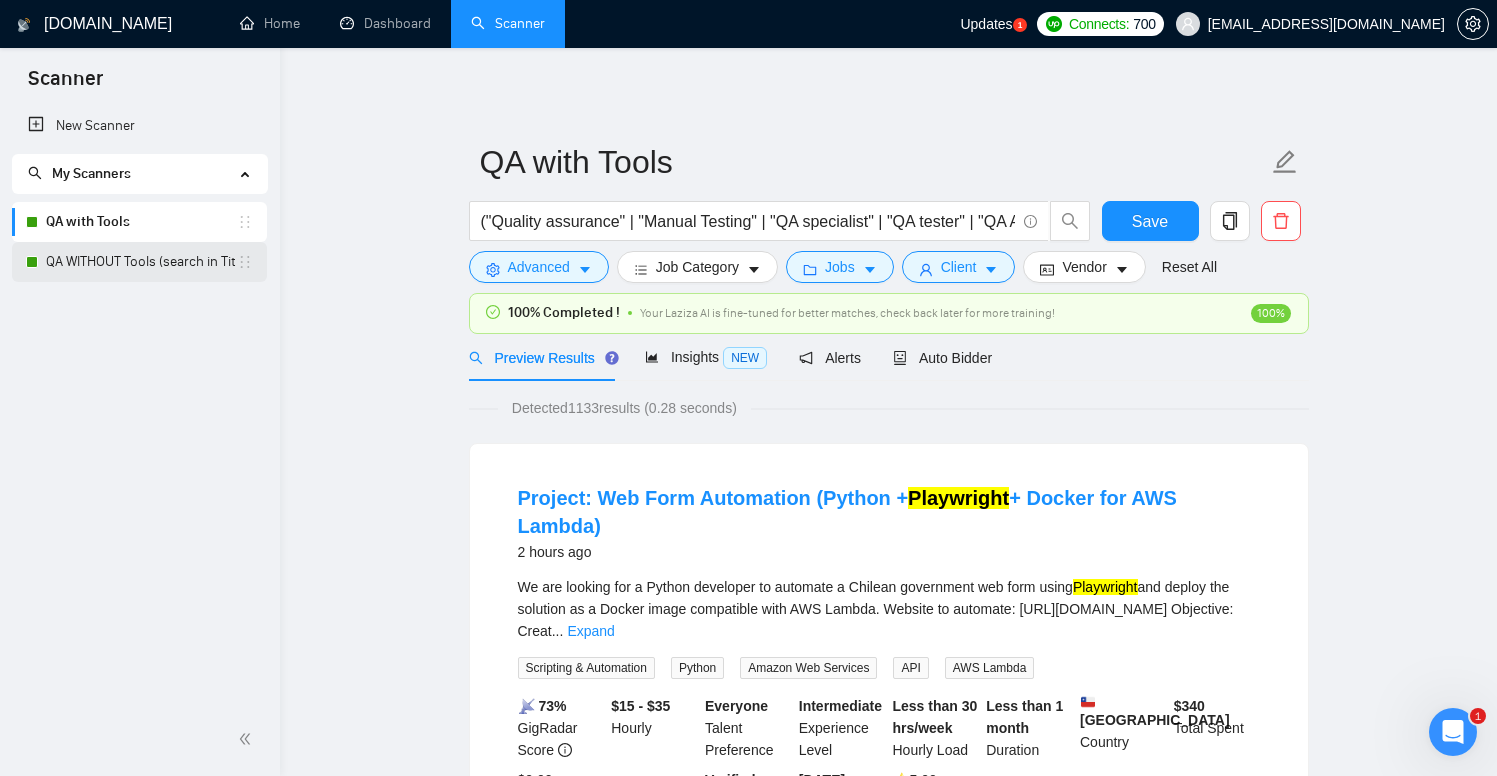 click on "QA WITHOUT Tools (search in Titles)" at bounding box center [141, 262] 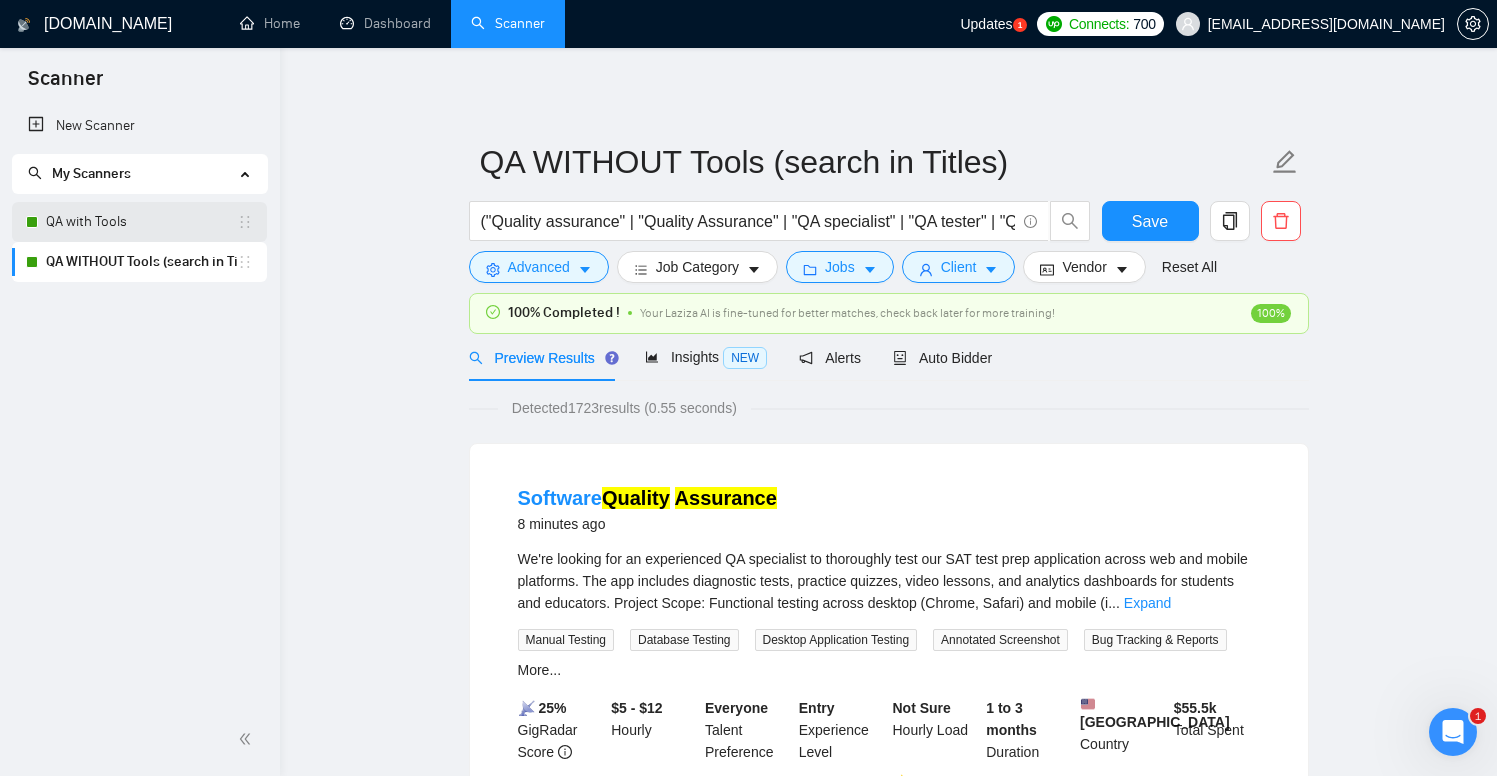 click on "QA with Tools" at bounding box center (141, 222) 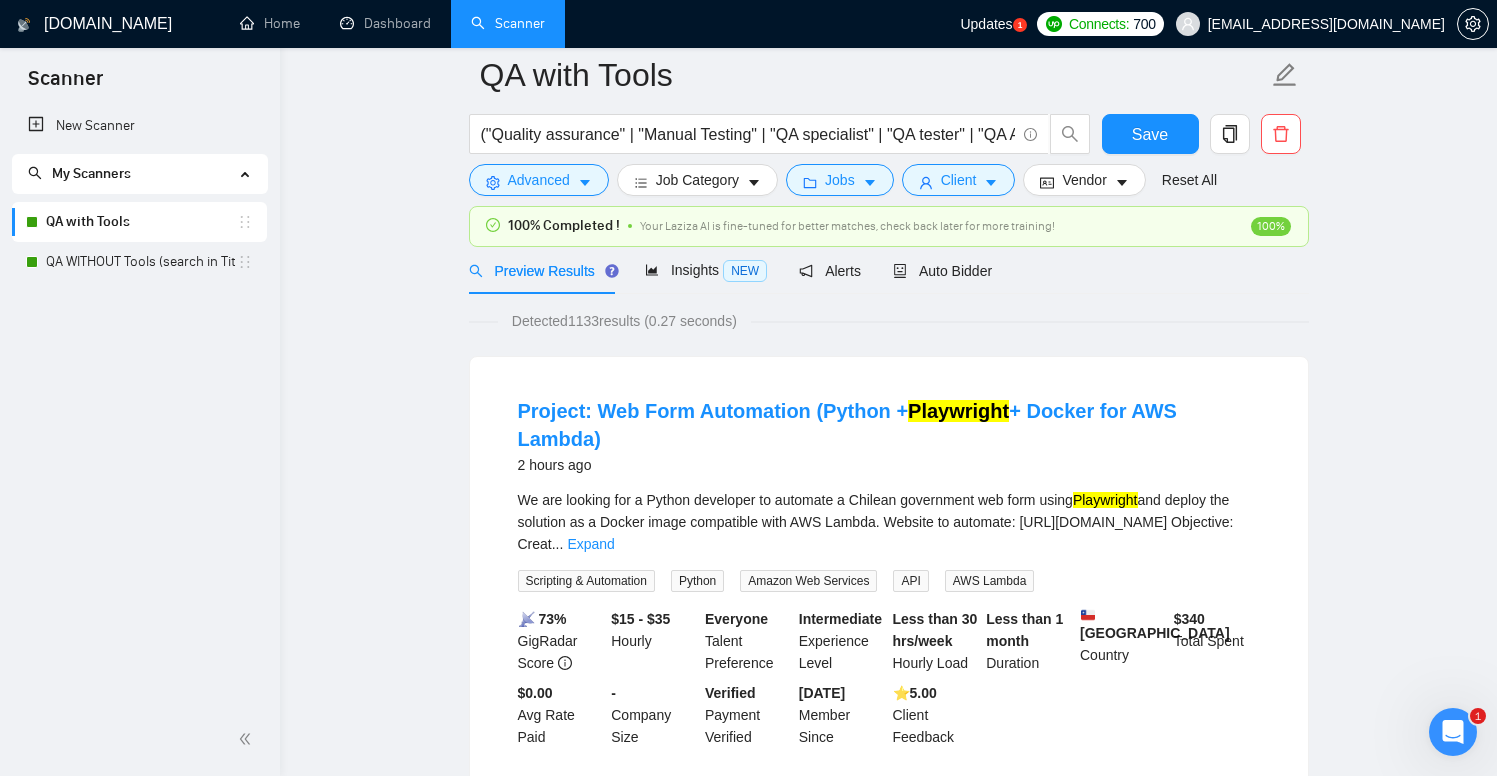 scroll, scrollTop: 0, scrollLeft: 0, axis: both 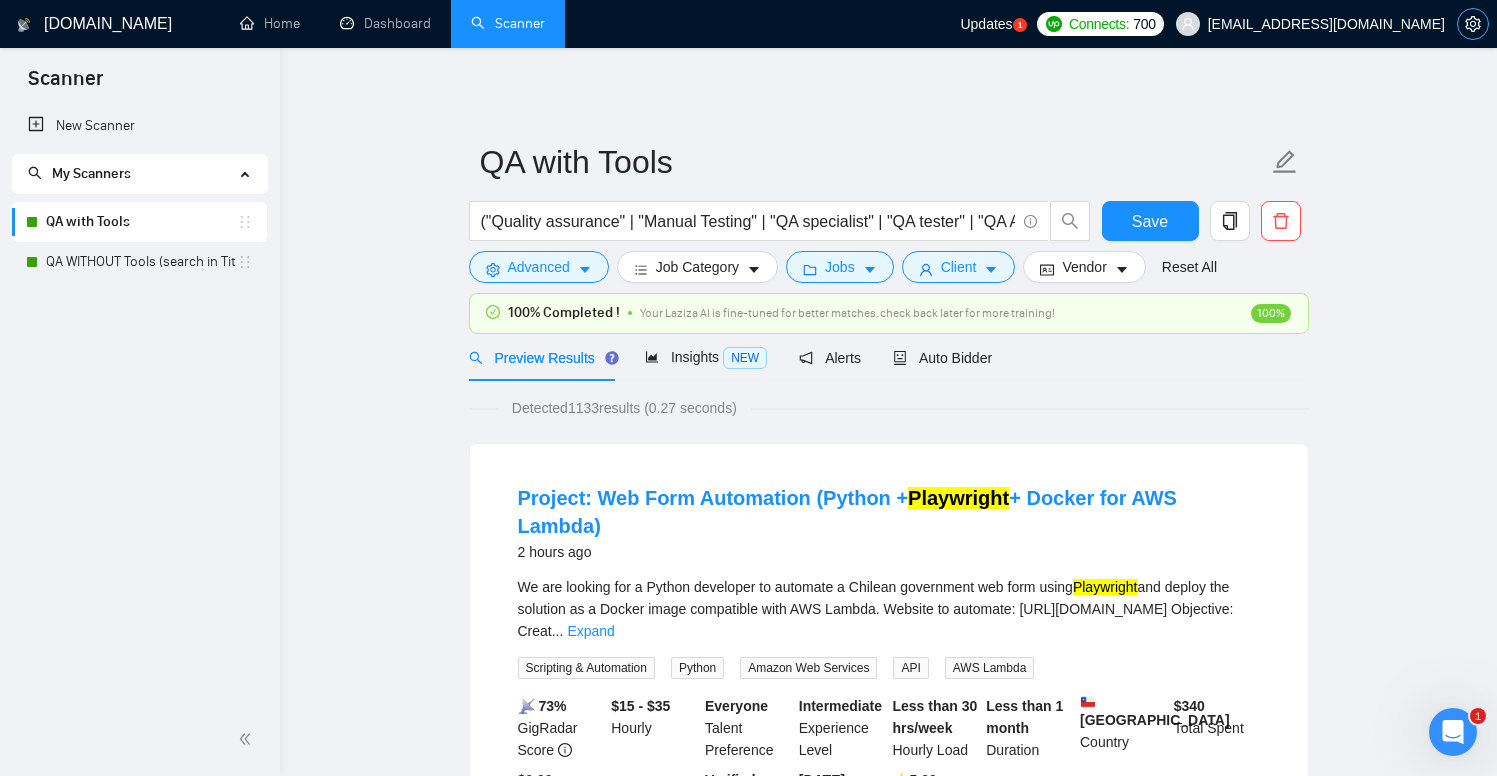 click at bounding box center (1473, 24) 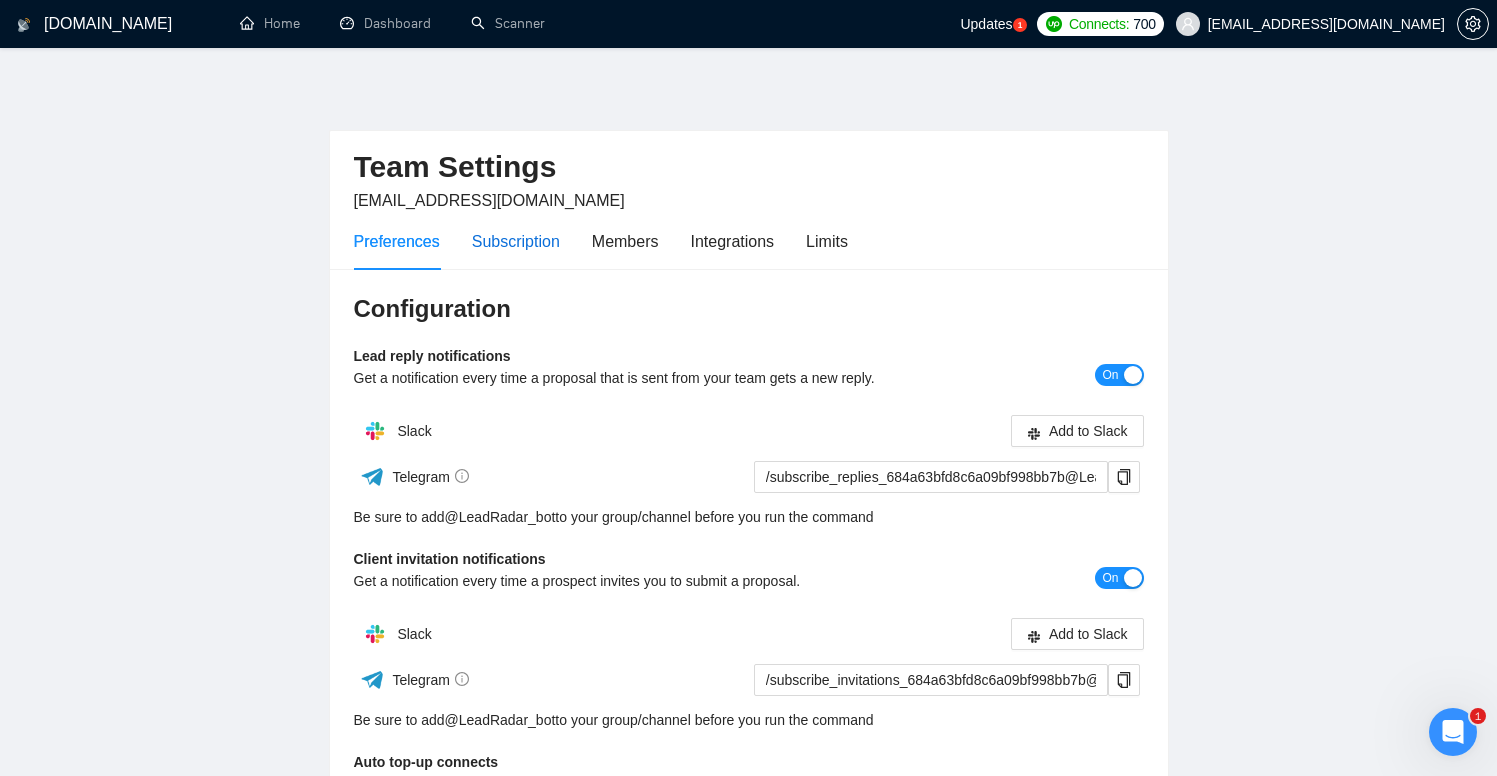 click on "Subscription" at bounding box center (516, 241) 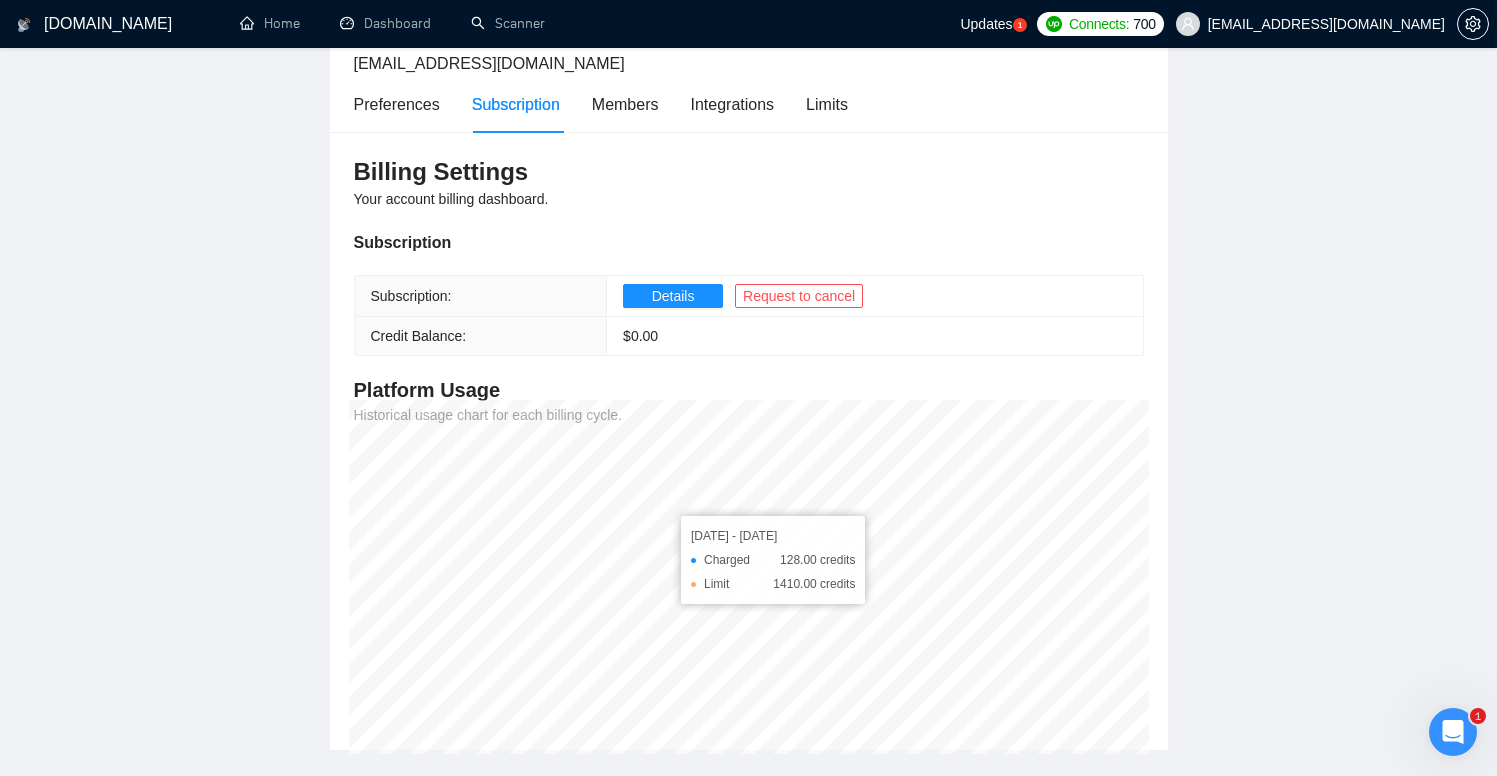 scroll, scrollTop: 148, scrollLeft: 0, axis: vertical 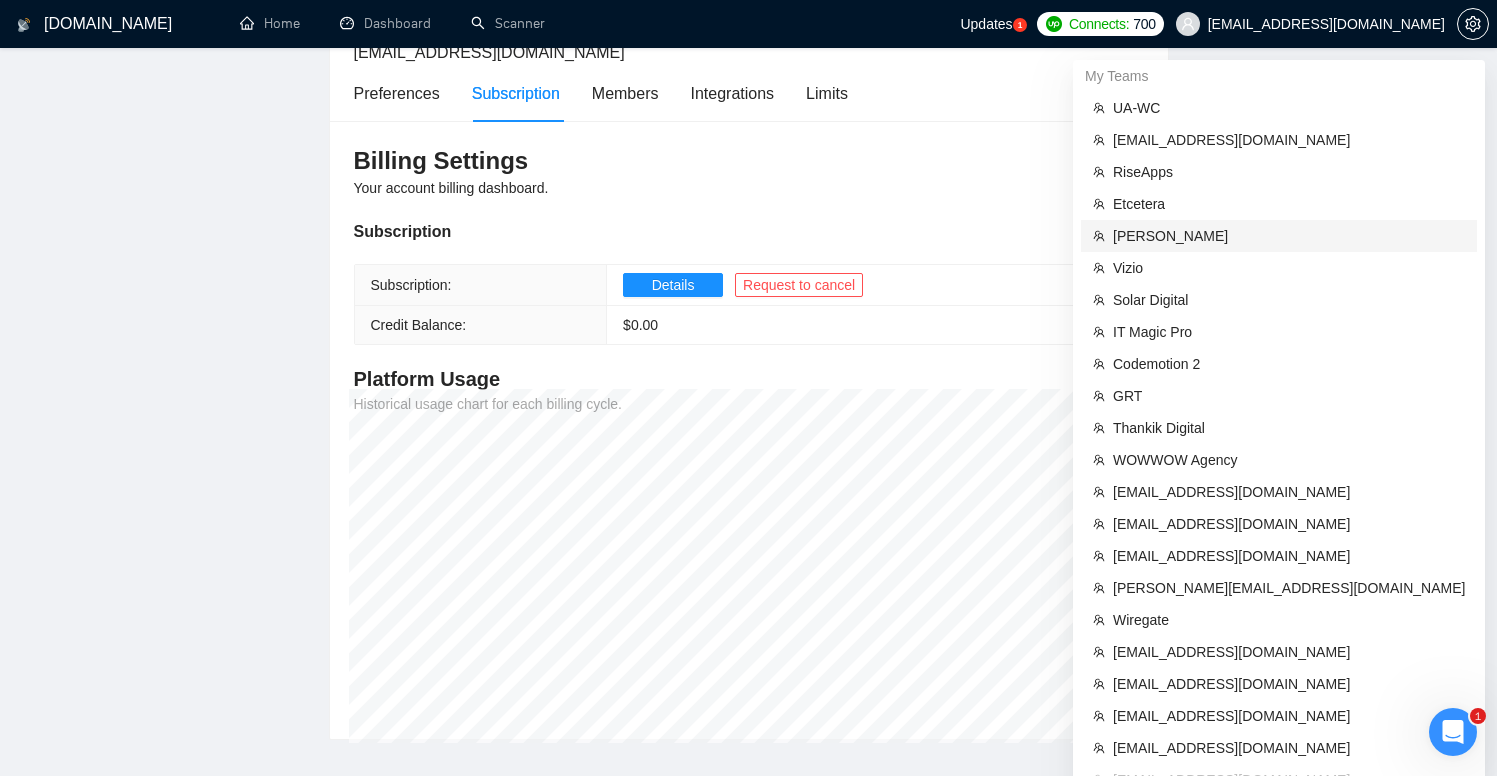 click on "[PERSON_NAME]" at bounding box center [1289, 236] 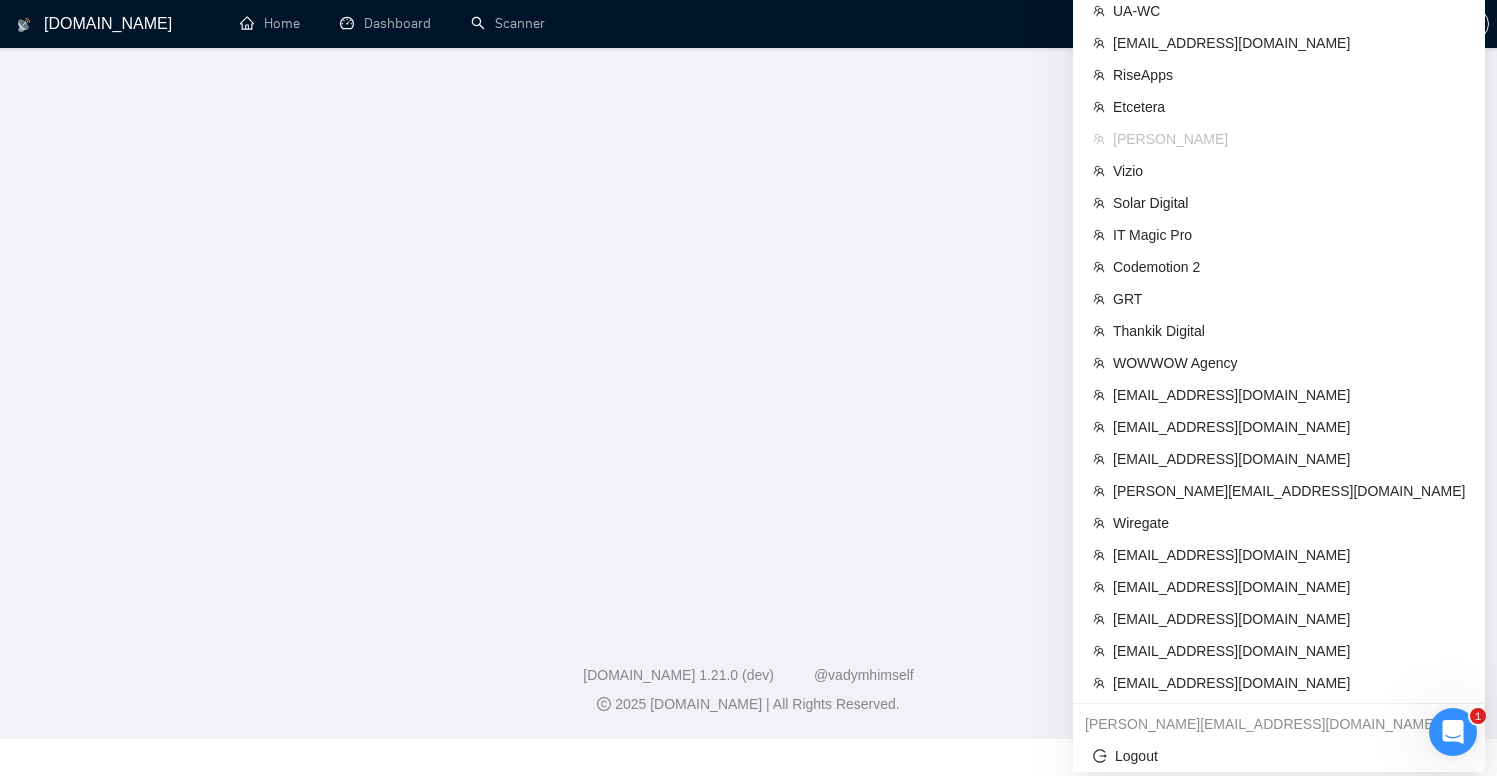 scroll, scrollTop: 428, scrollLeft: 0, axis: vertical 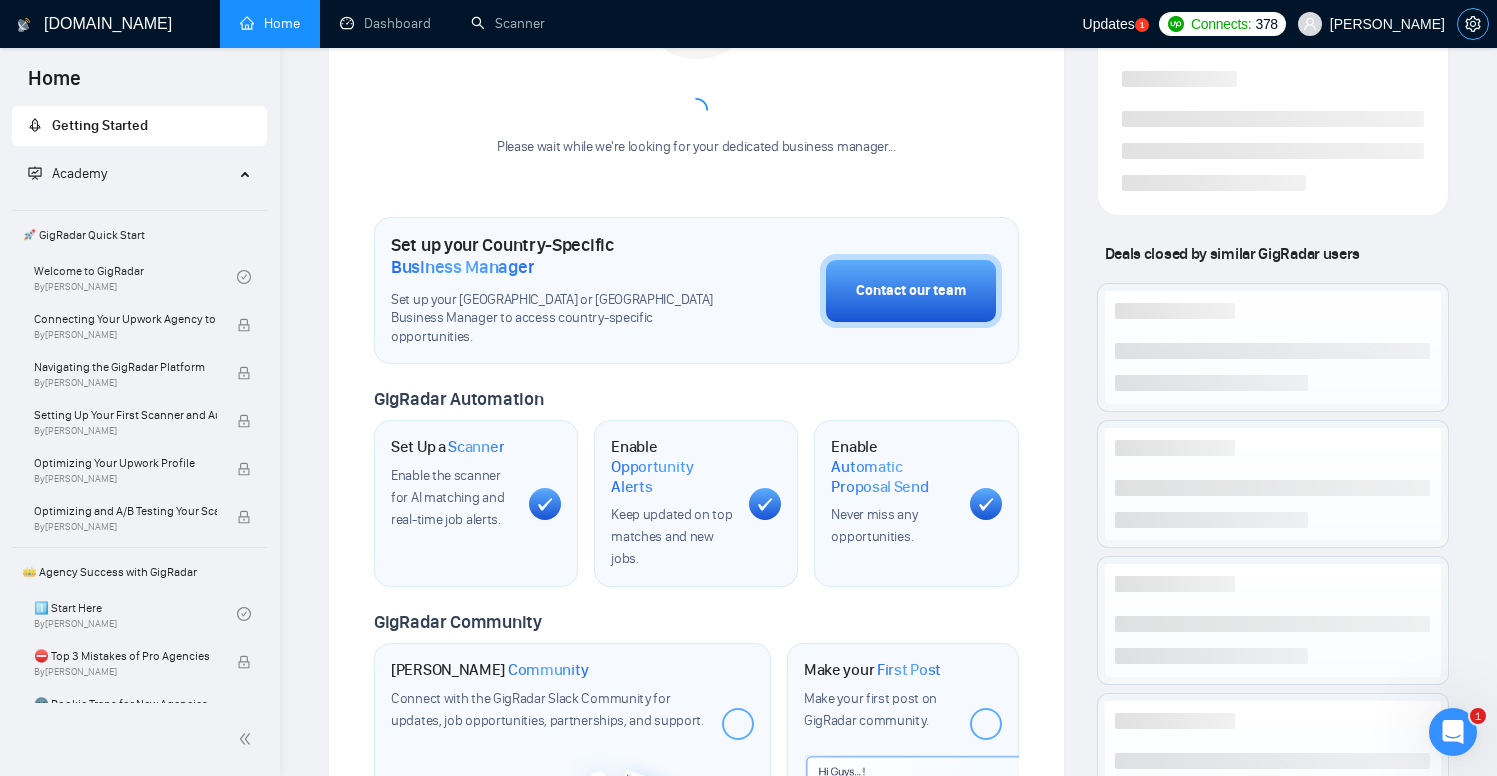 click at bounding box center (1473, 24) 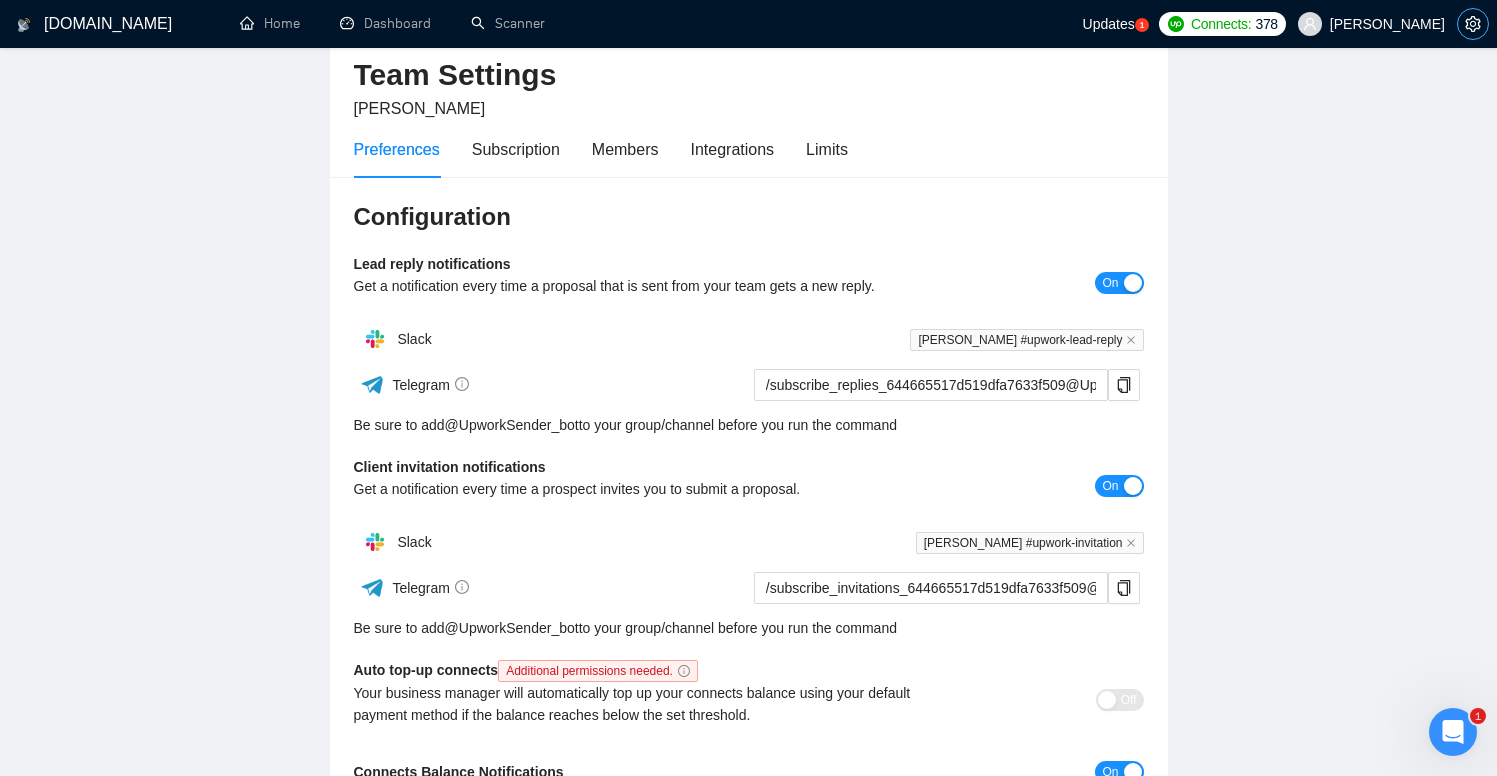 scroll, scrollTop: 62, scrollLeft: 0, axis: vertical 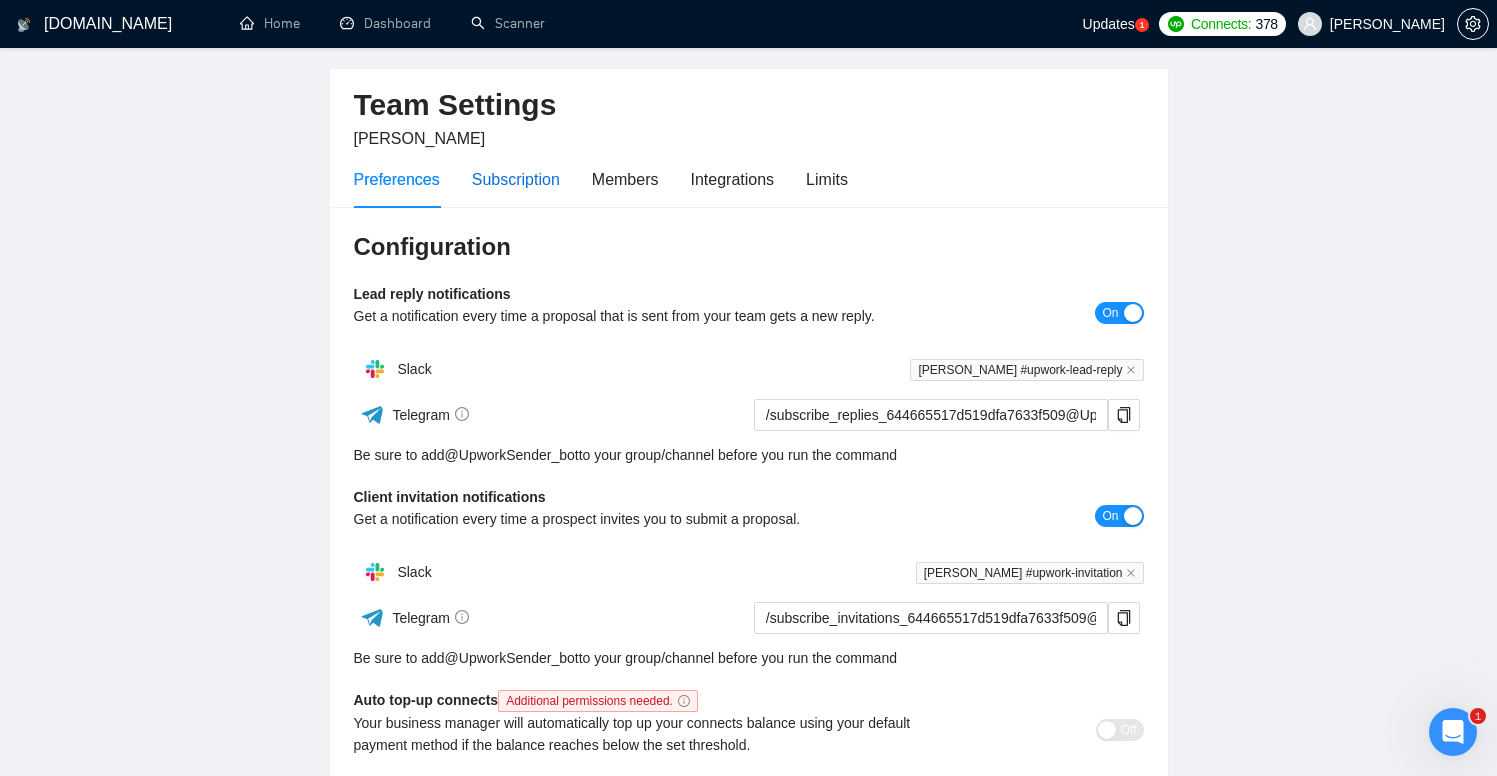 click on "Subscription" at bounding box center [516, 179] 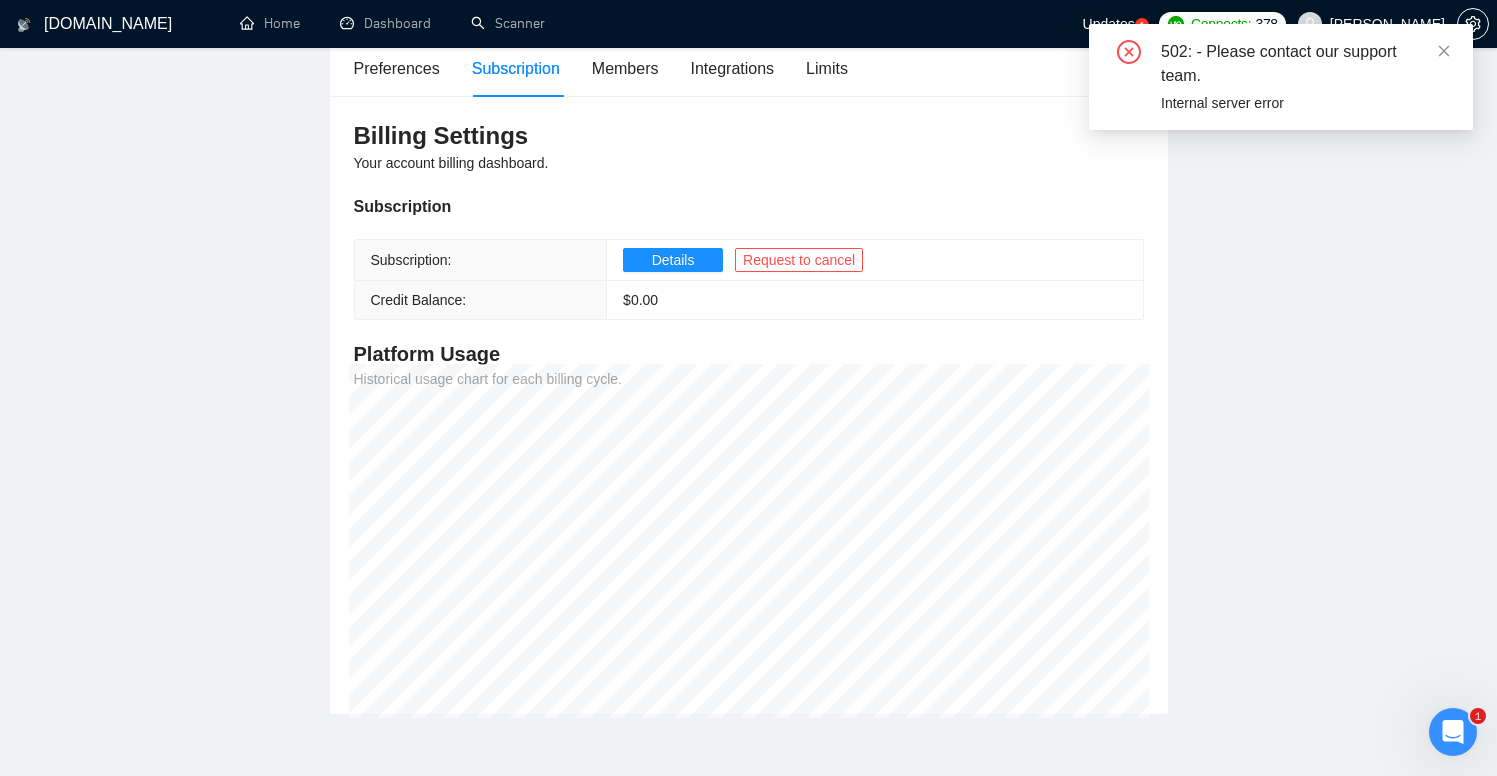 scroll, scrollTop: 160, scrollLeft: 0, axis: vertical 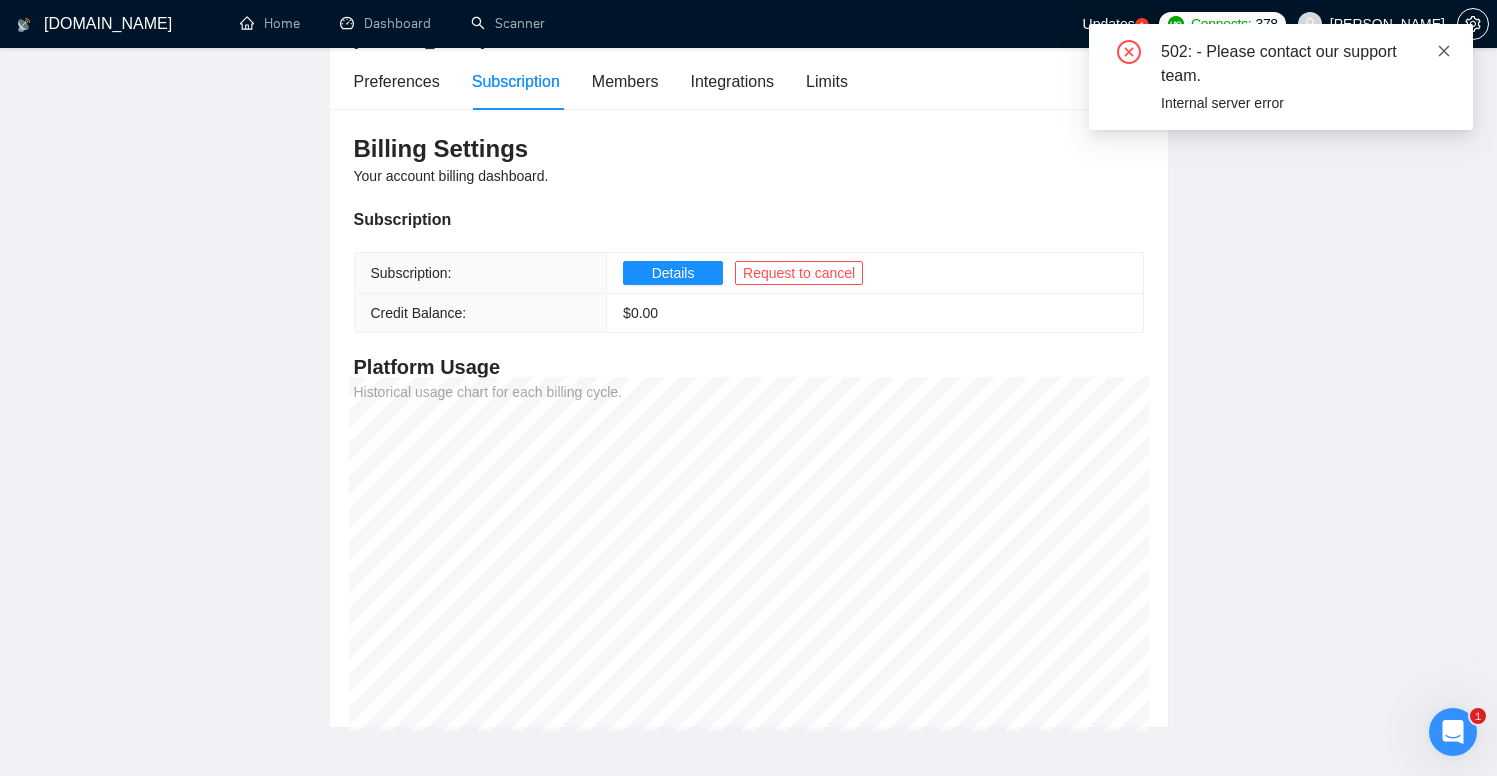 click 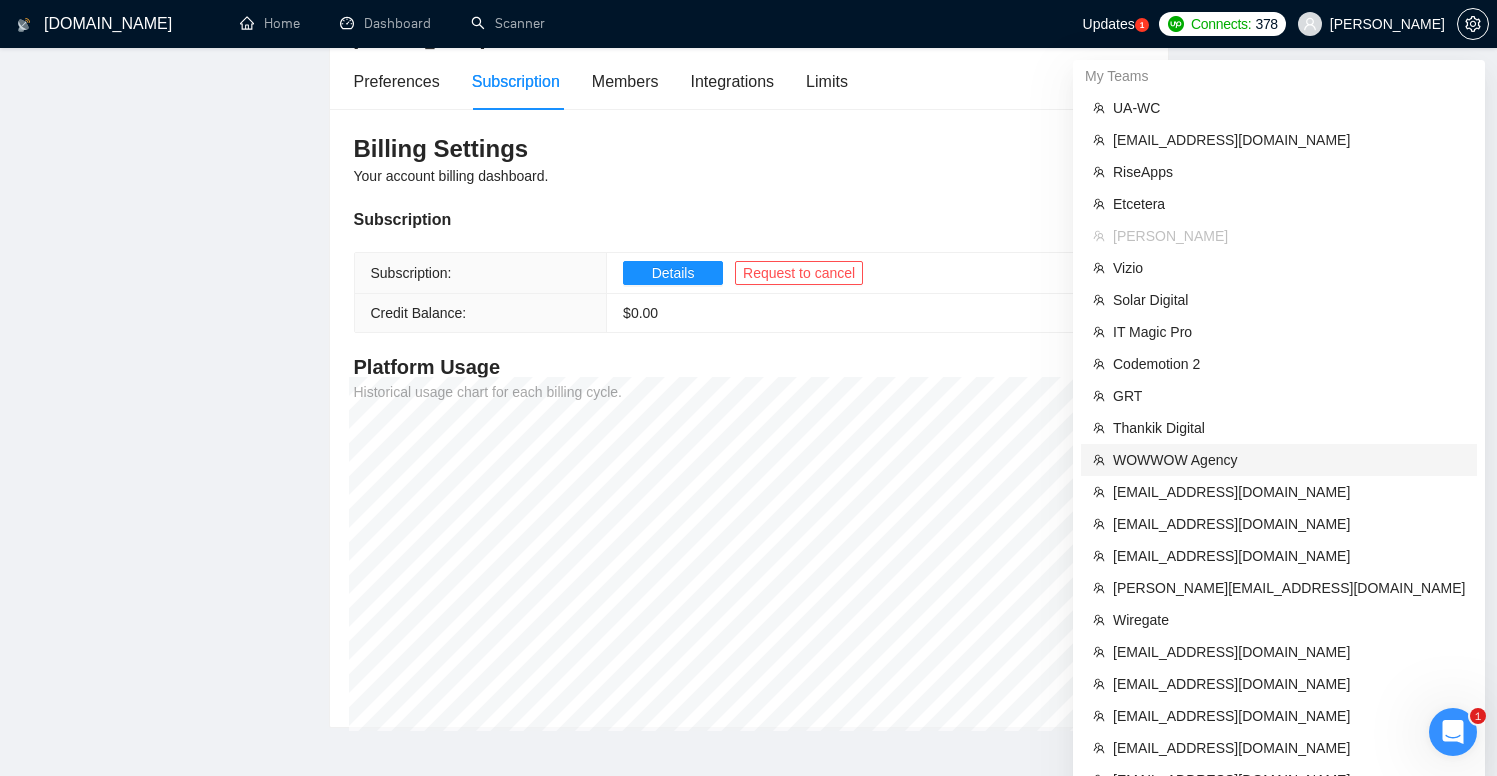 click on "WOWWOW Agency" at bounding box center [1289, 460] 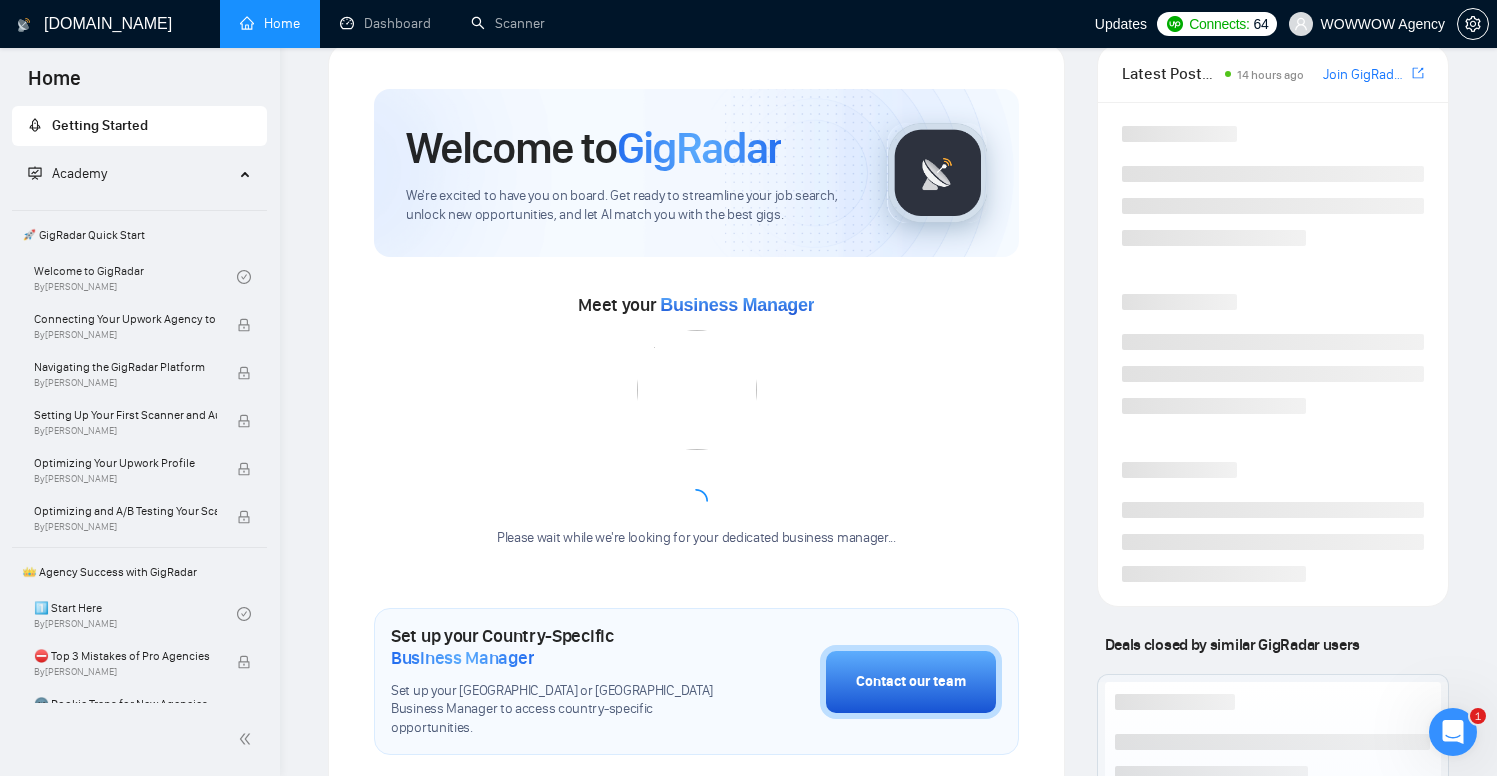 scroll, scrollTop: 440, scrollLeft: 0, axis: vertical 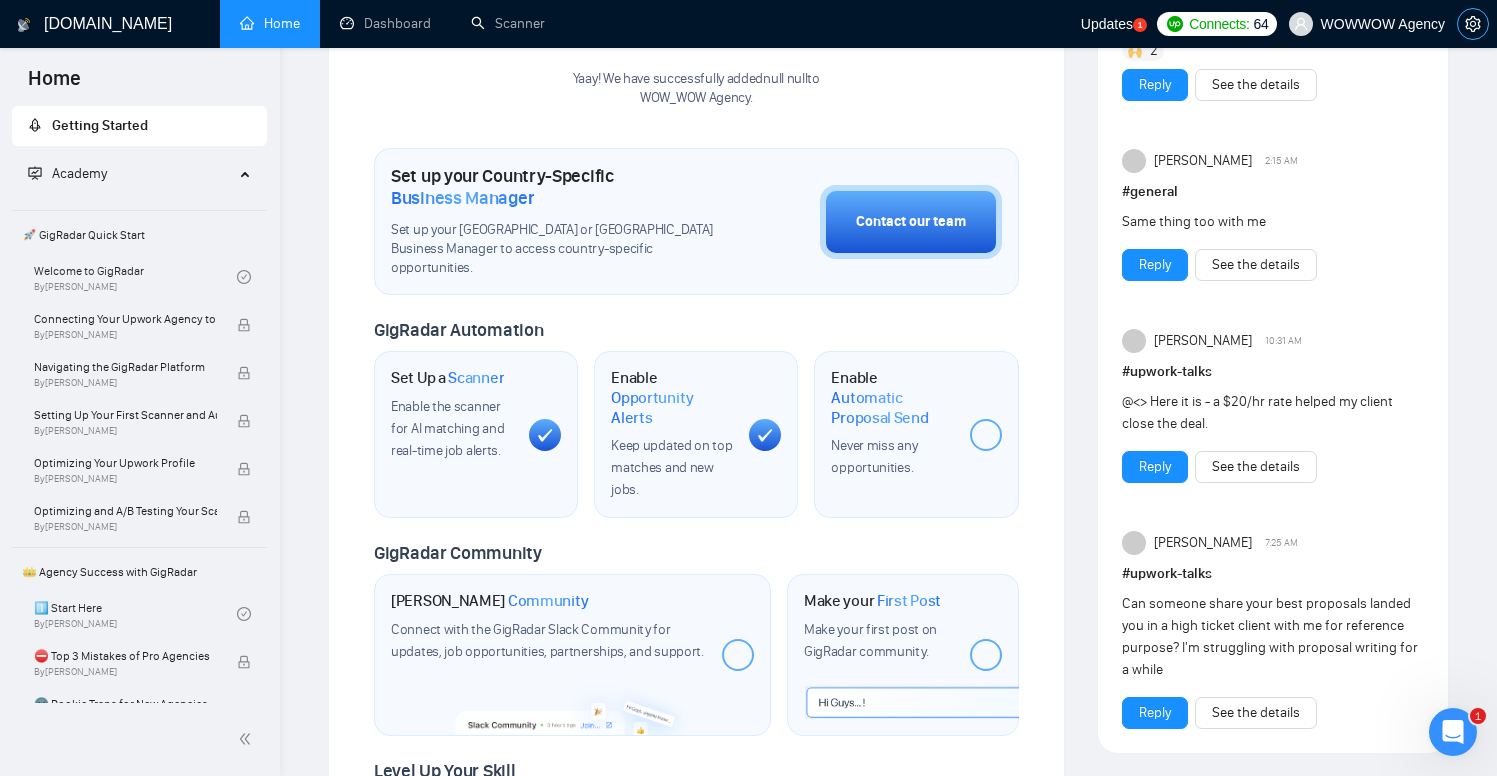 click 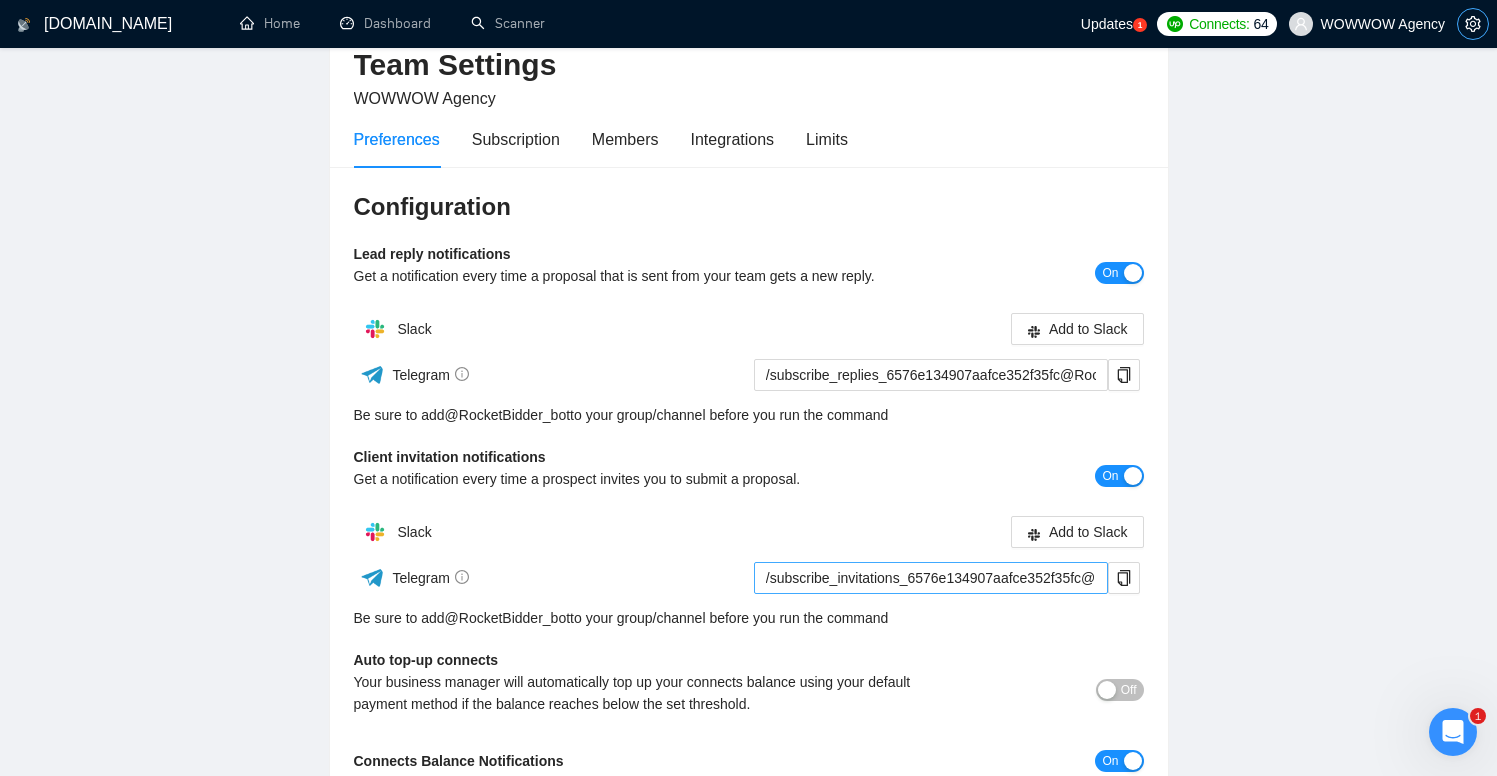 scroll, scrollTop: 12, scrollLeft: 0, axis: vertical 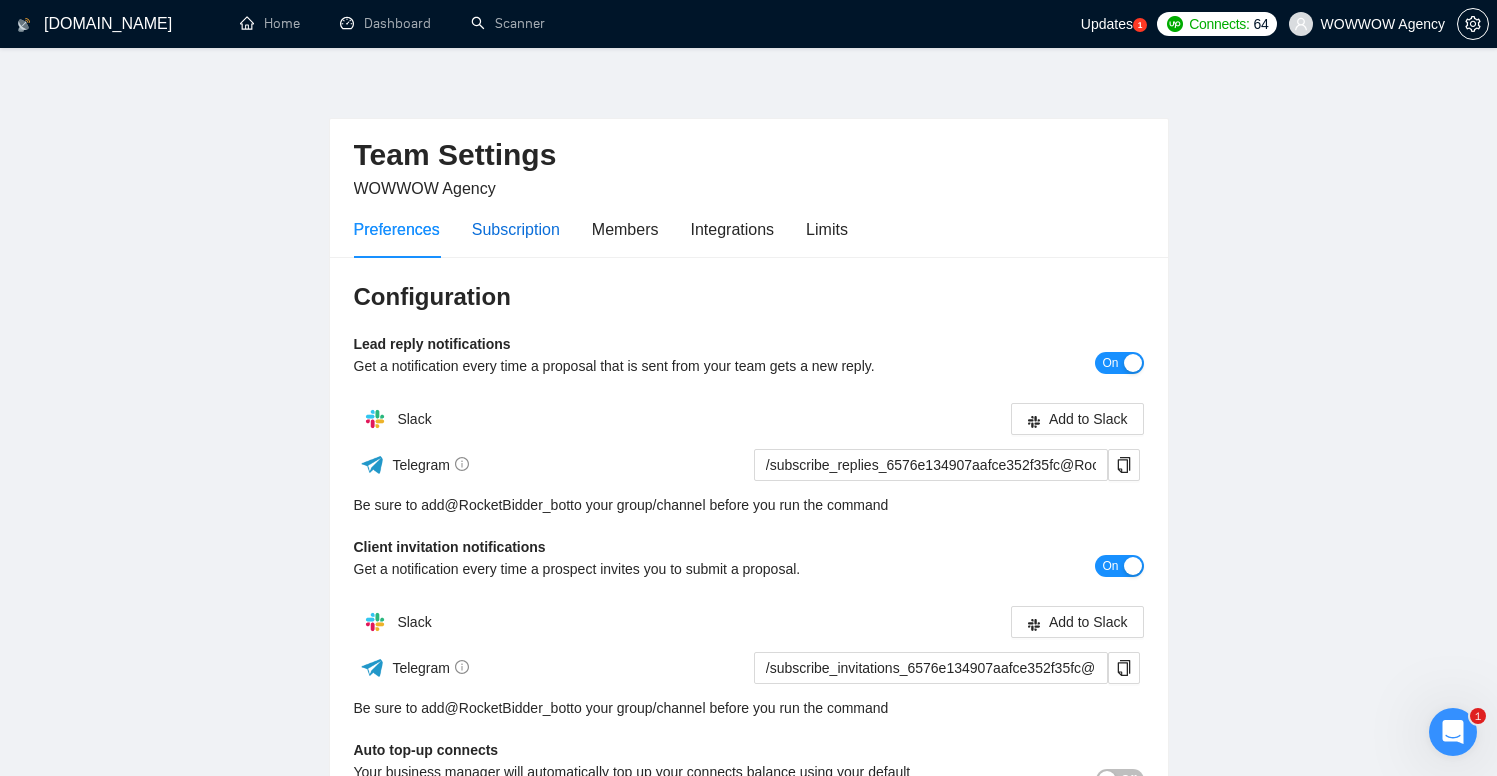 click on "Subscription" at bounding box center [516, 229] 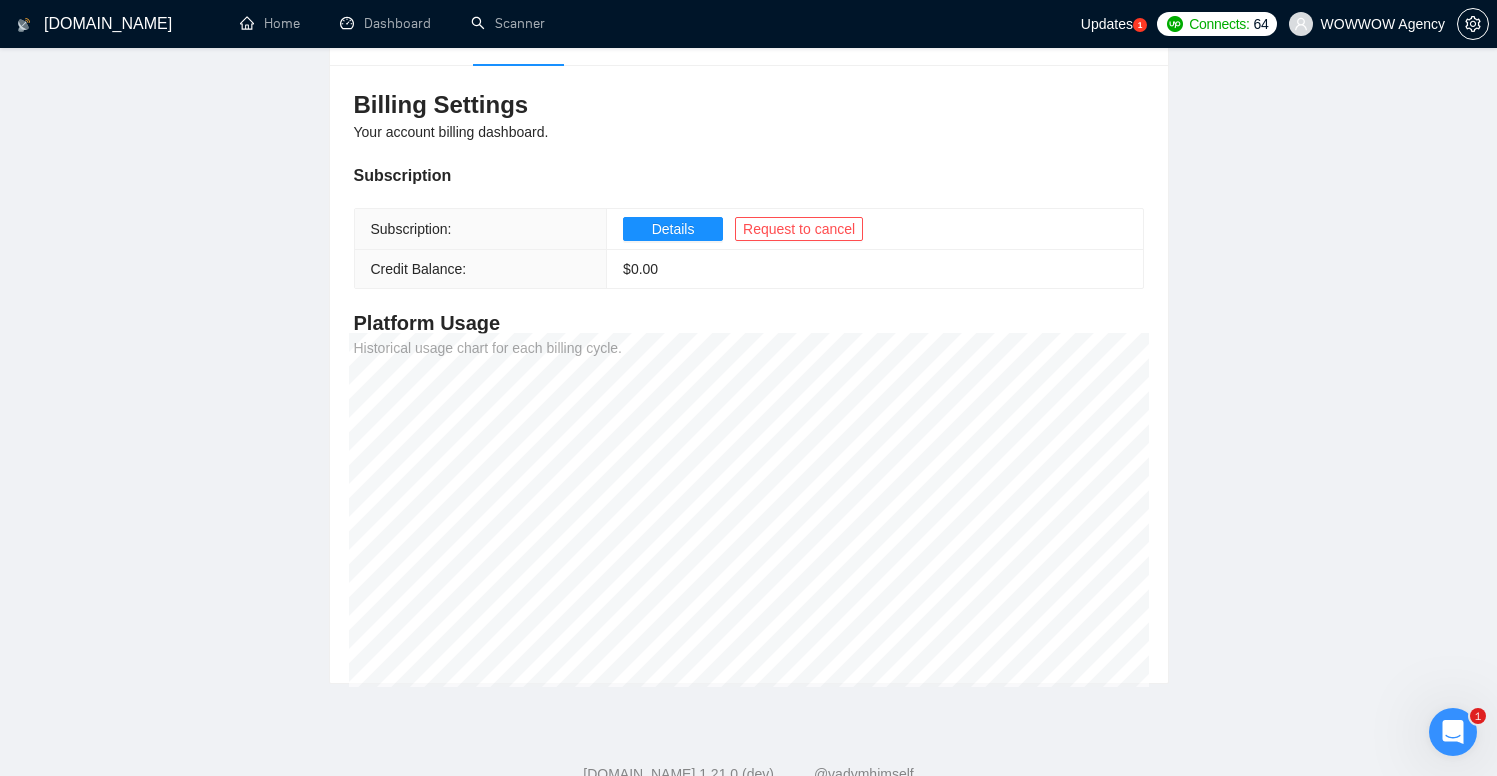 scroll, scrollTop: 196, scrollLeft: 0, axis: vertical 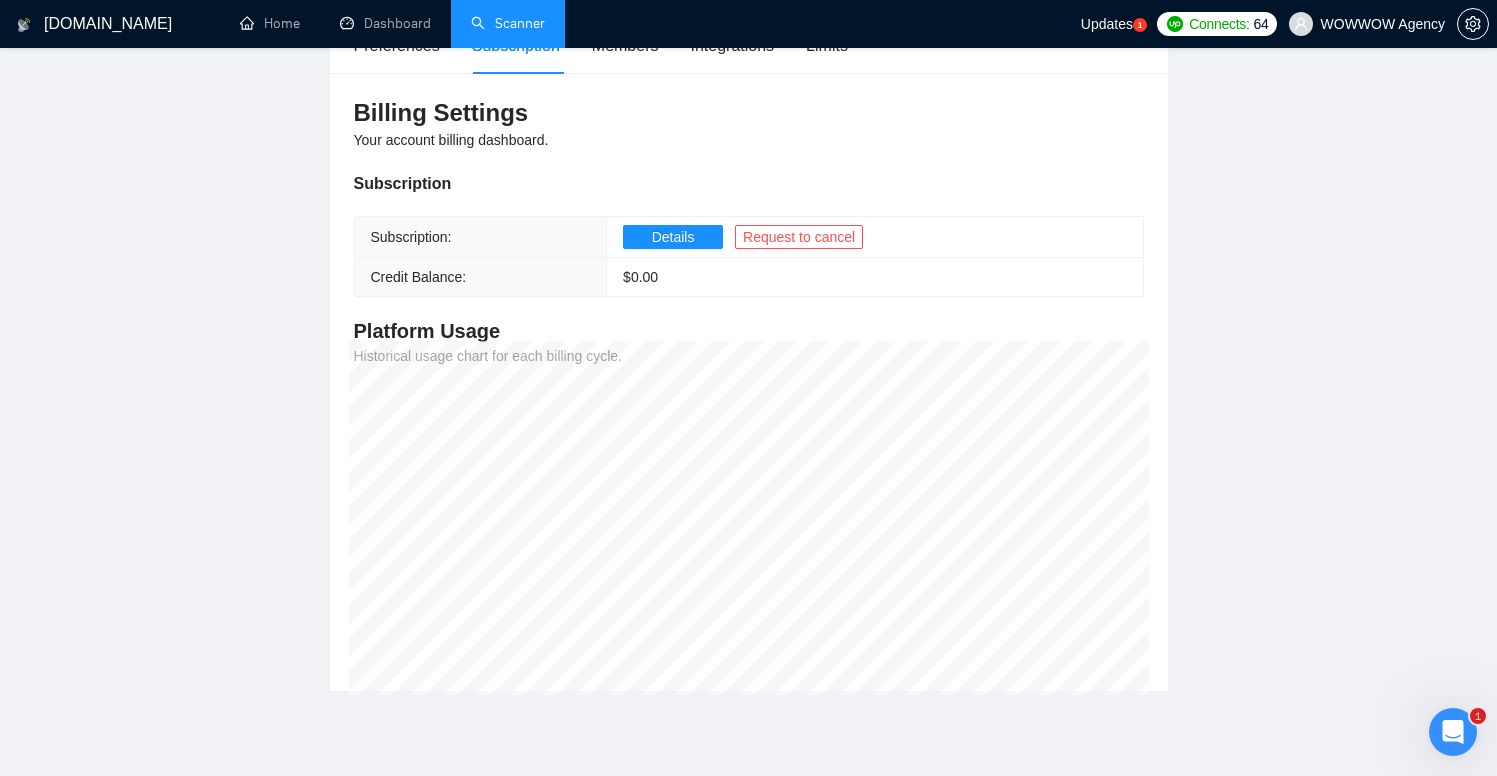 click on "Scanner" at bounding box center [508, 23] 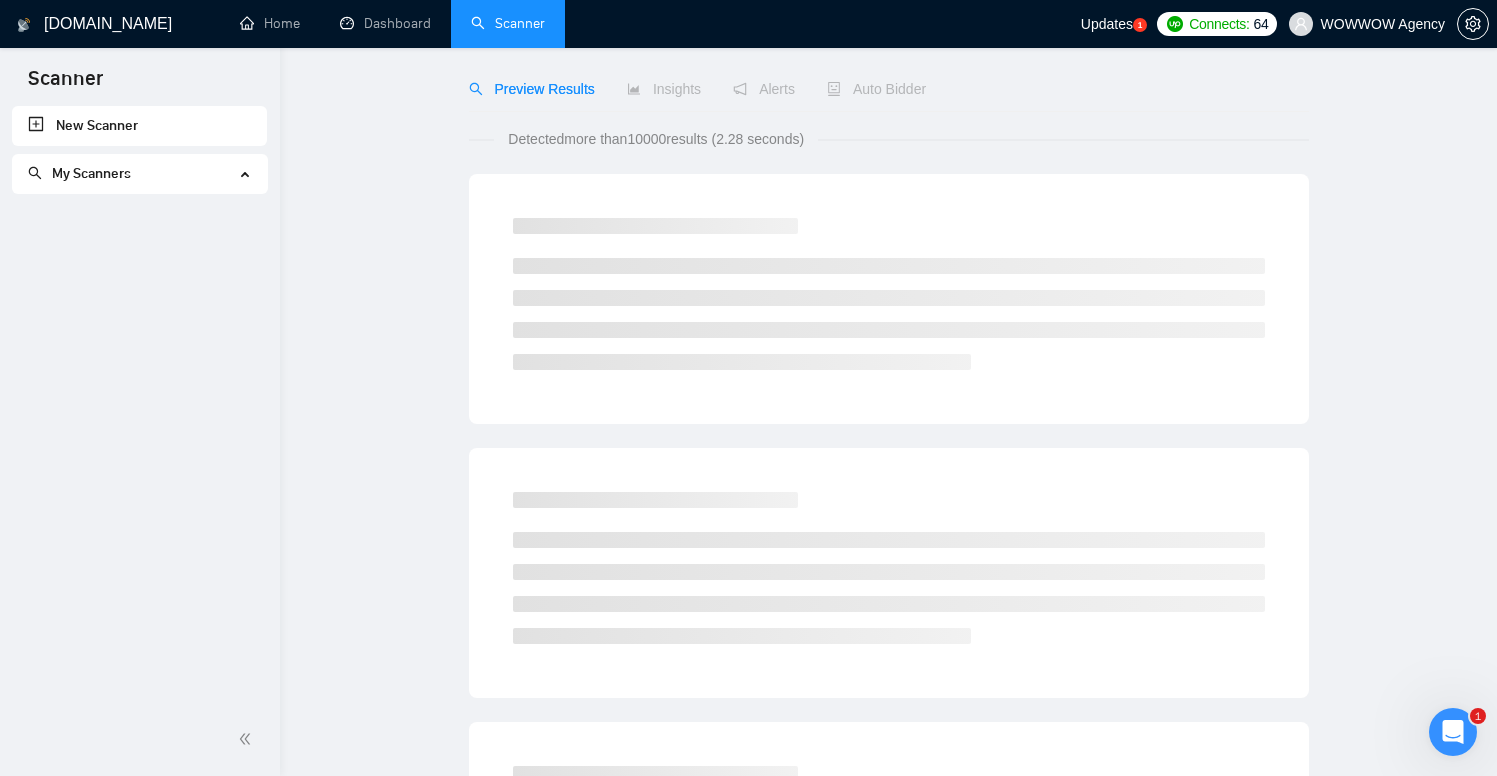 scroll, scrollTop: 0, scrollLeft: 0, axis: both 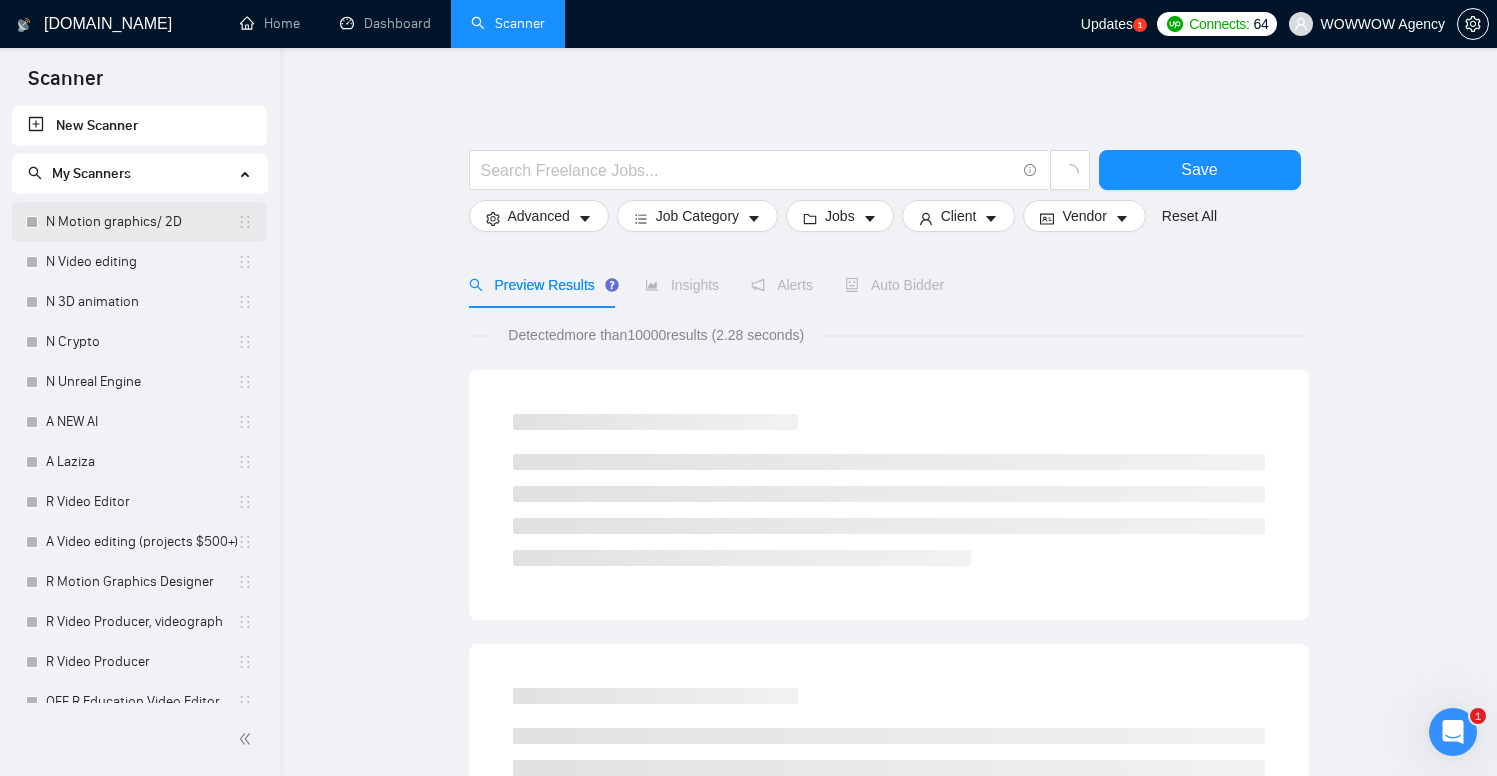click on "N Motion graphics/ 2D" at bounding box center (141, 222) 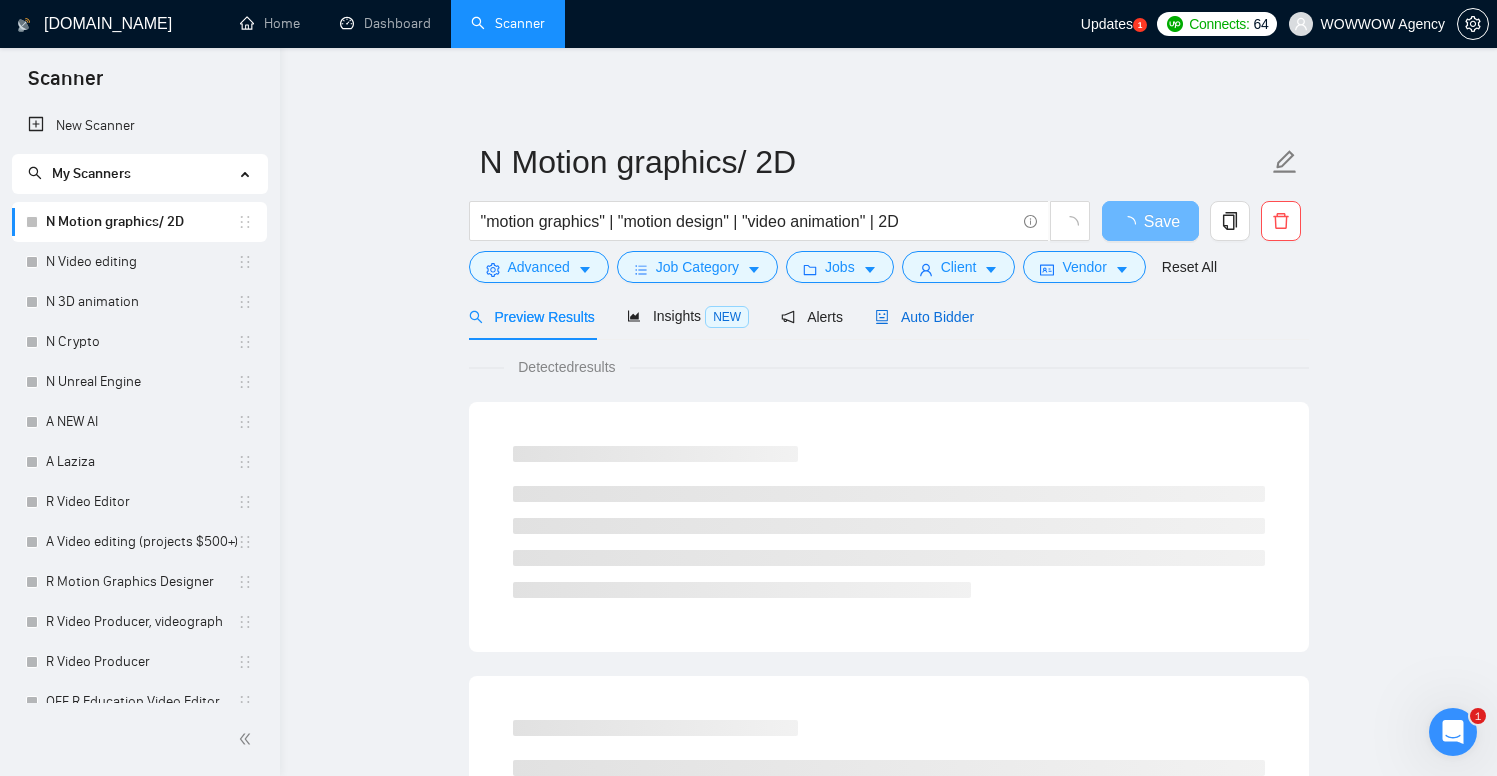 click on "Auto Bidder" at bounding box center [924, 317] 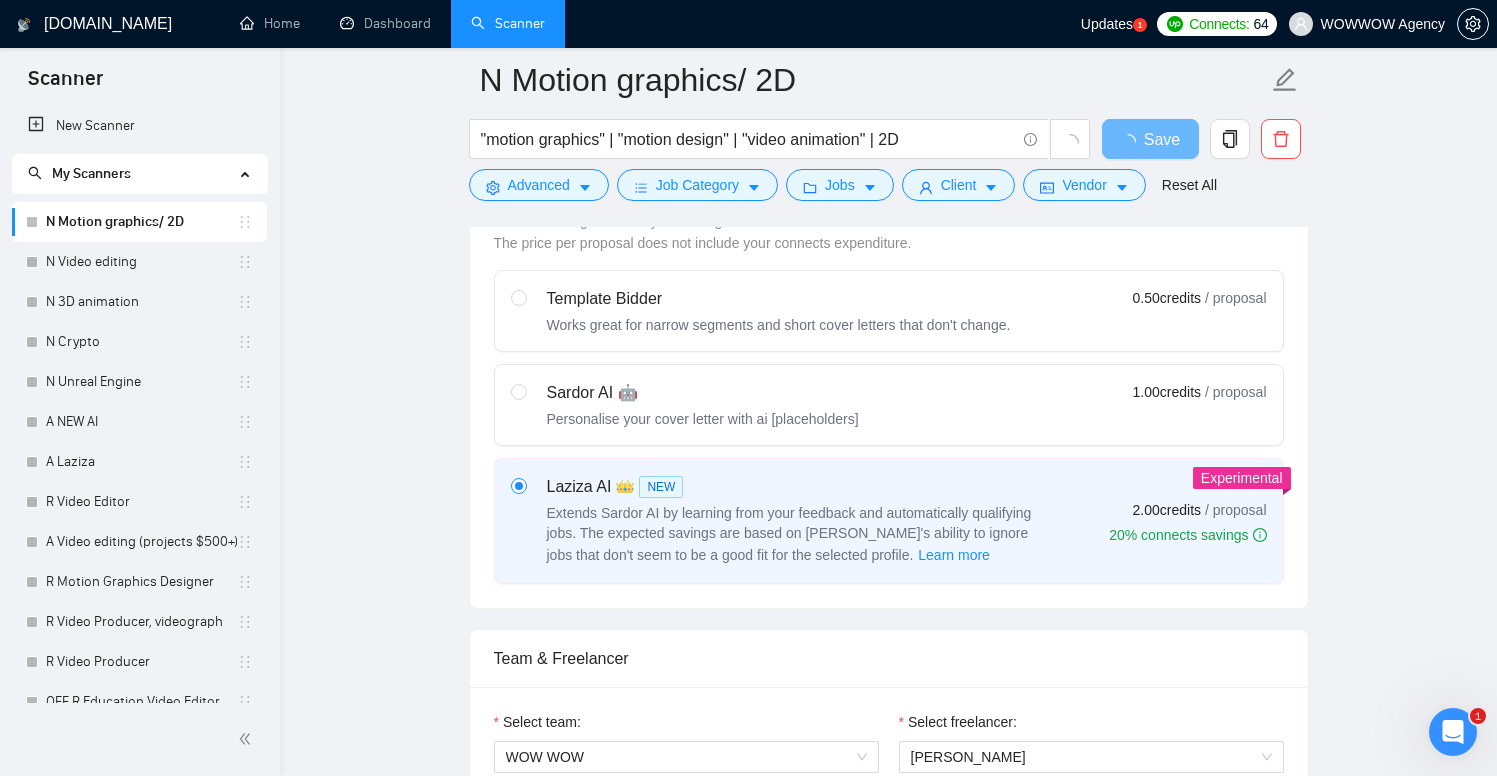 type 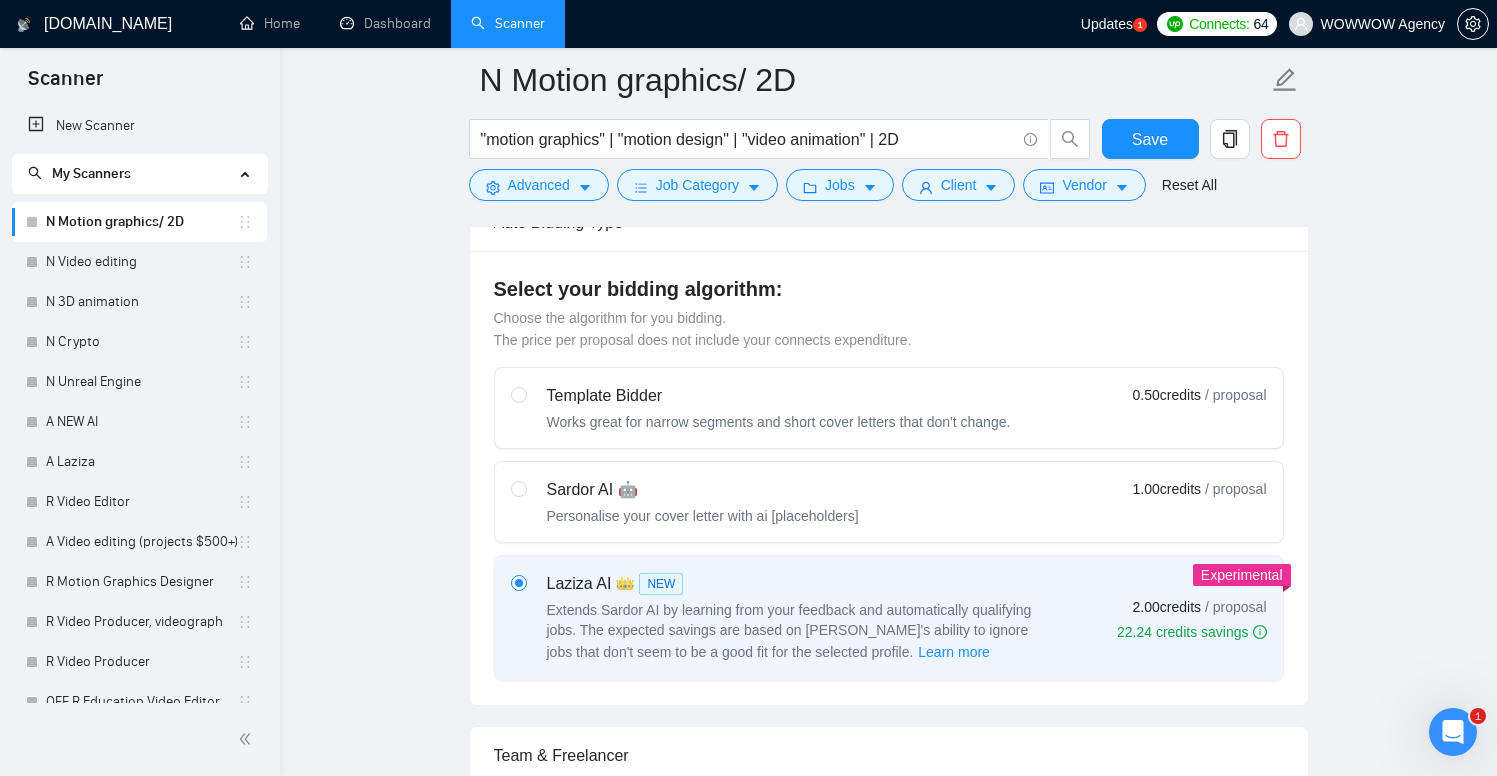 scroll, scrollTop: 507, scrollLeft: 0, axis: vertical 